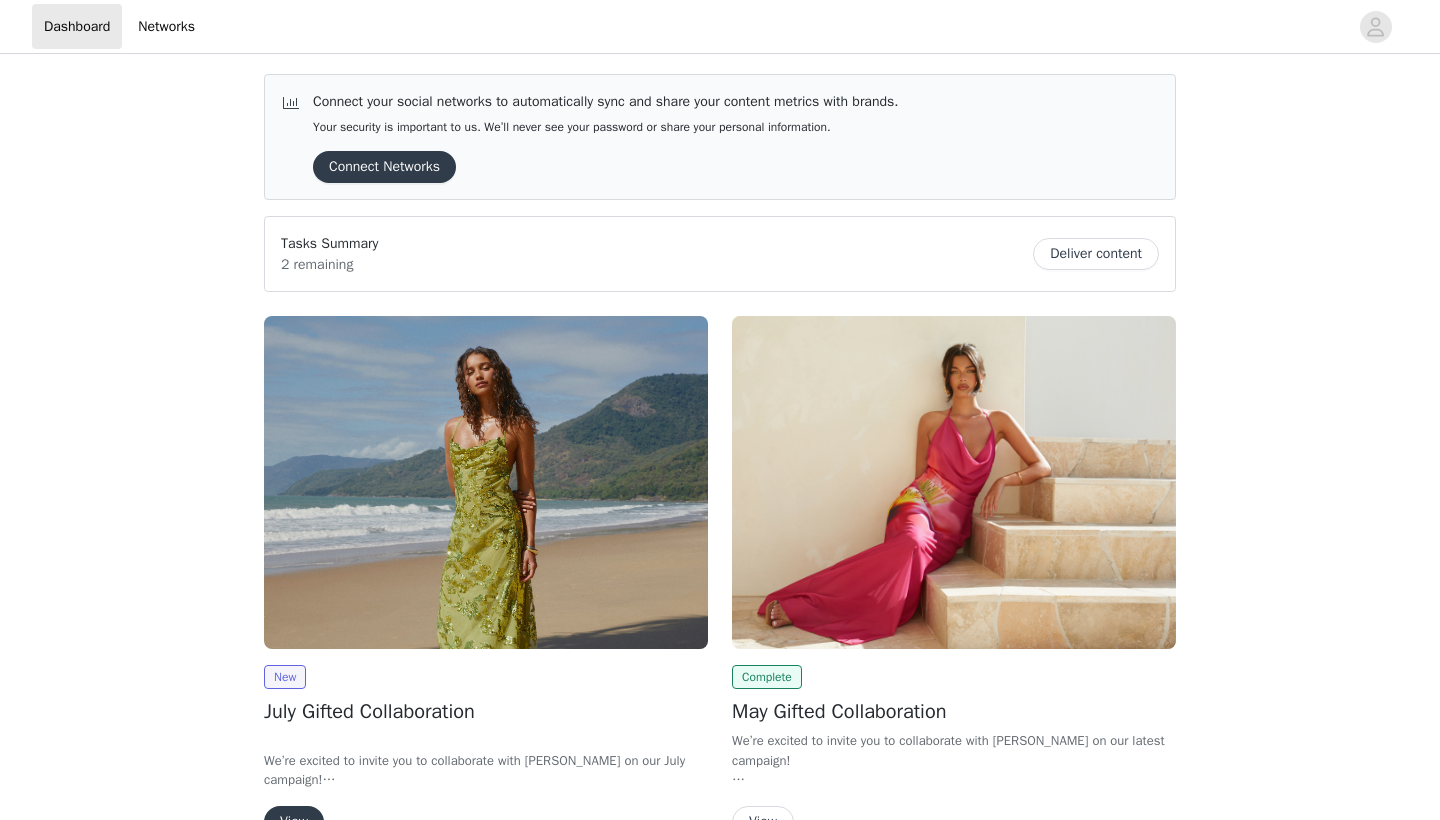 scroll, scrollTop: 267, scrollLeft: 0, axis: vertical 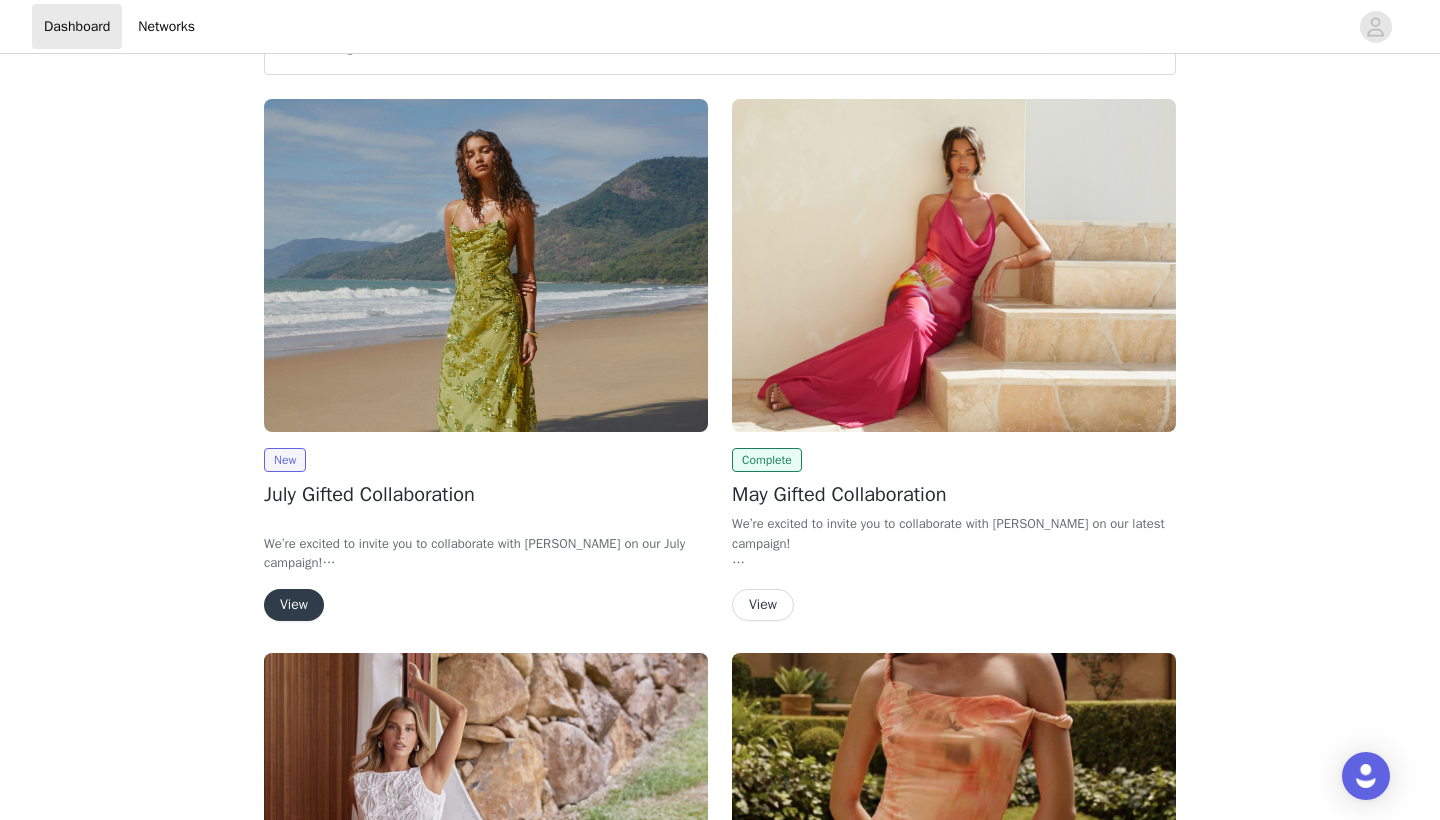 click on "View" at bounding box center [294, 605] 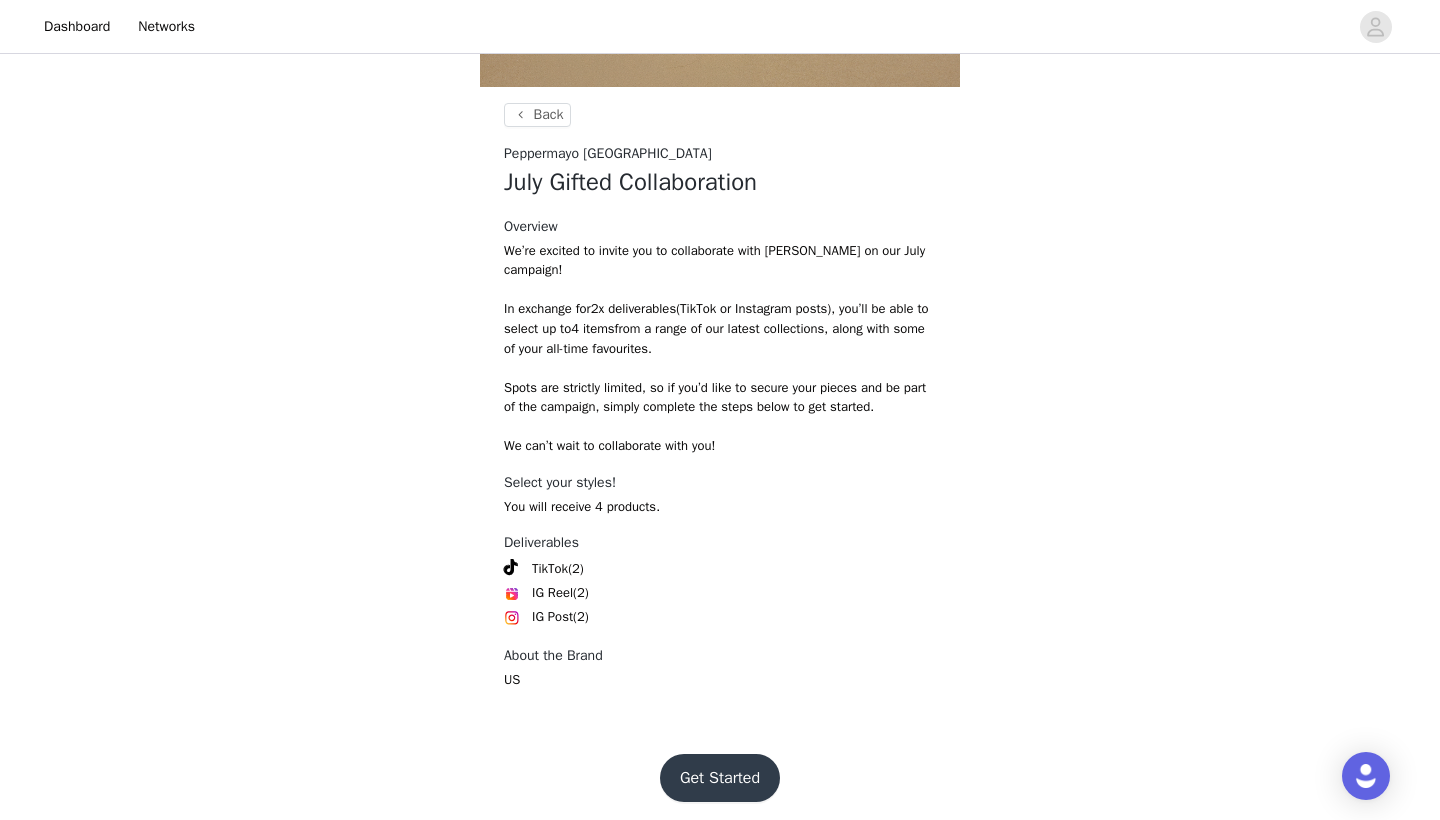 scroll, scrollTop: 690, scrollLeft: 0, axis: vertical 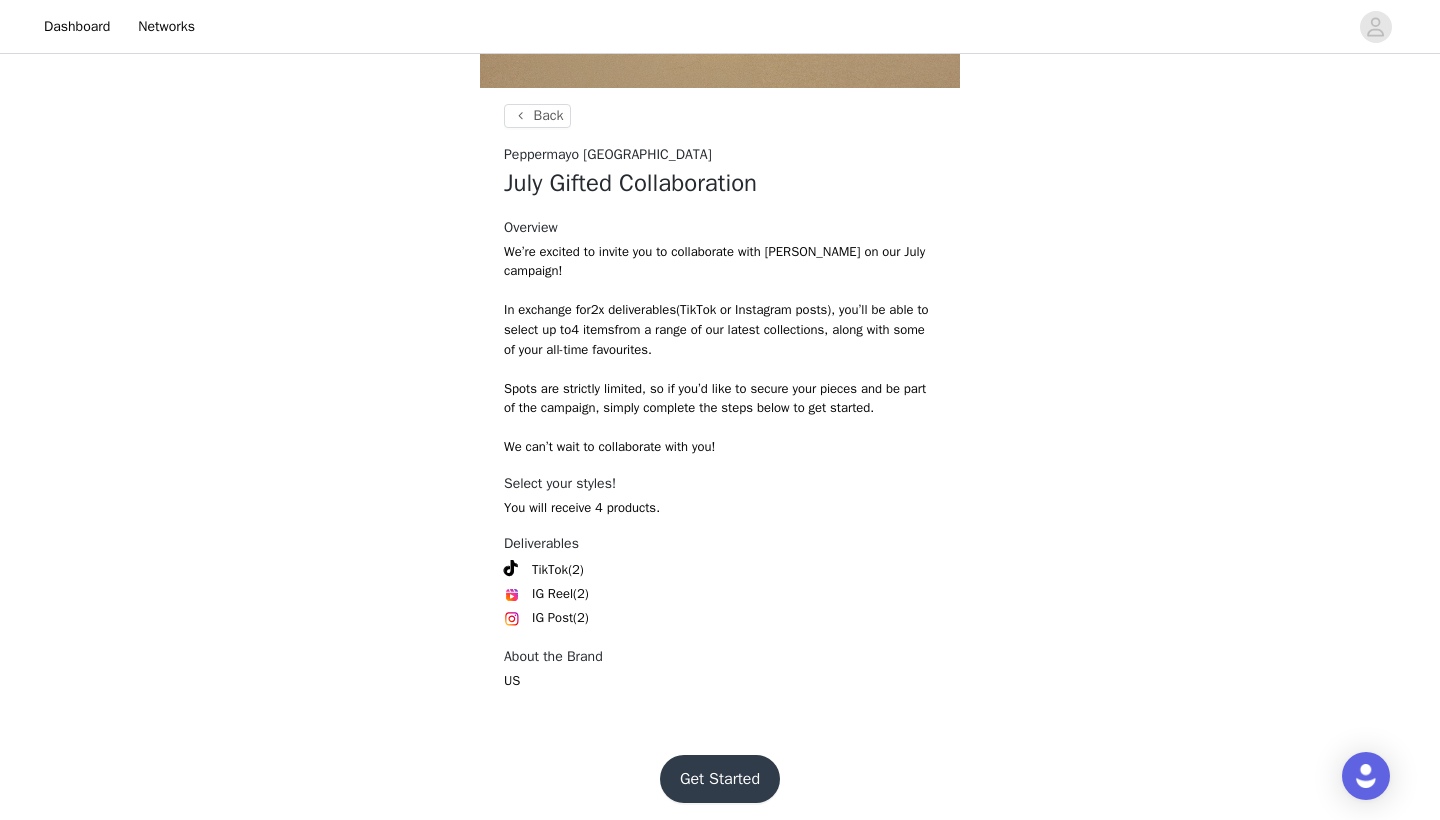 click on "Get Started" at bounding box center [720, 779] 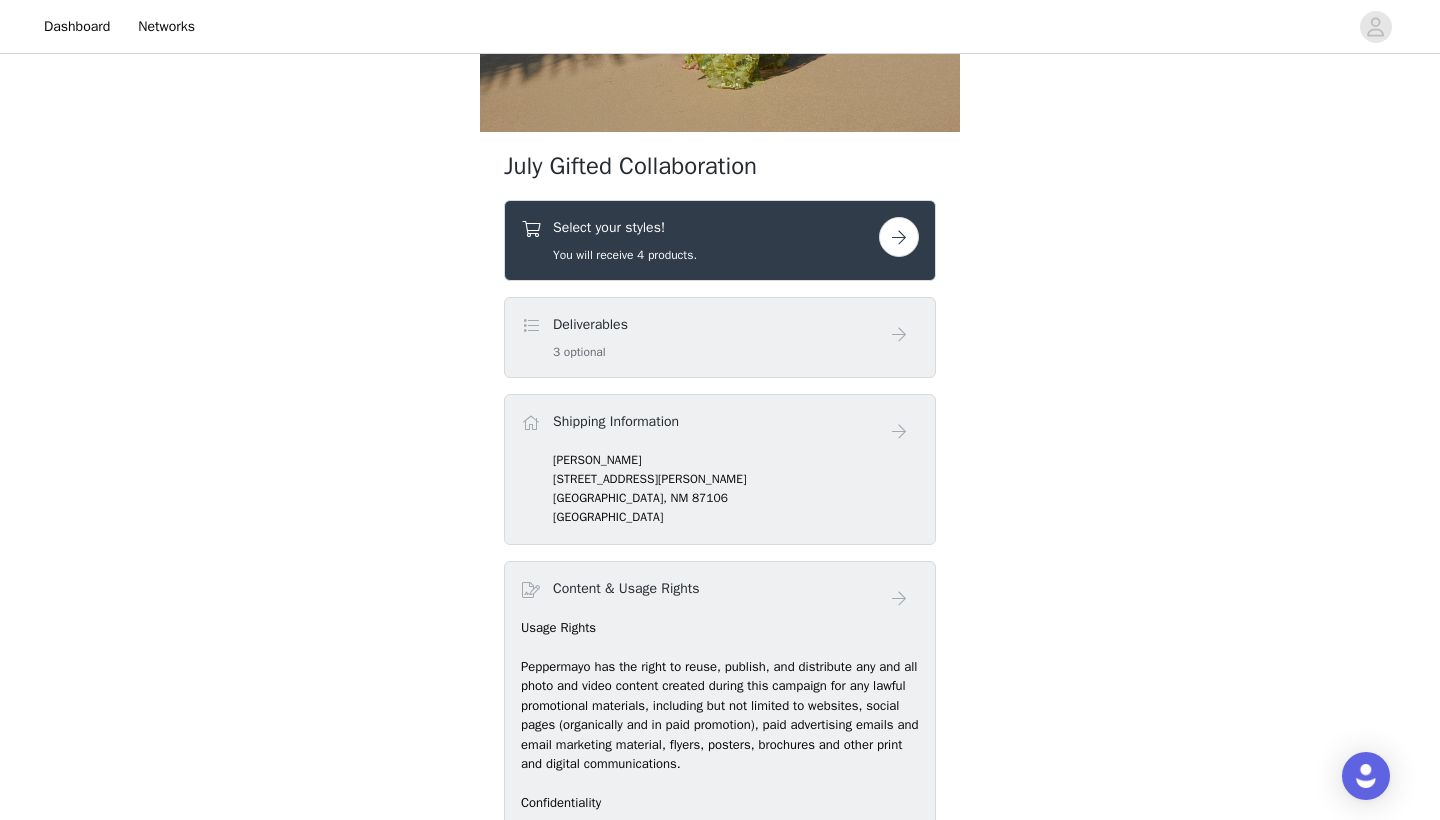 scroll, scrollTop: 650, scrollLeft: 0, axis: vertical 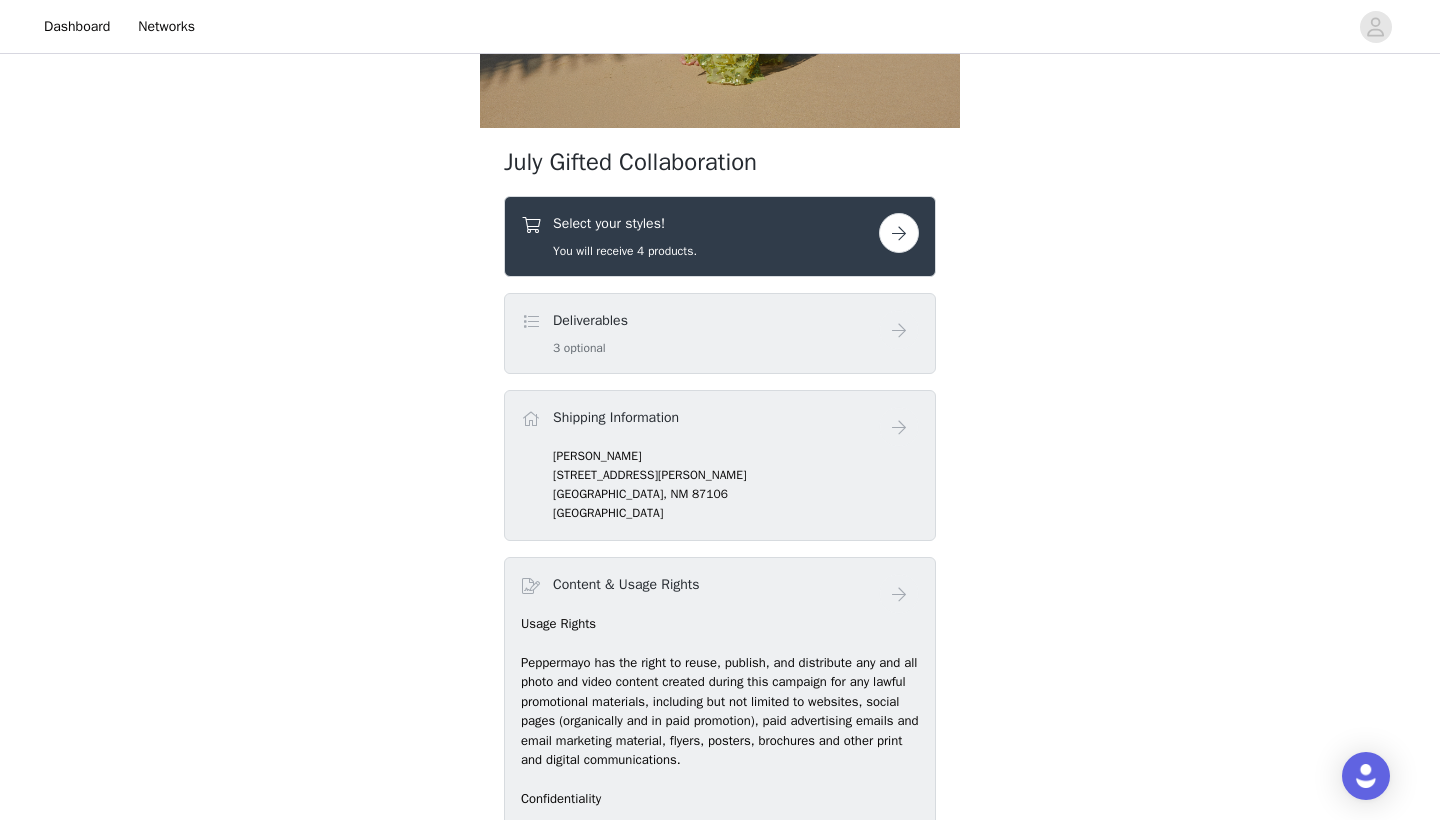 click on "Select your styles!   You will receive 4 products." at bounding box center (700, 236) 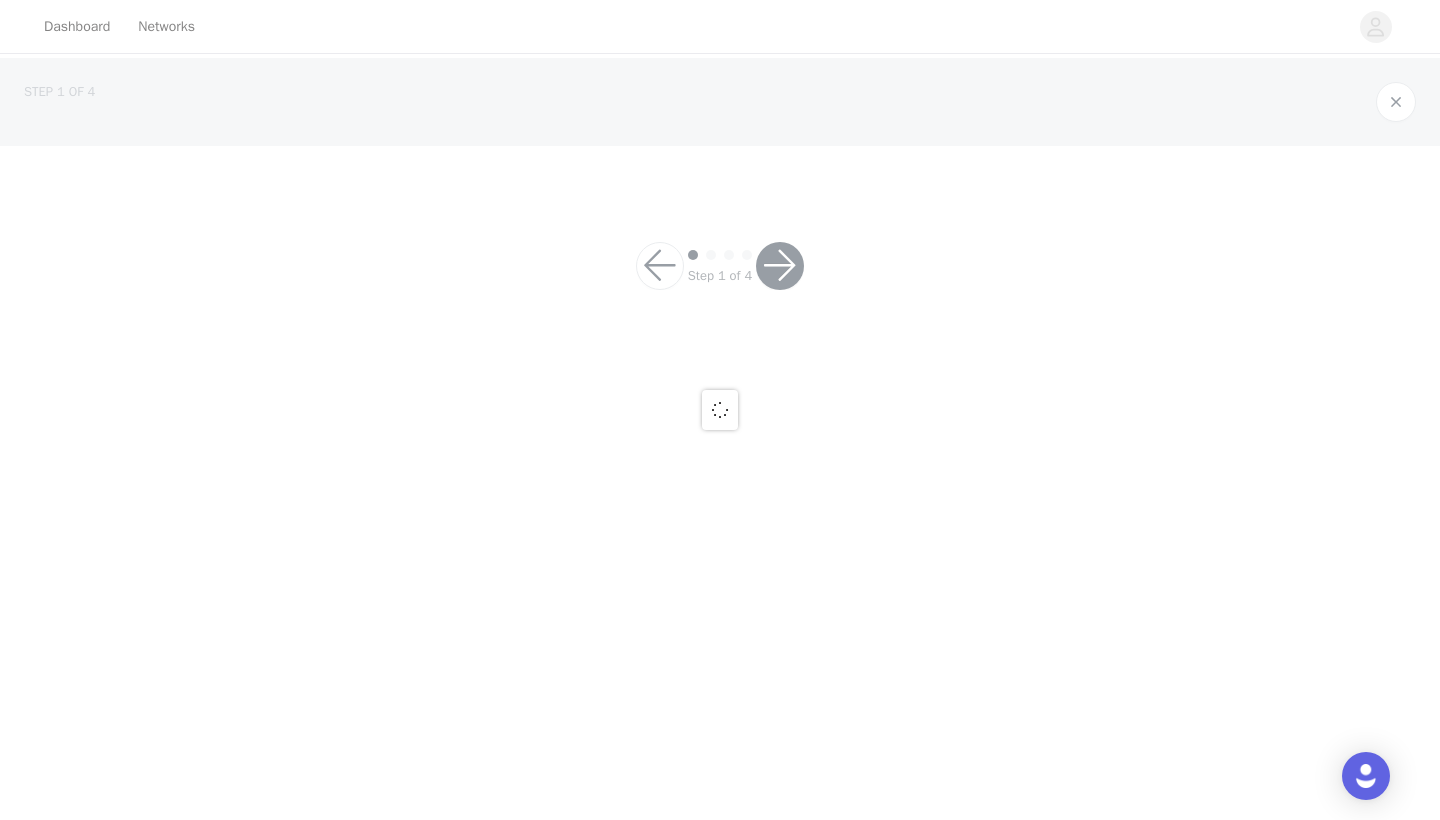 scroll, scrollTop: 0, scrollLeft: 0, axis: both 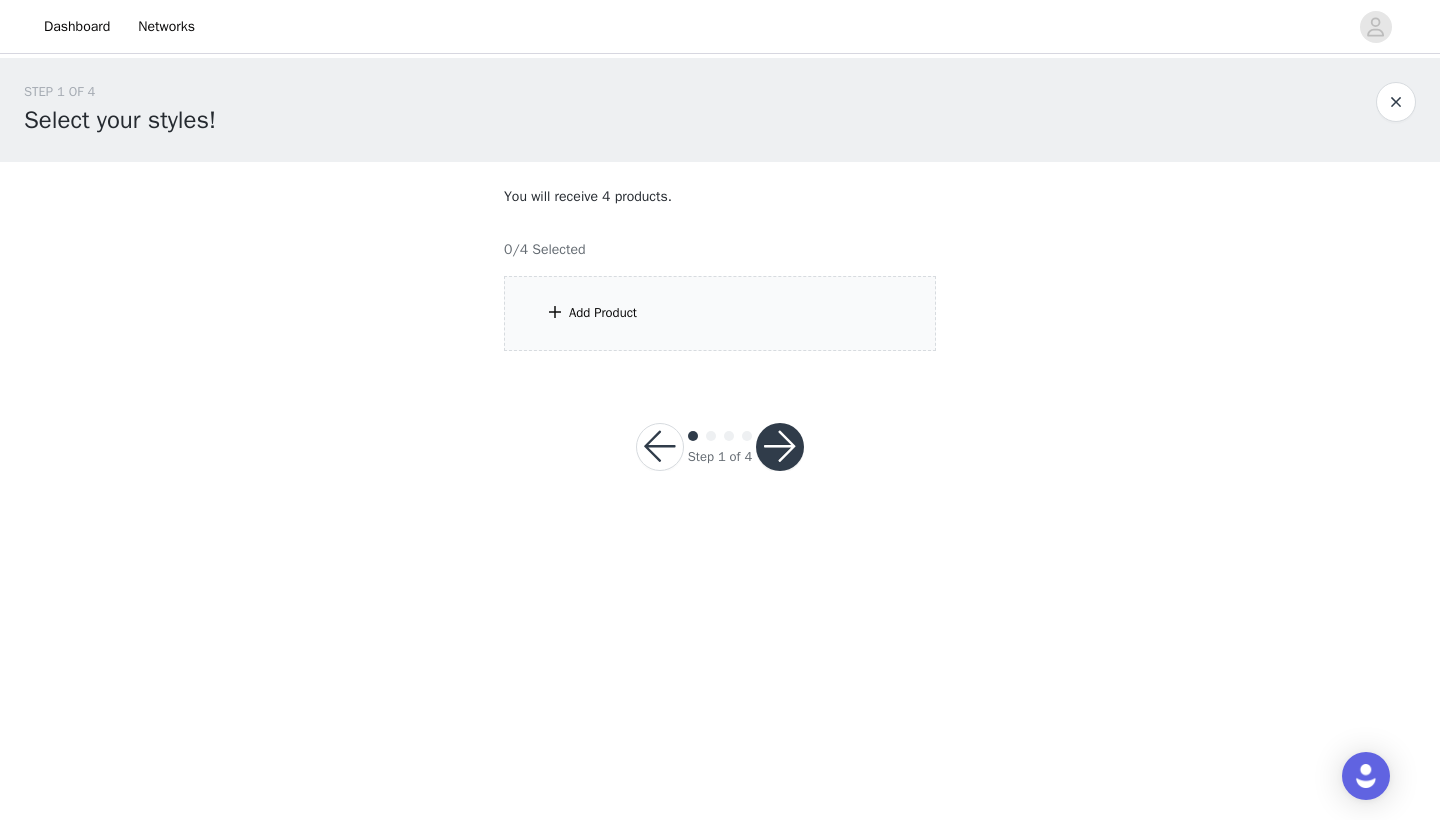 click on "Add Product" at bounding box center (720, 313) 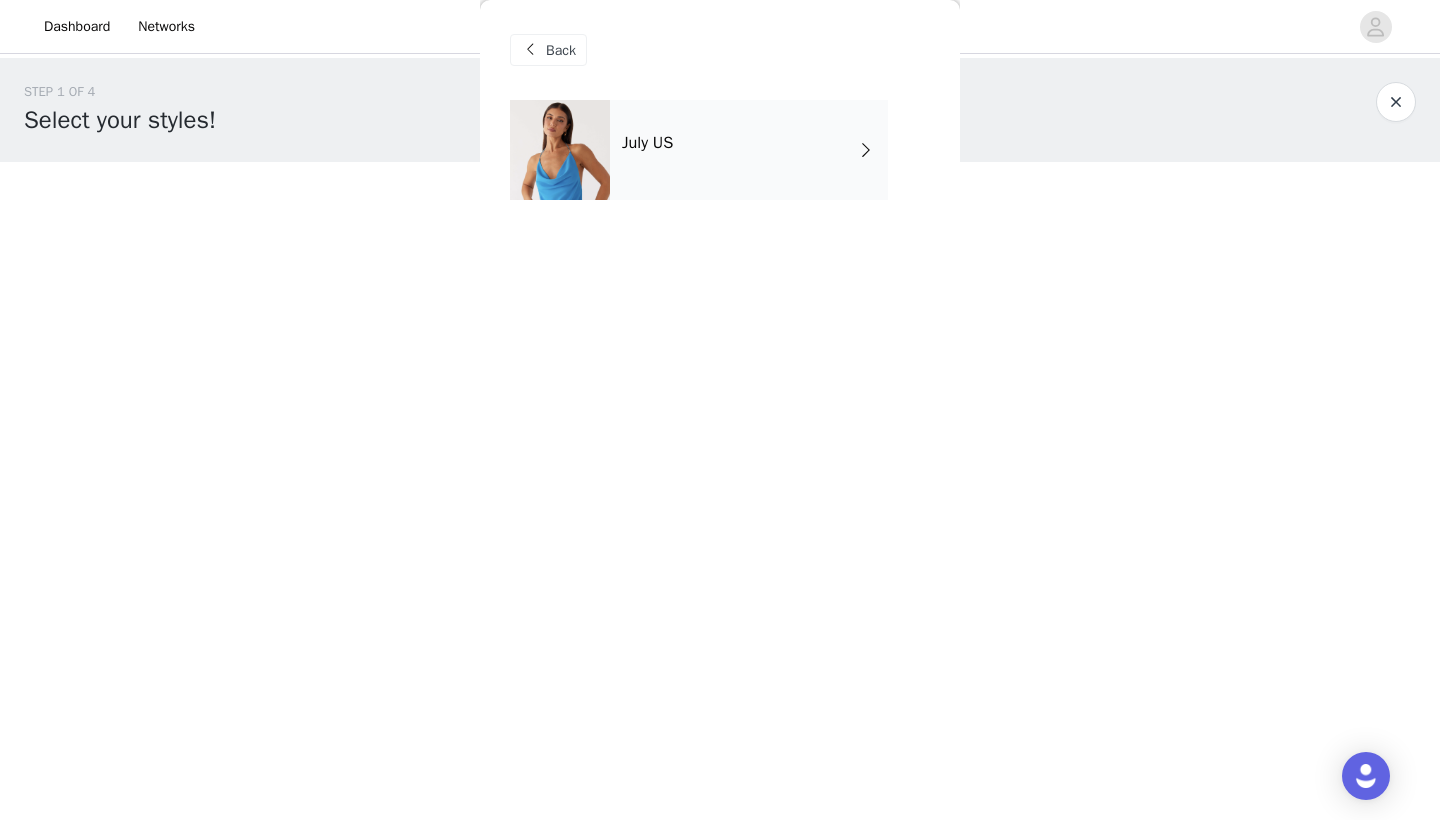 click on "July US" at bounding box center (749, 150) 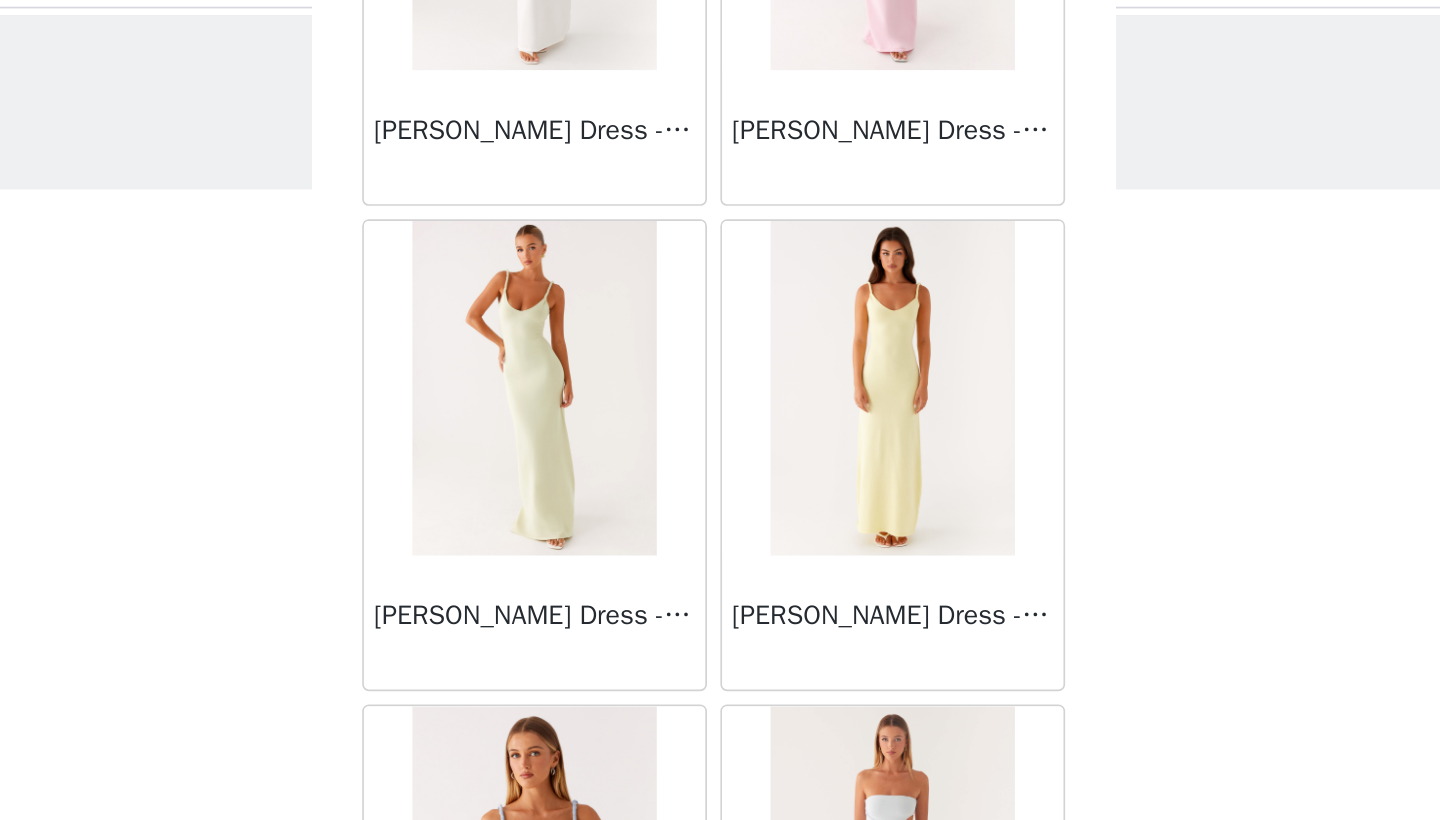 scroll, scrollTop: 2240, scrollLeft: 0, axis: vertical 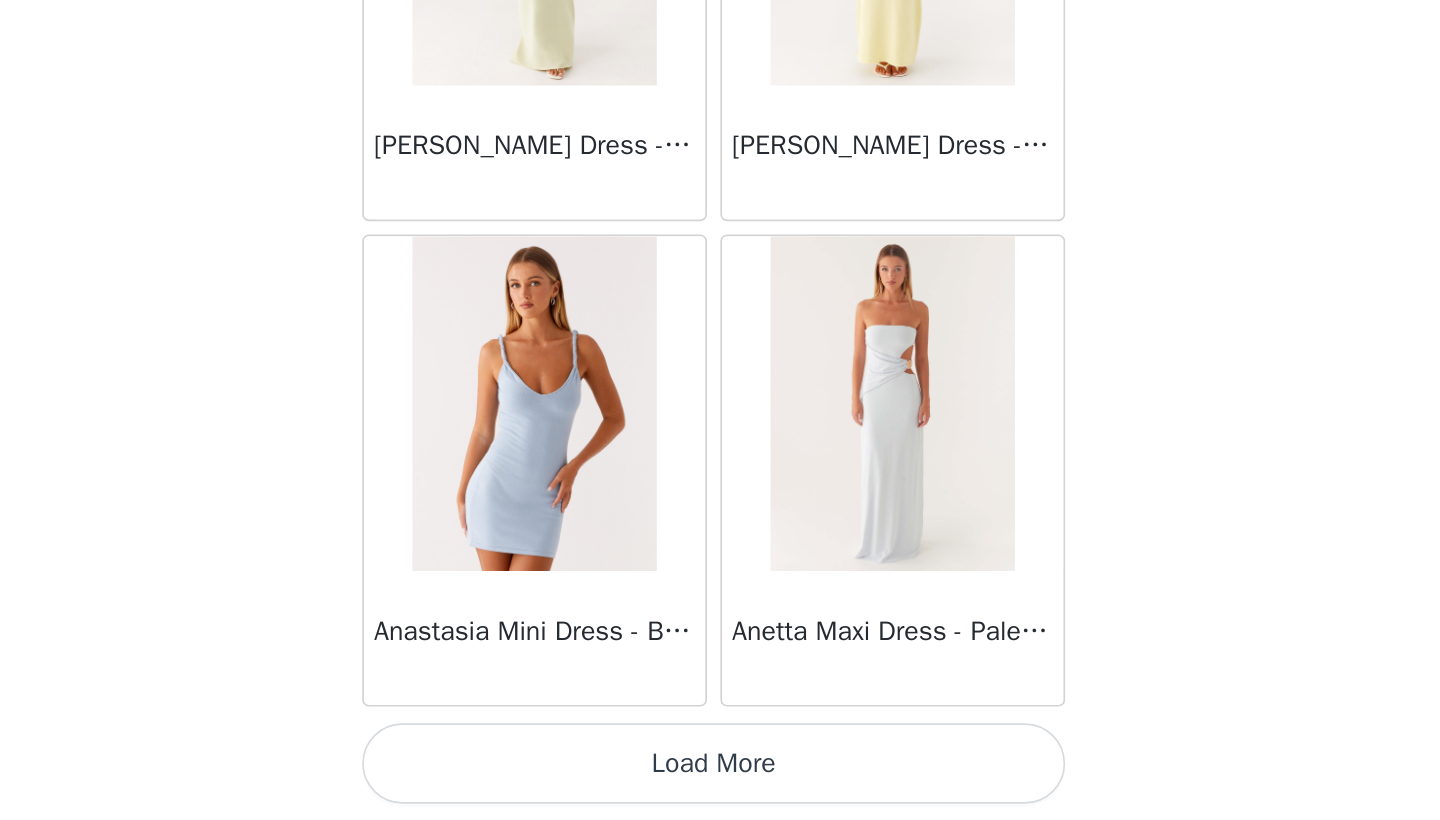 click on "Load More" at bounding box center (720, 786) 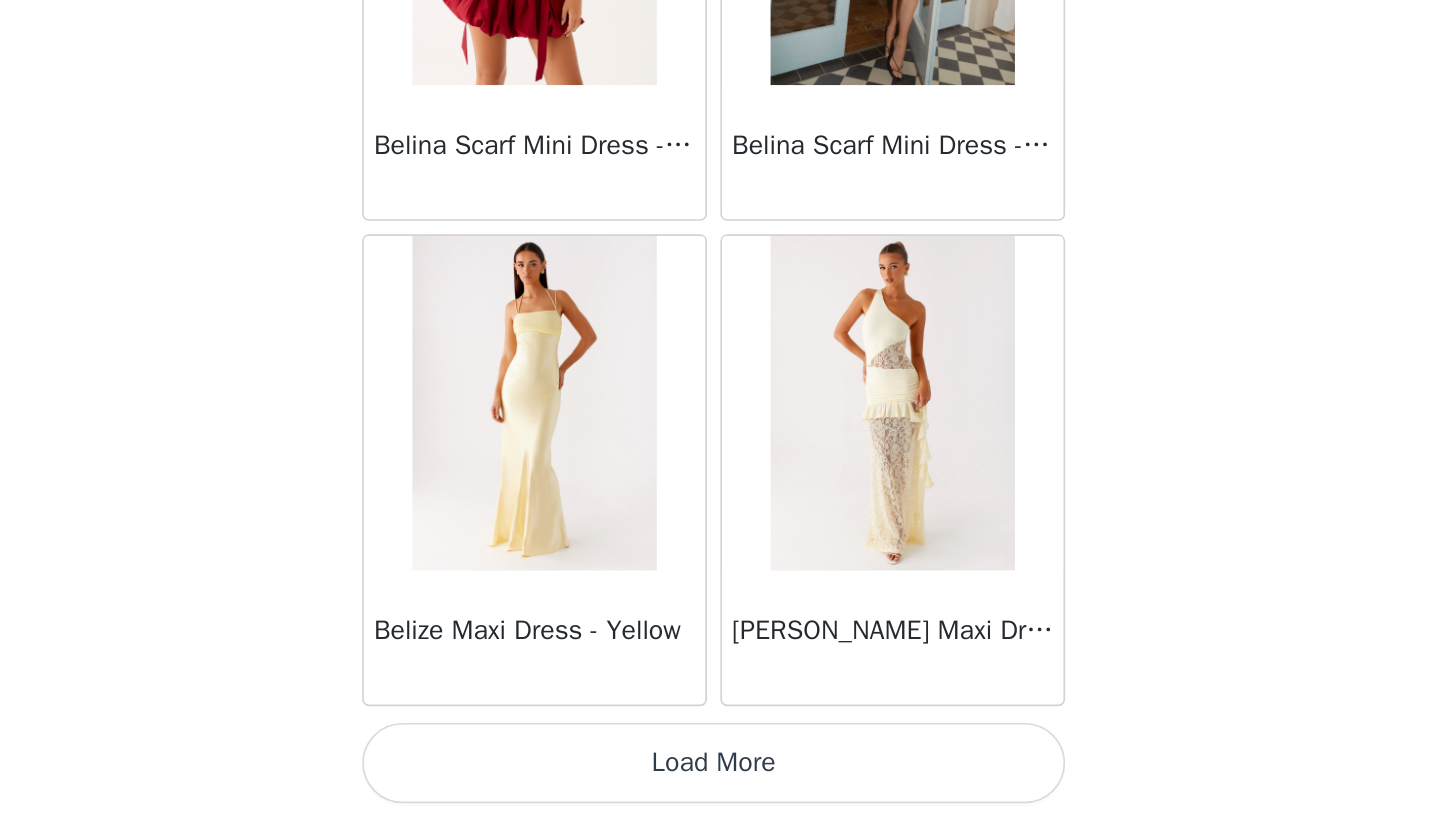 scroll, scrollTop: 5140, scrollLeft: 0, axis: vertical 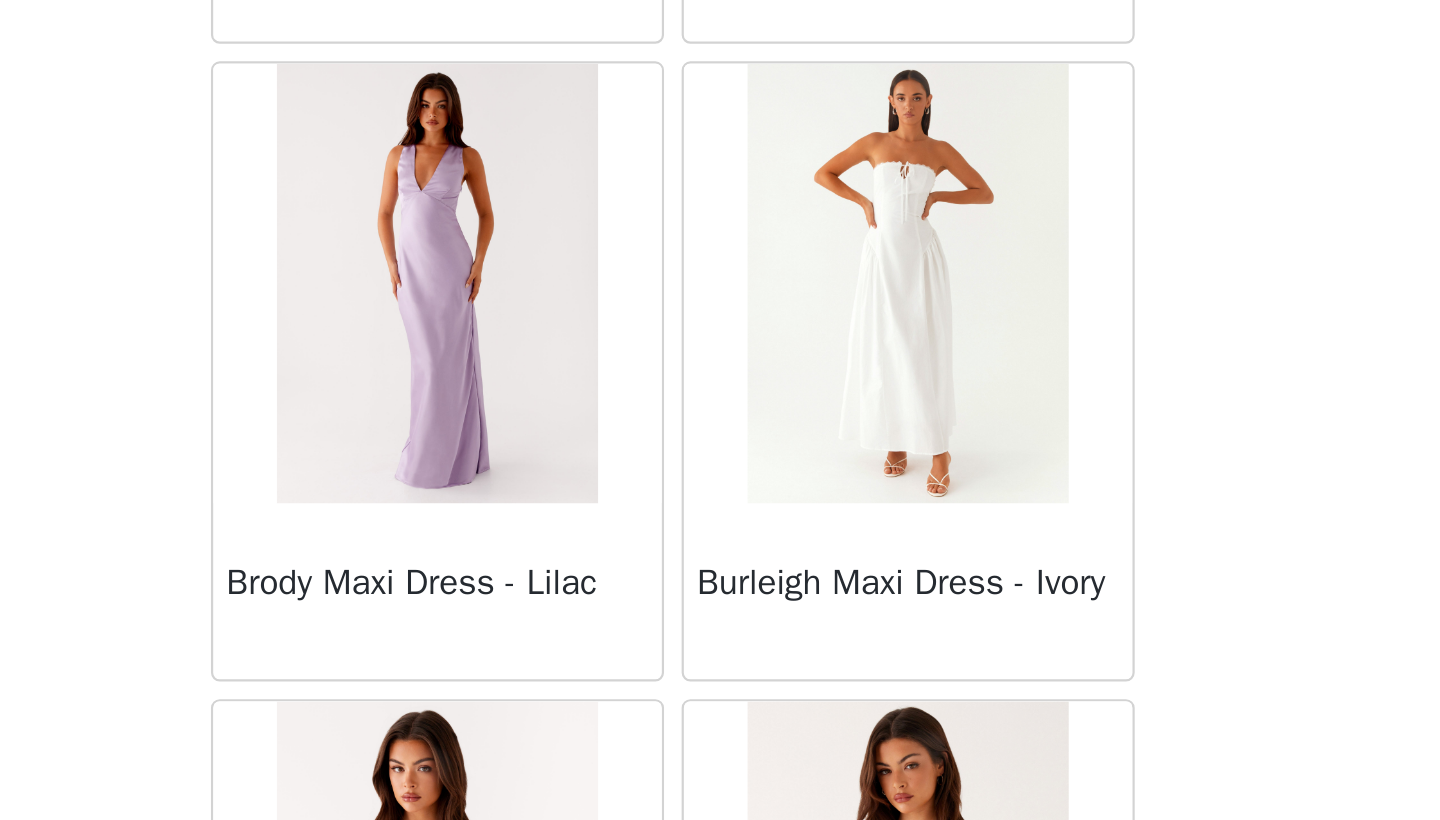 click at bounding box center [826, 521] 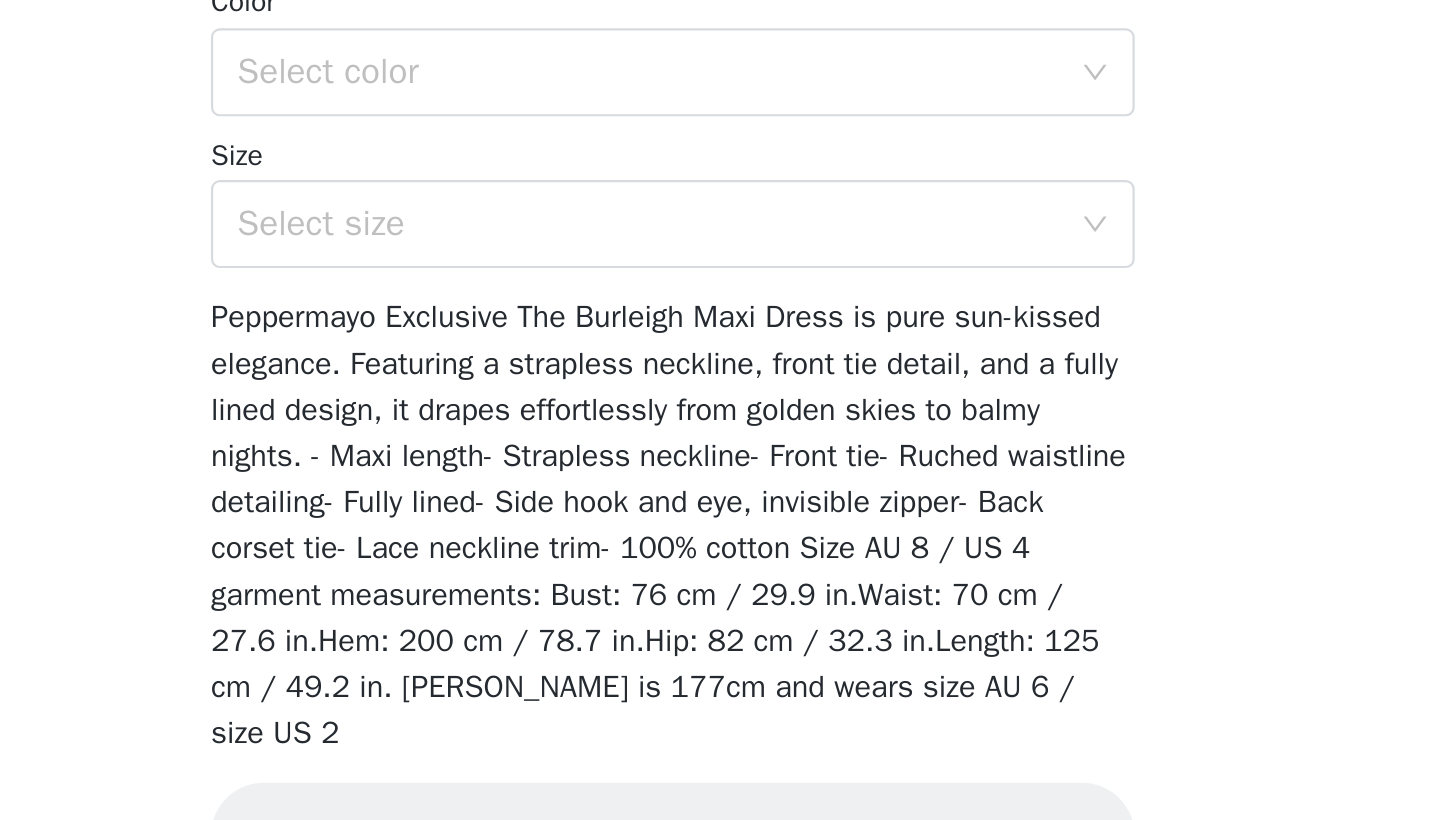 scroll, scrollTop: 0, scrollLeft: 0, axis: both 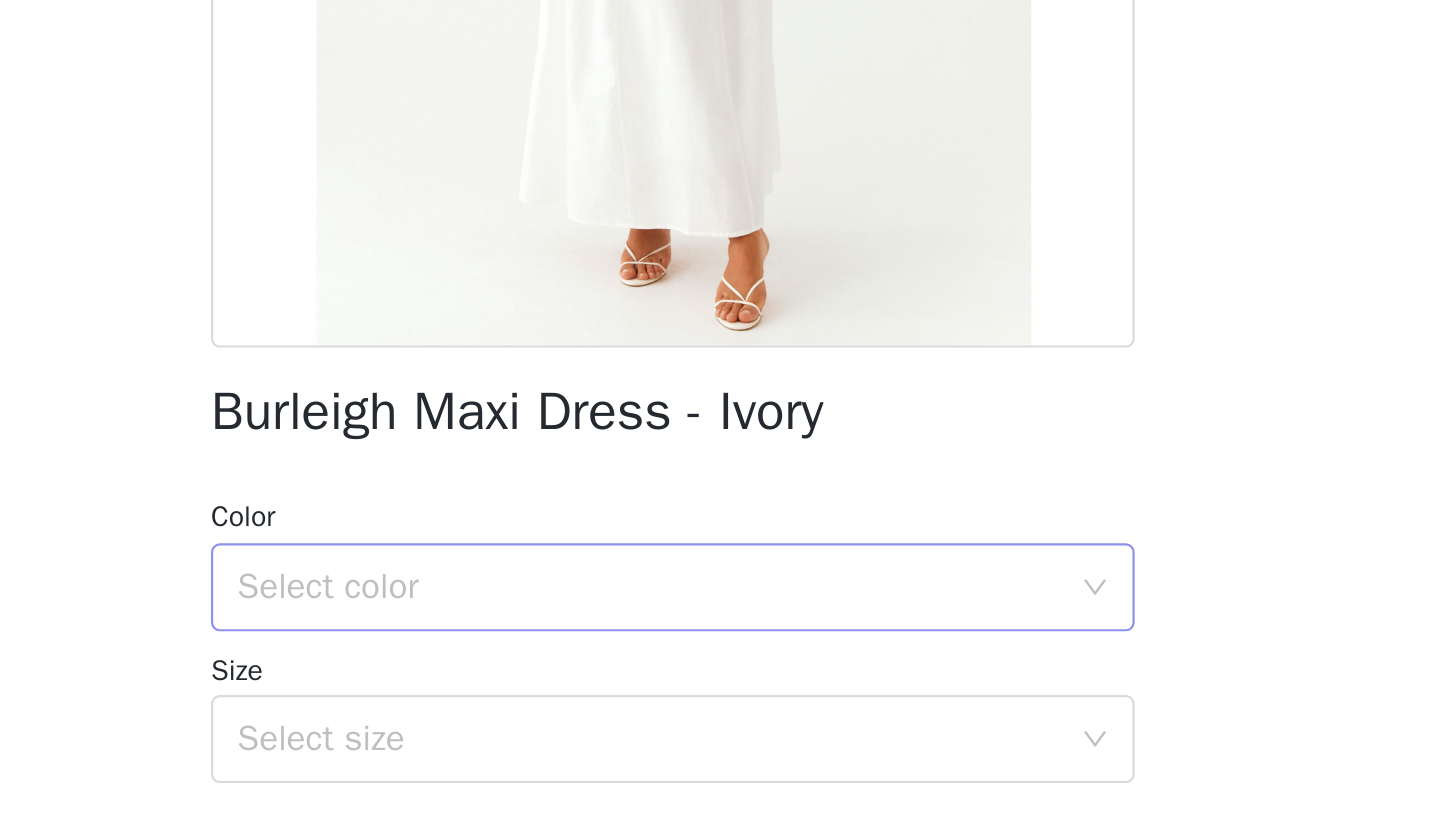 click on "Select color" at bounding box center (709, 659) 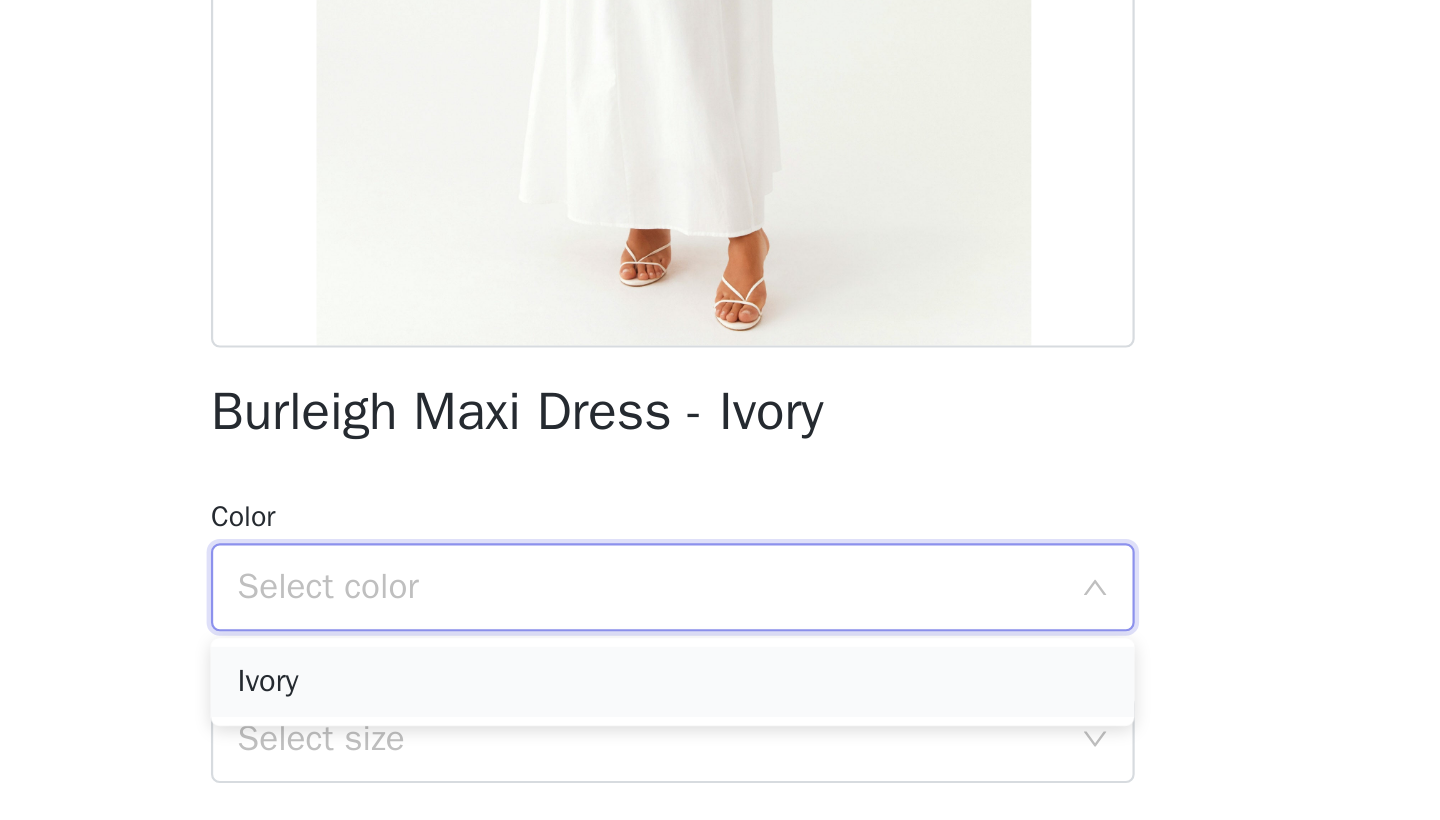 click on "Ivory" at bounding box center (720, 702) 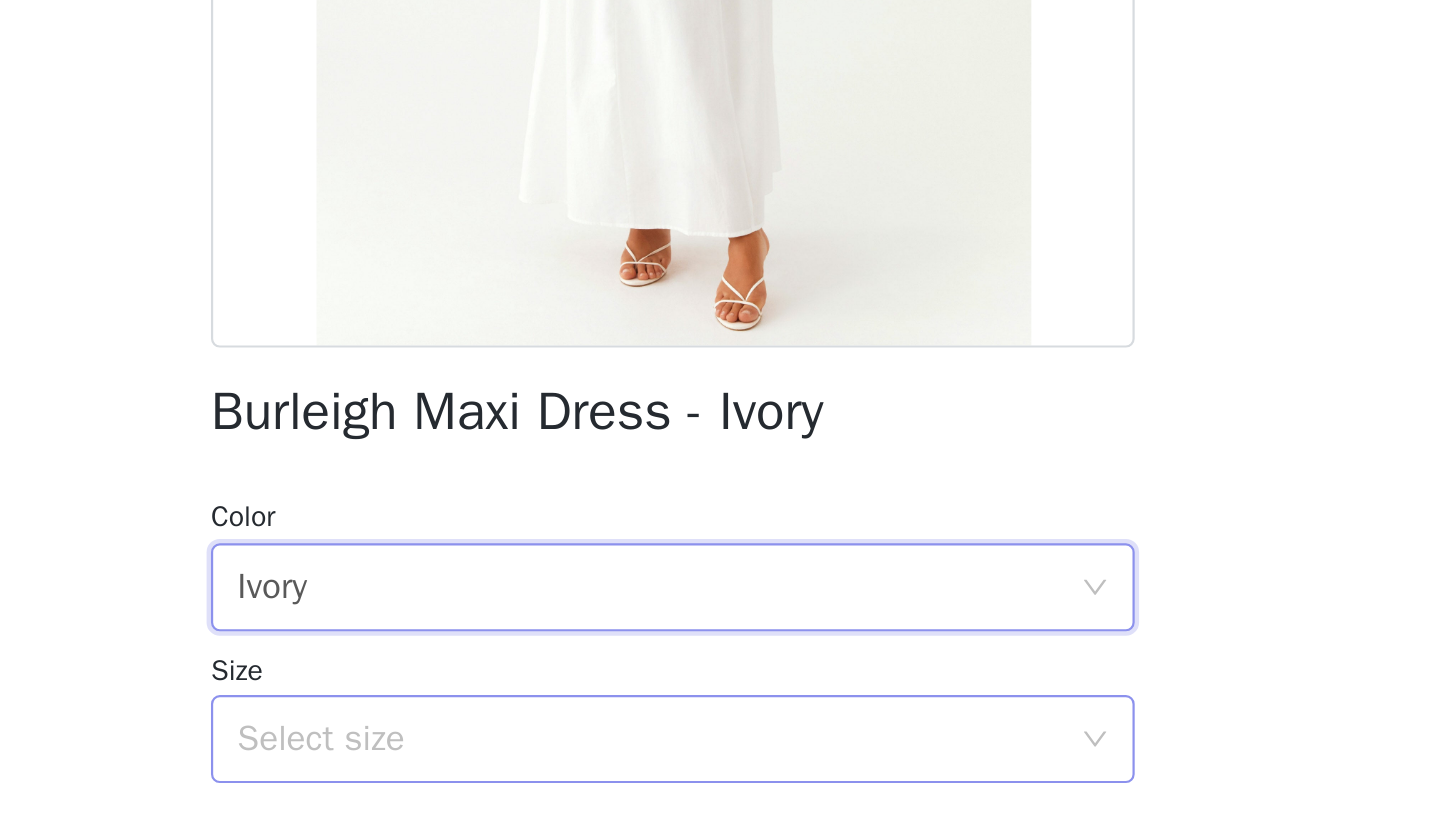 click on "Select size" at bounding box center [709, 728] 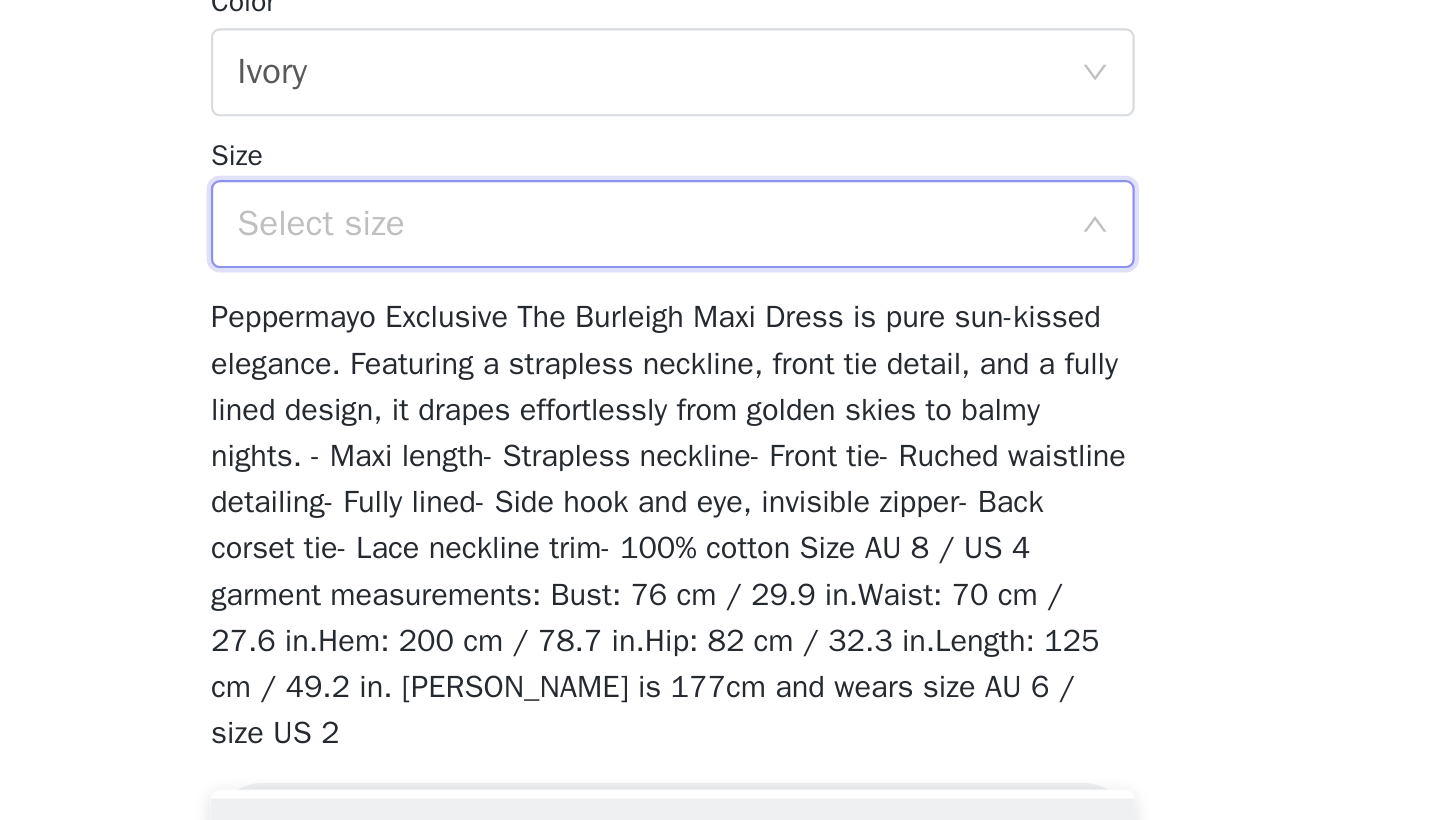 scroll, scrollTop: 233, scrollLeft: 0, axis: vertical 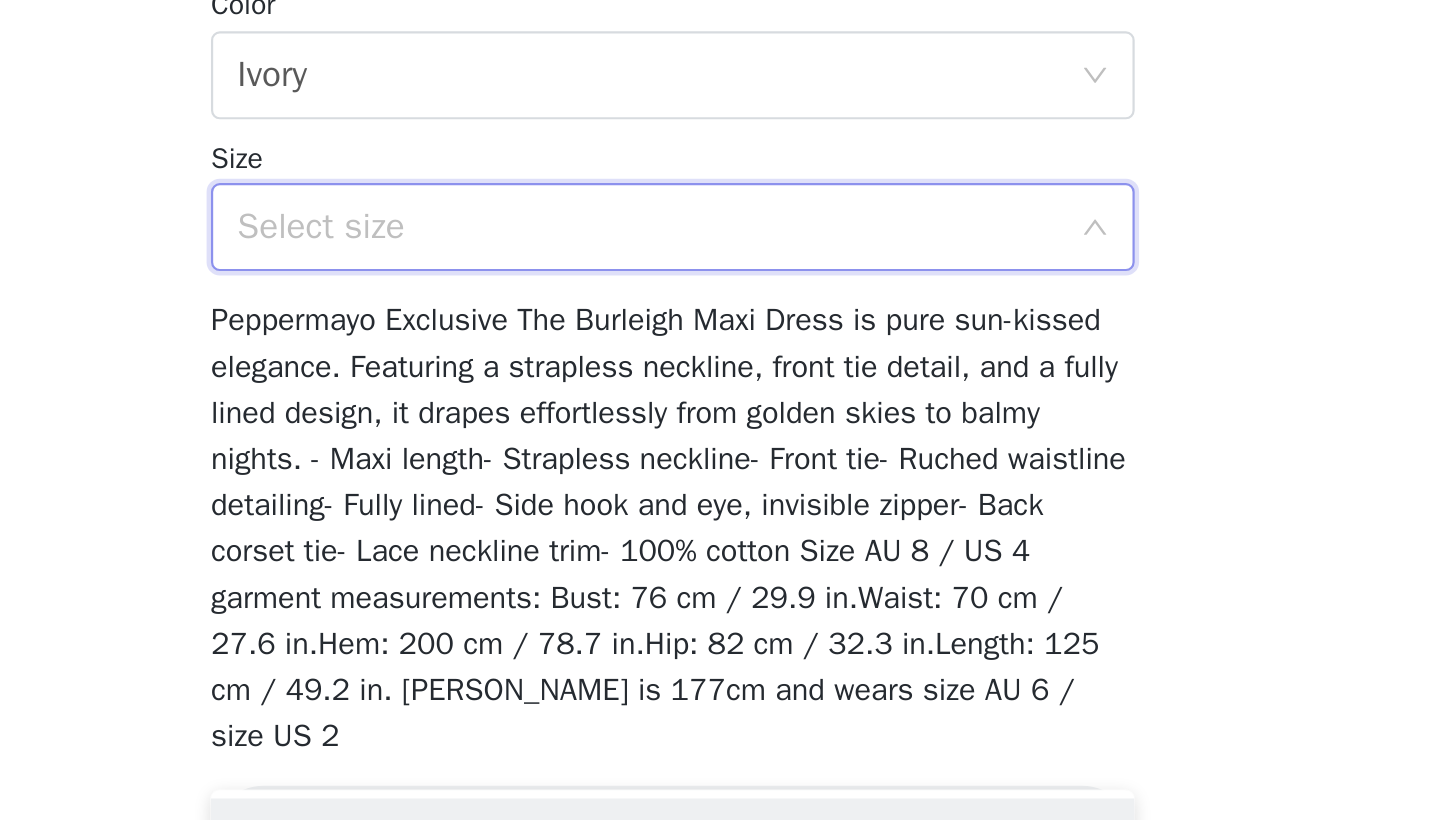 click on "Select size" at bounding box center [709, 495] 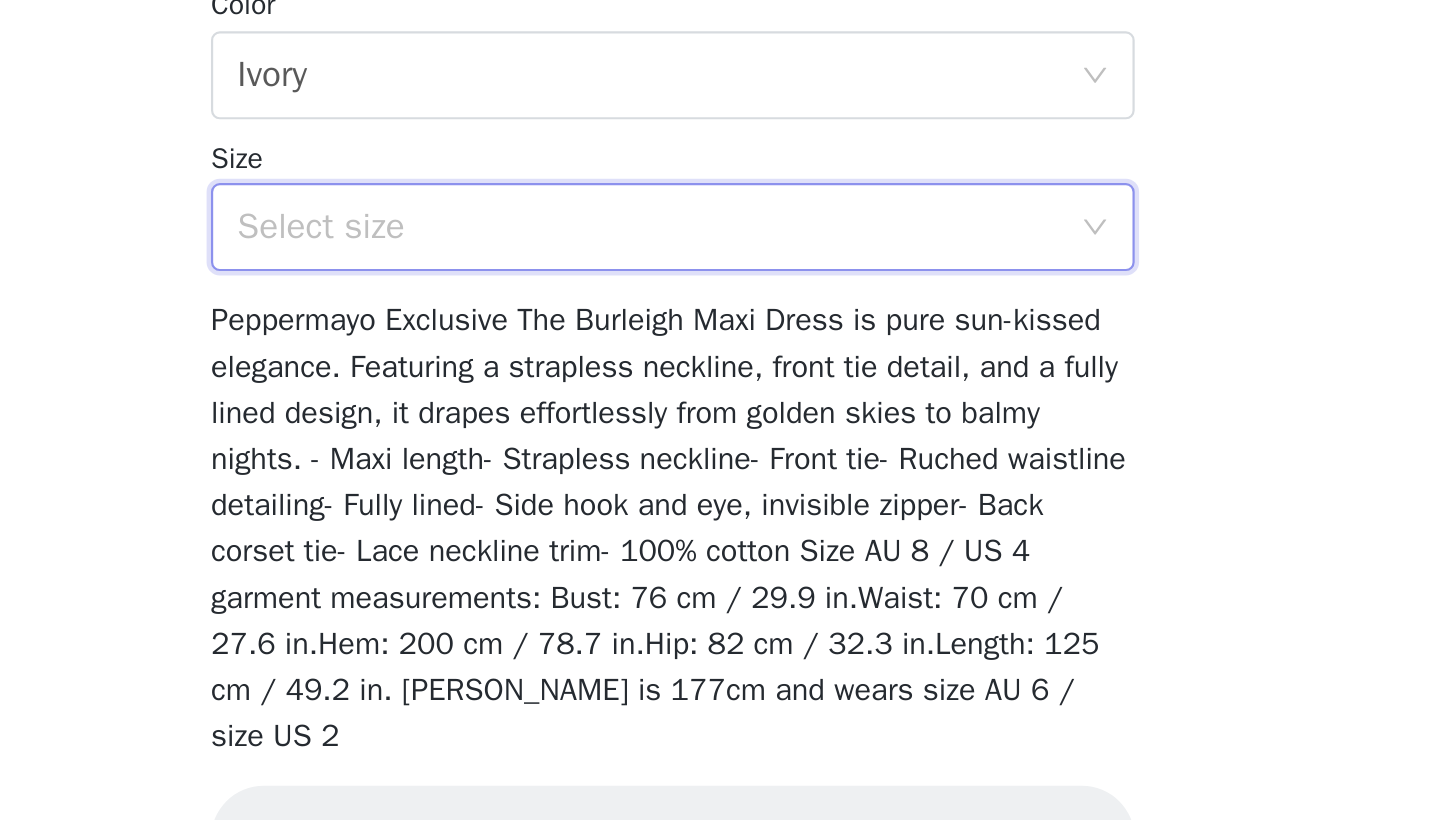 click on "Select size" at bounding box center [709, 495] 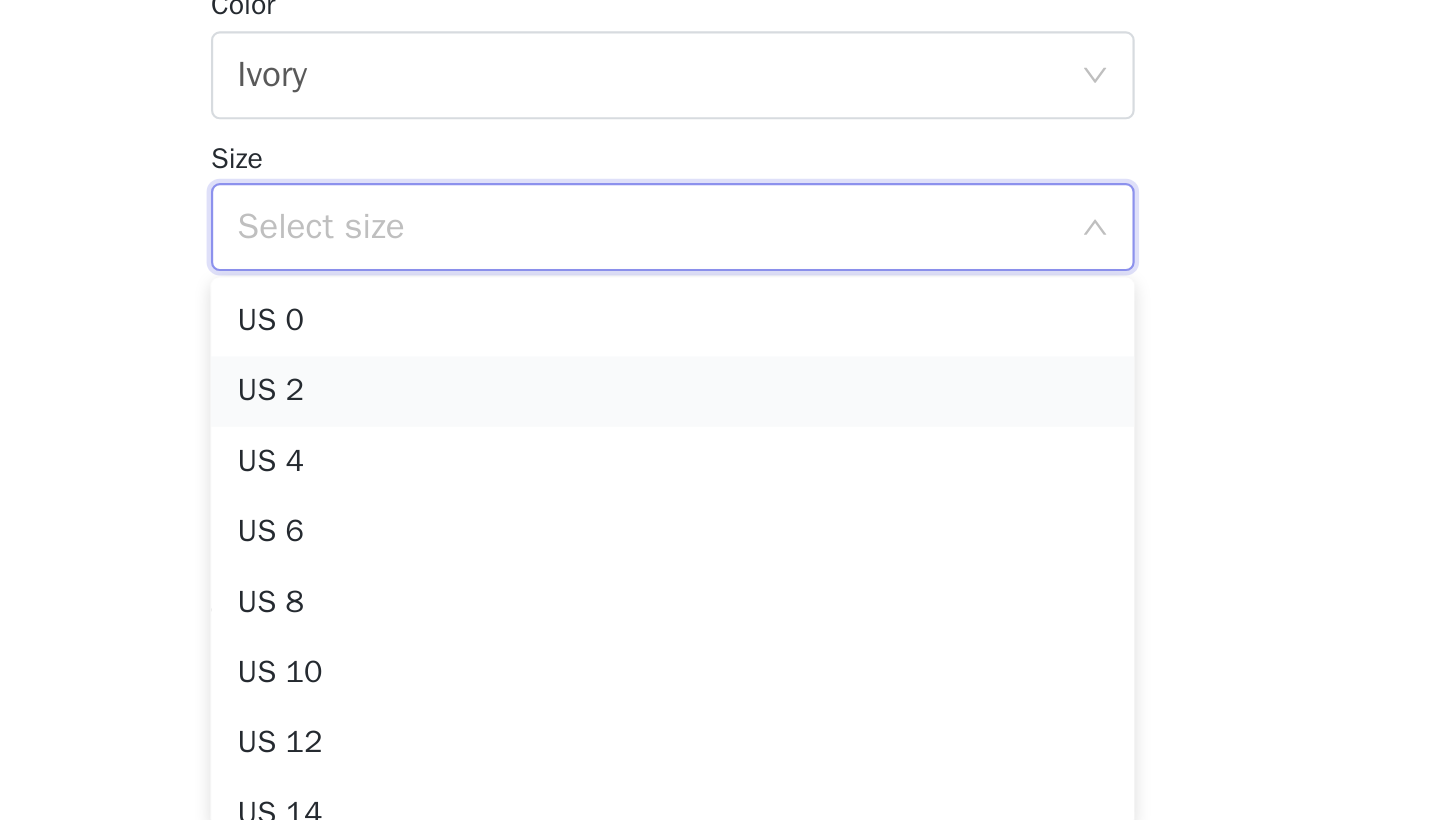 click on "US 2" at bounding box center [720, 570] 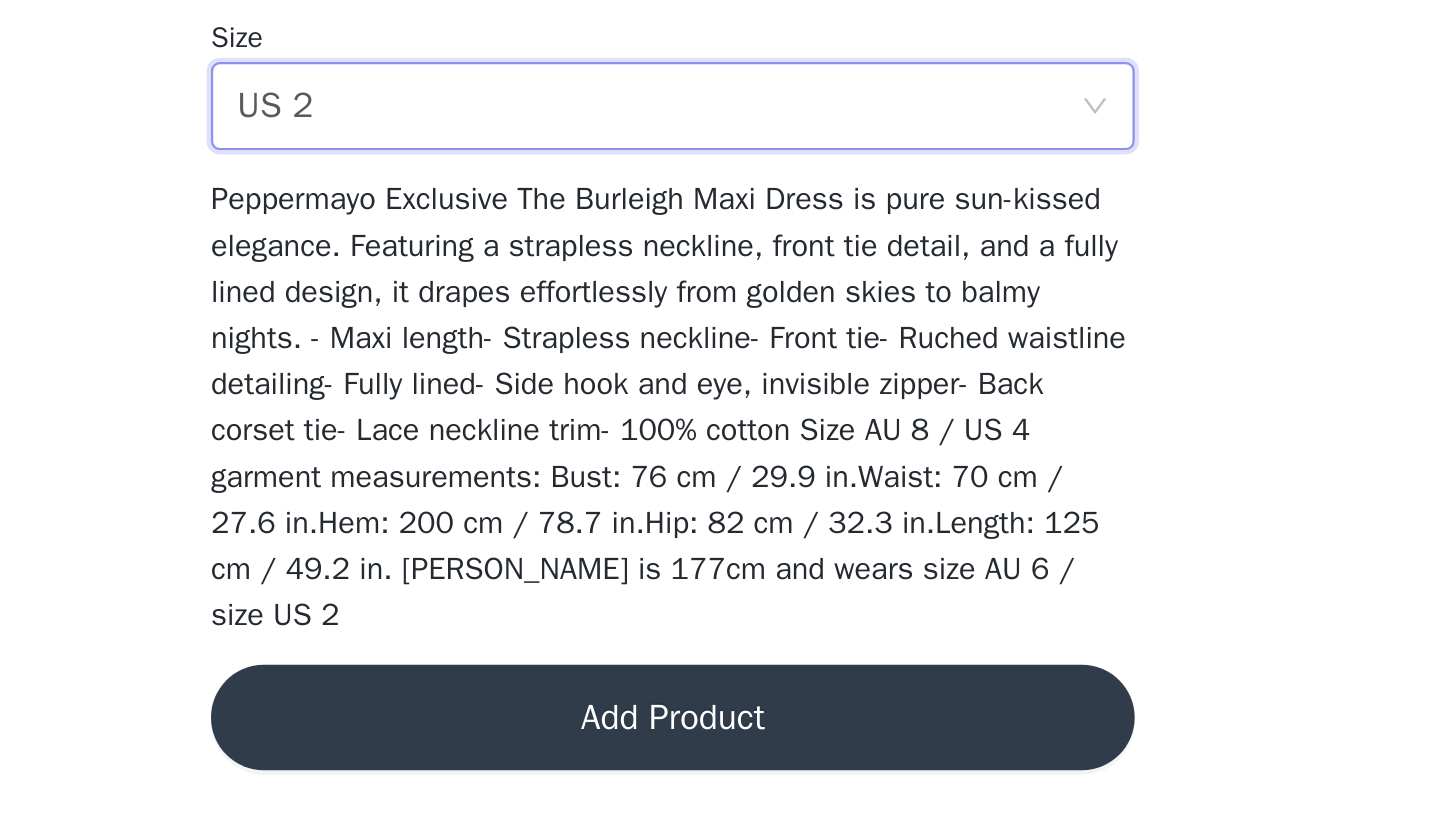 click on "Add Product" at bounding box center (720, 773) 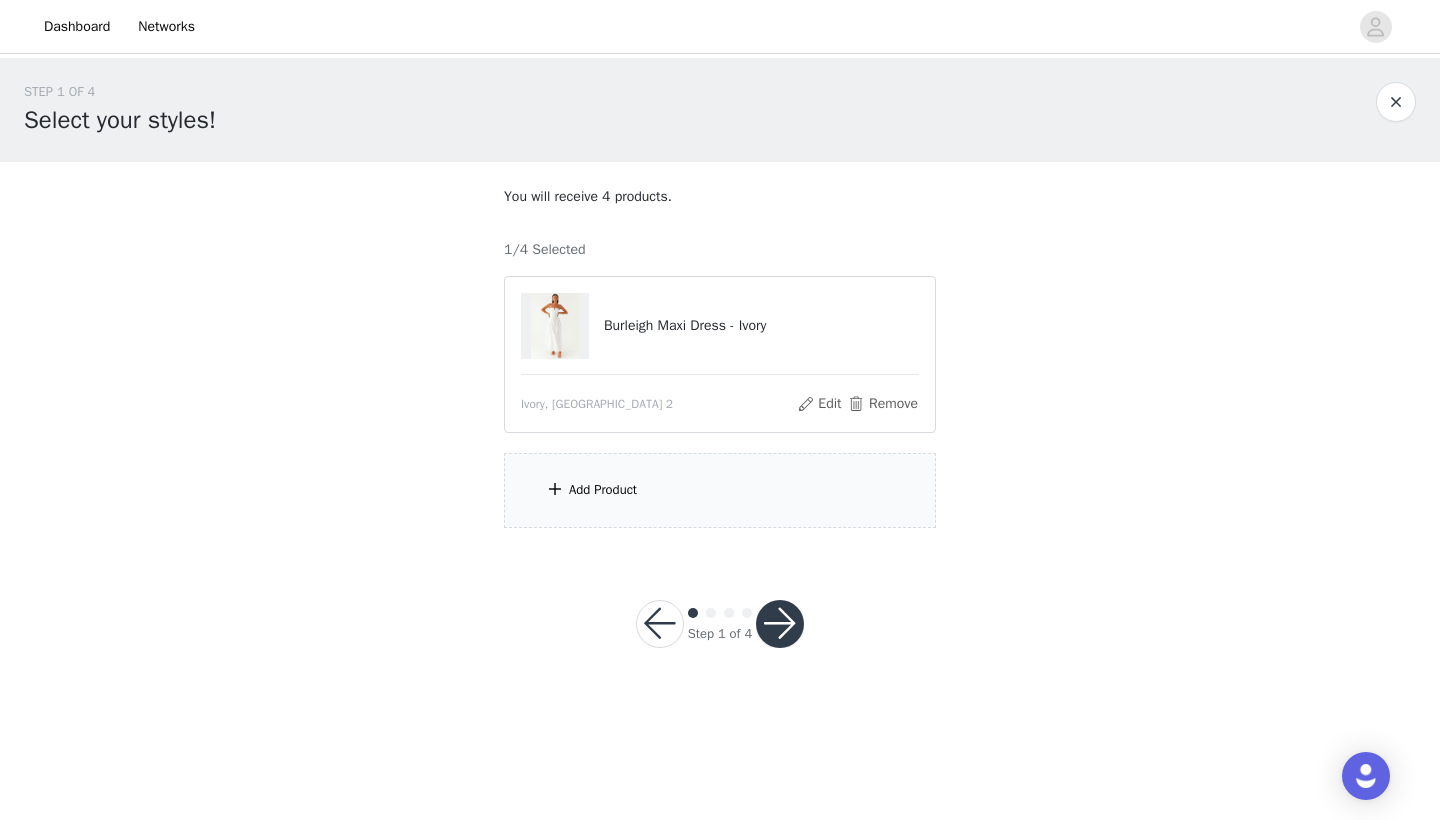 click on "Add Product" at bounding box center [720, 490] 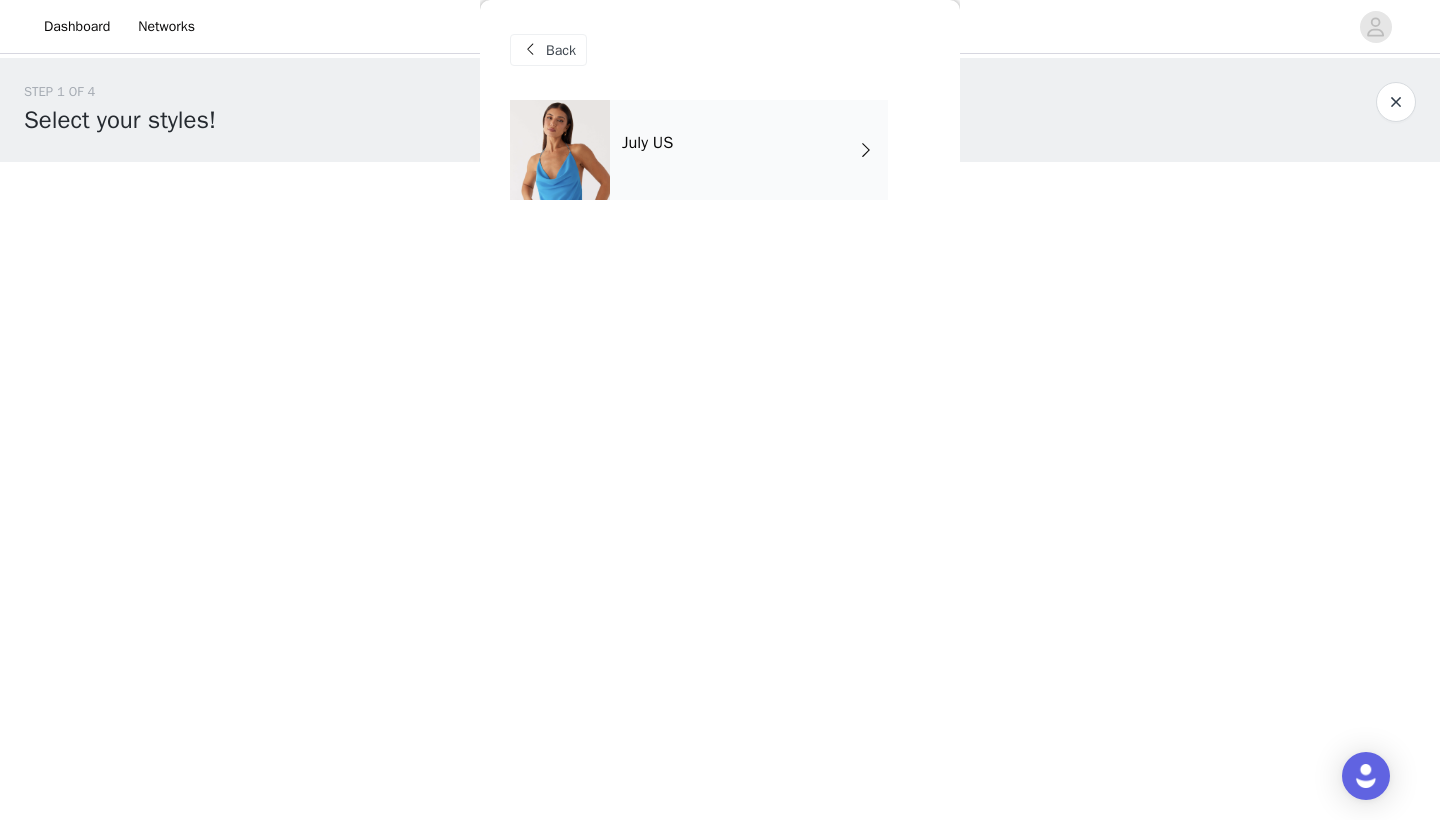click on "July US" at bounding box center (749, 150) 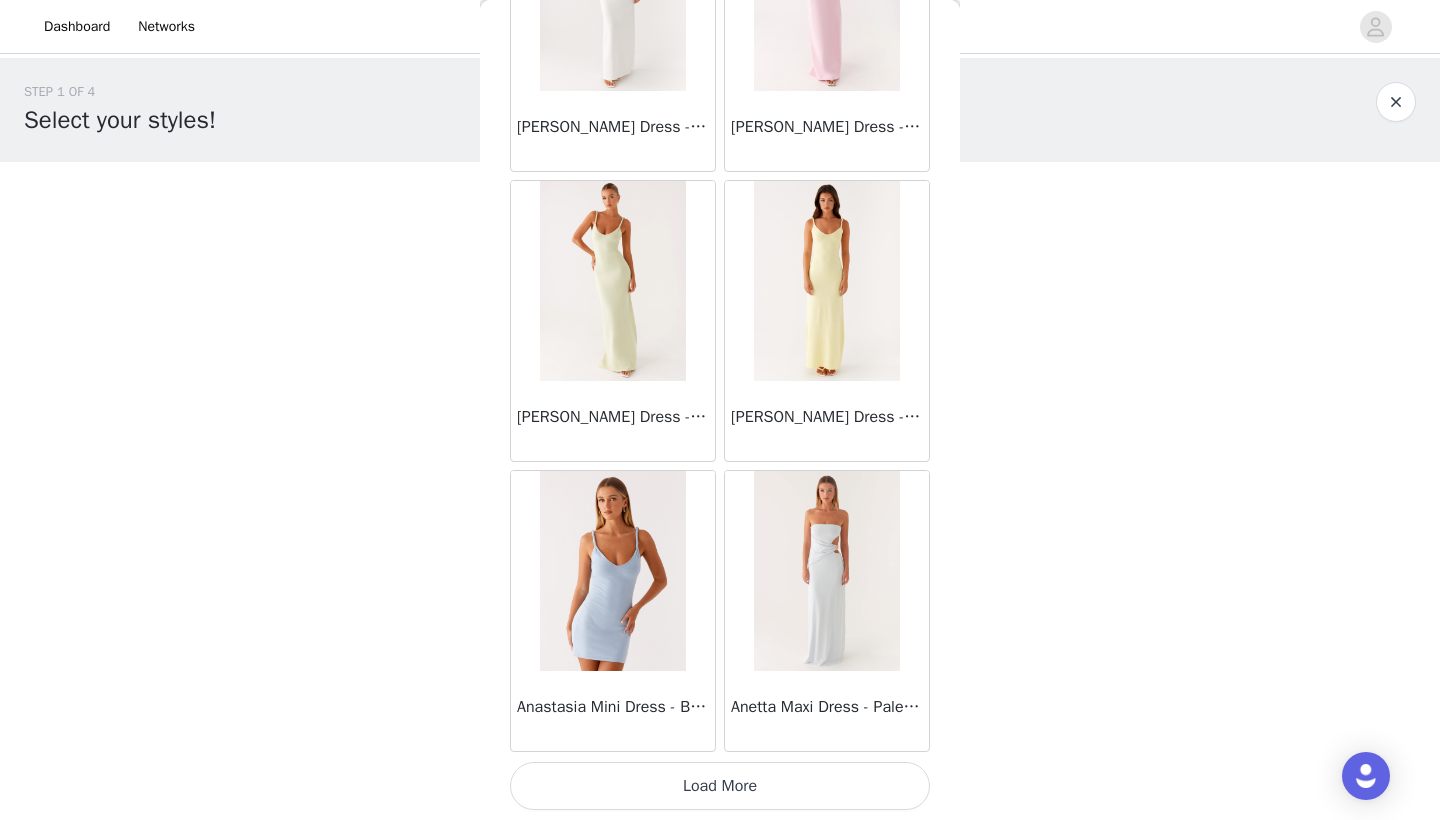 click on "Load More" at bounding box center [720, 786] 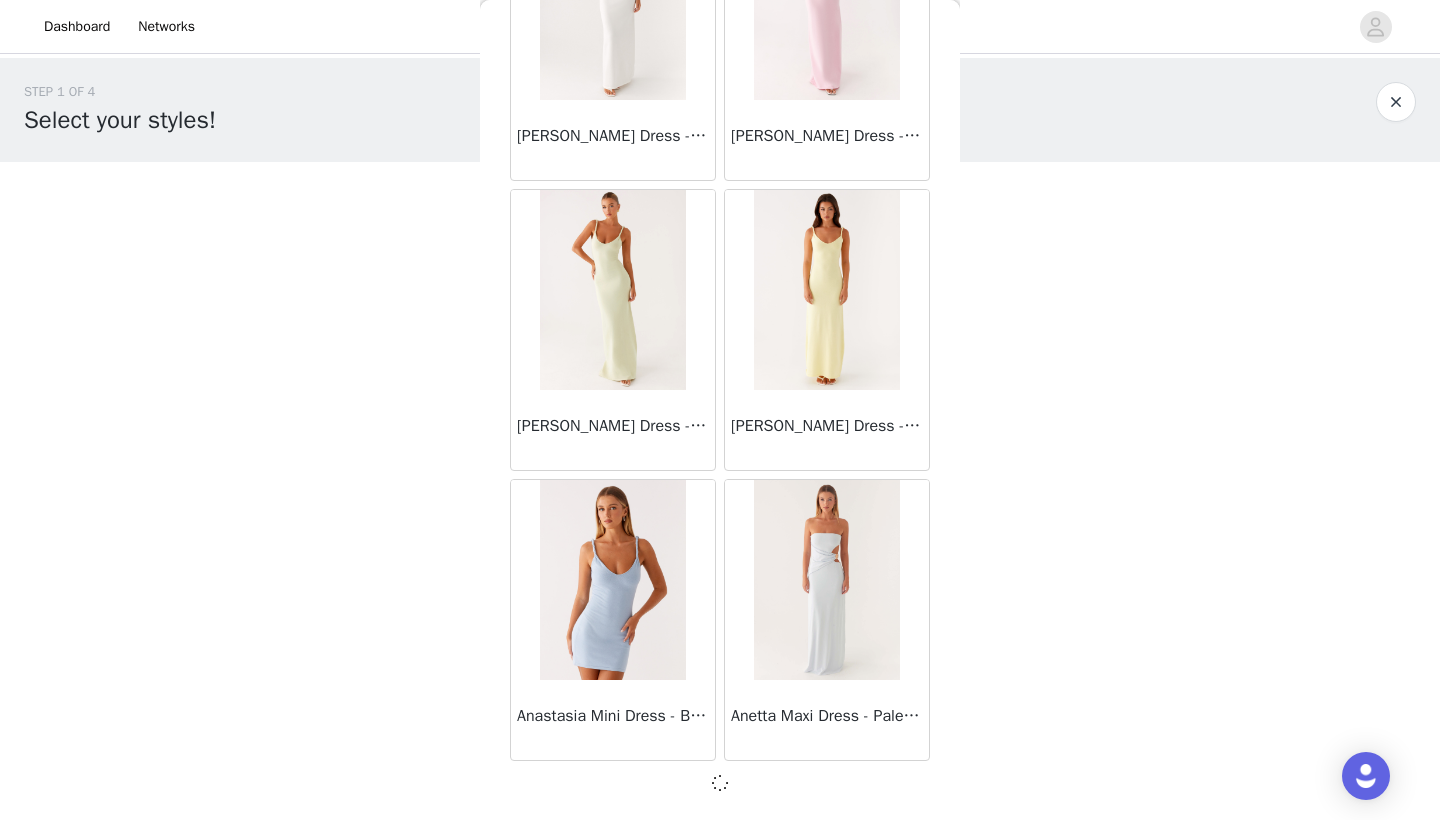 scroll, scrollTop: 2231, scrollLeft: 0, axis: vertical 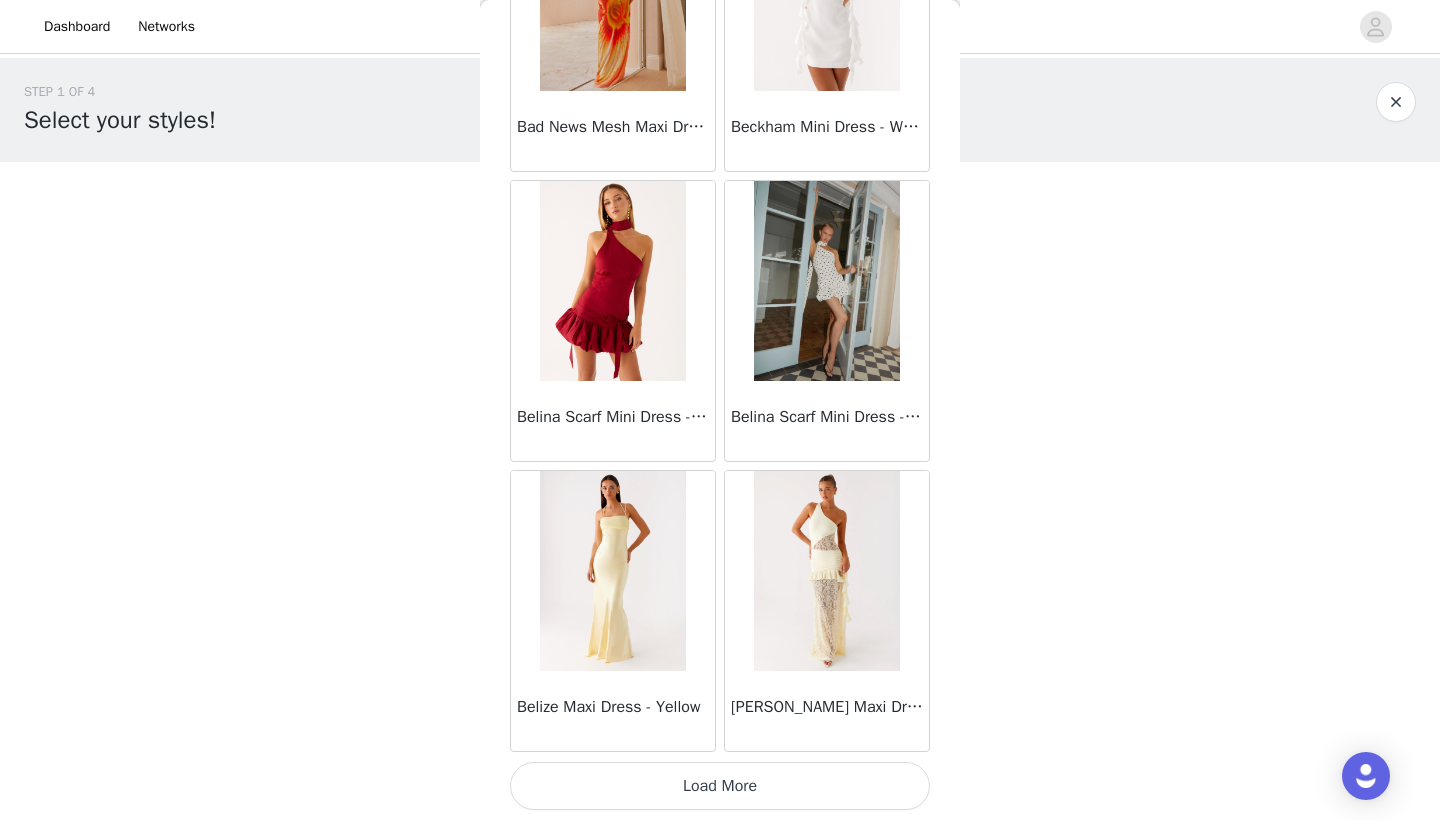 click on "Load More" at bounding box center (720, 786) 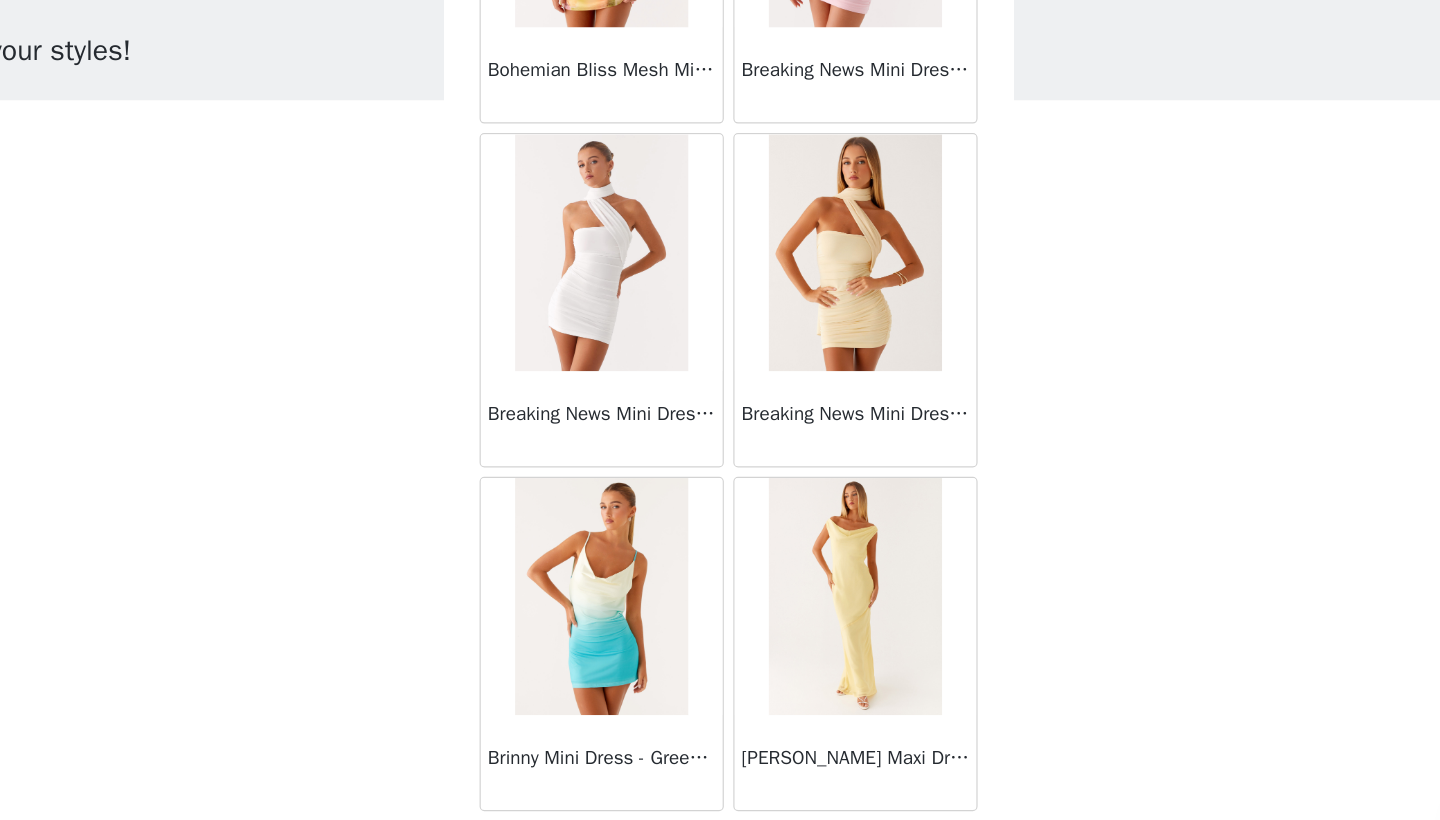 scroll, scrollTop: 7451, scrollLeft: 0, axis: vertical 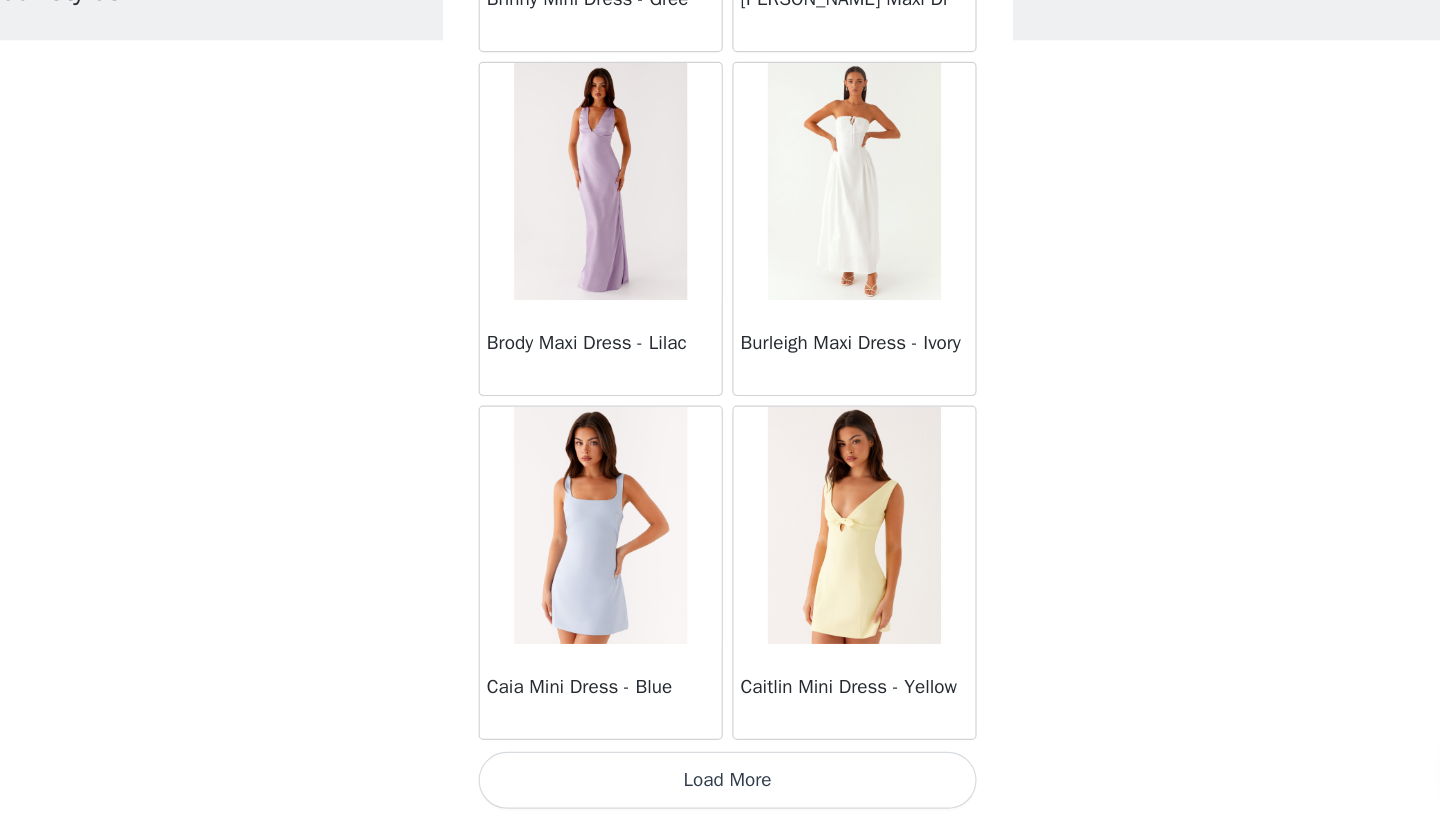 click on "Load More" at bounding box center (720, 786) 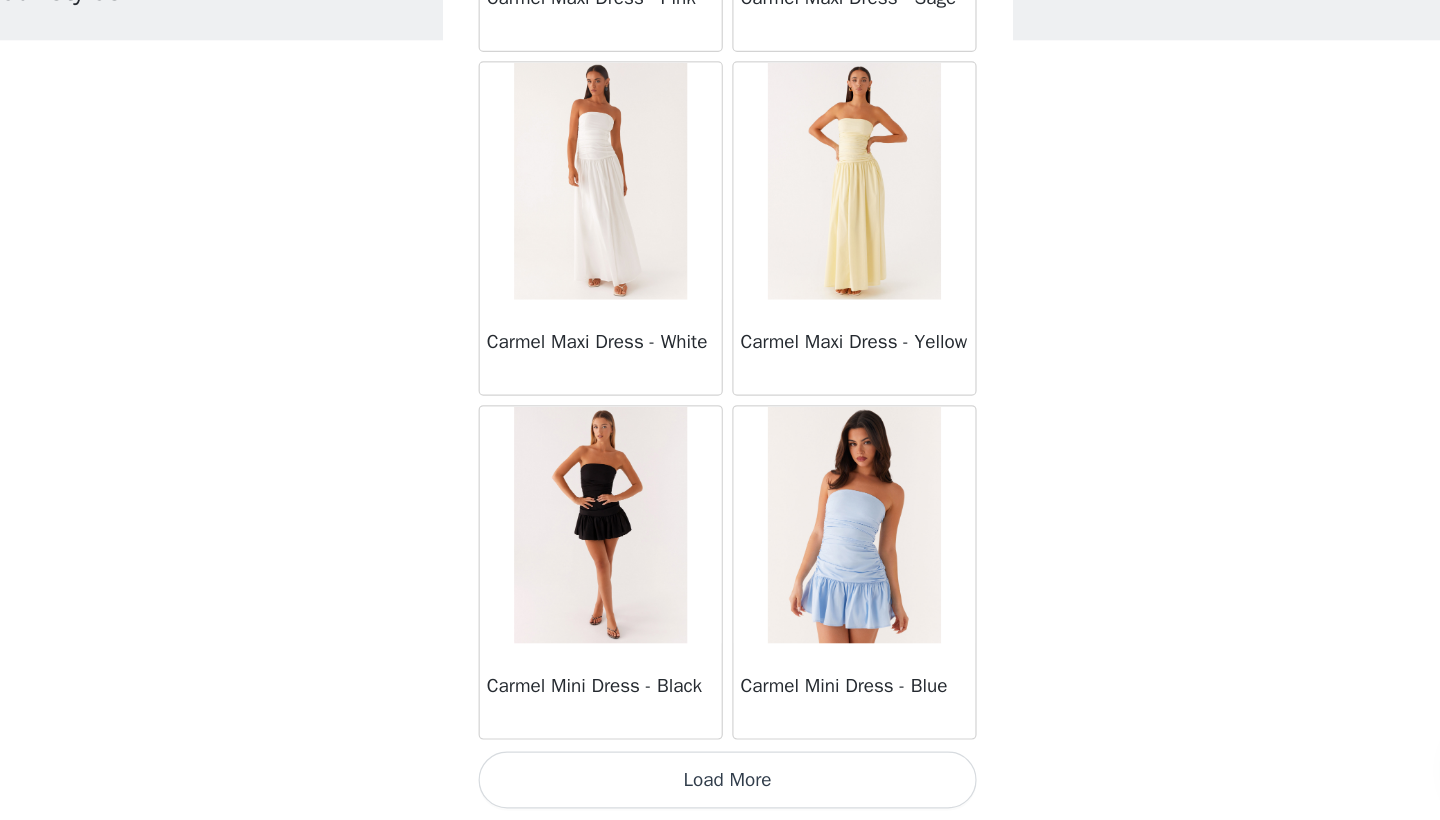 scroll, scrollTop: 10940, scrollLeft: 0, axis: vertical 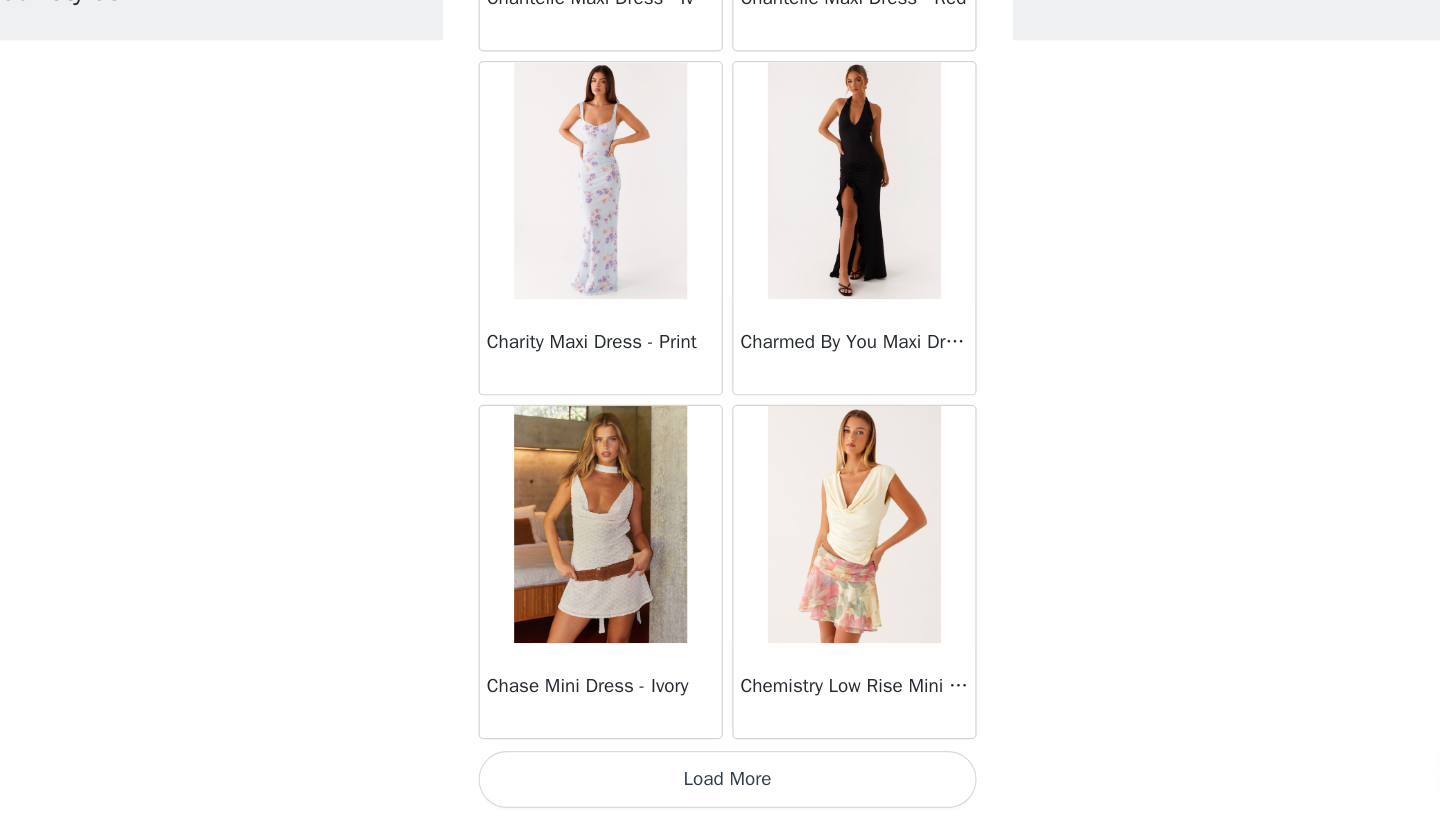 click on "Load More" at bounding box center [720, 786] 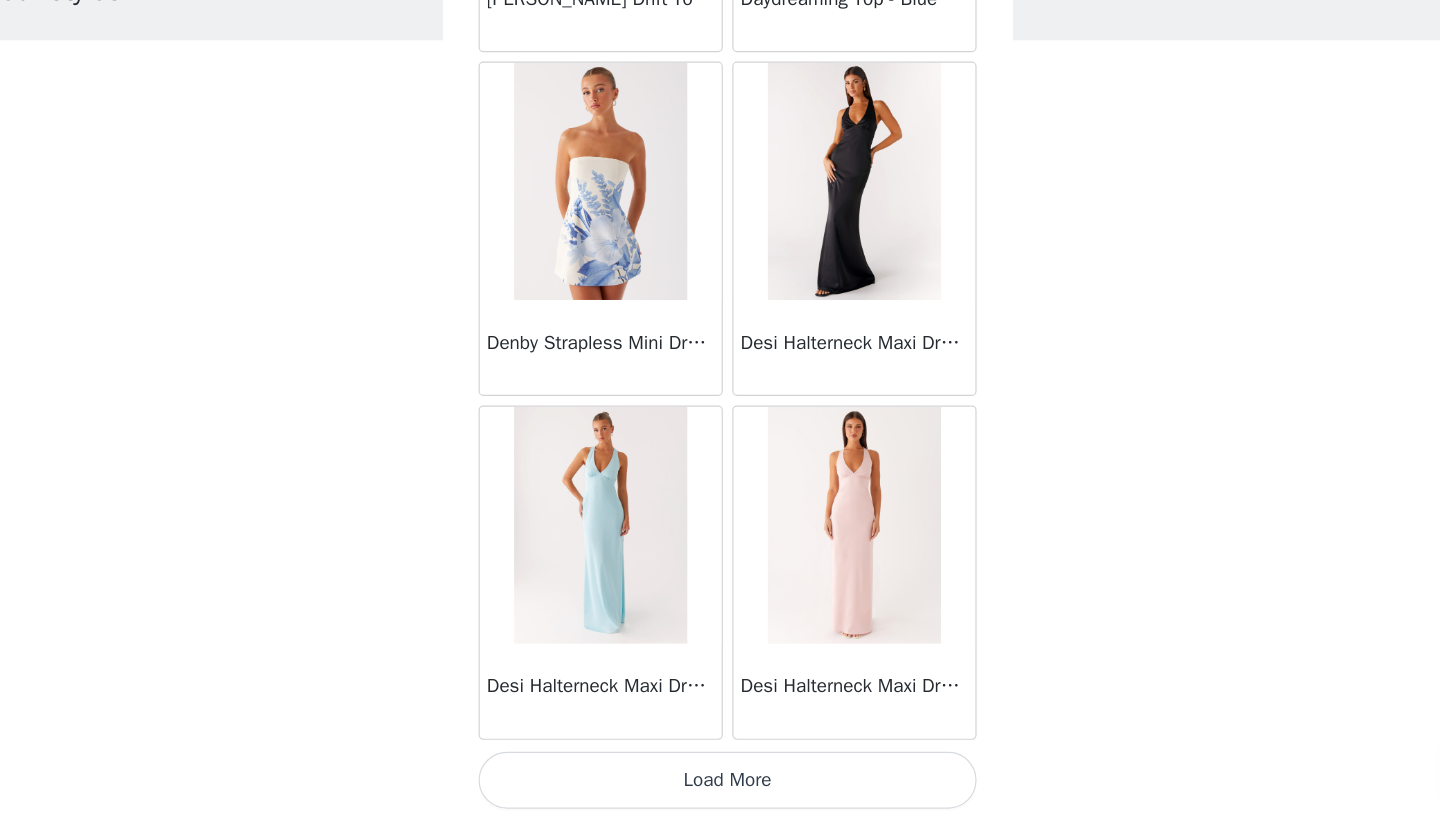 scroll, scrollTop: 16740, scrollLeft: 0, axis: vertical 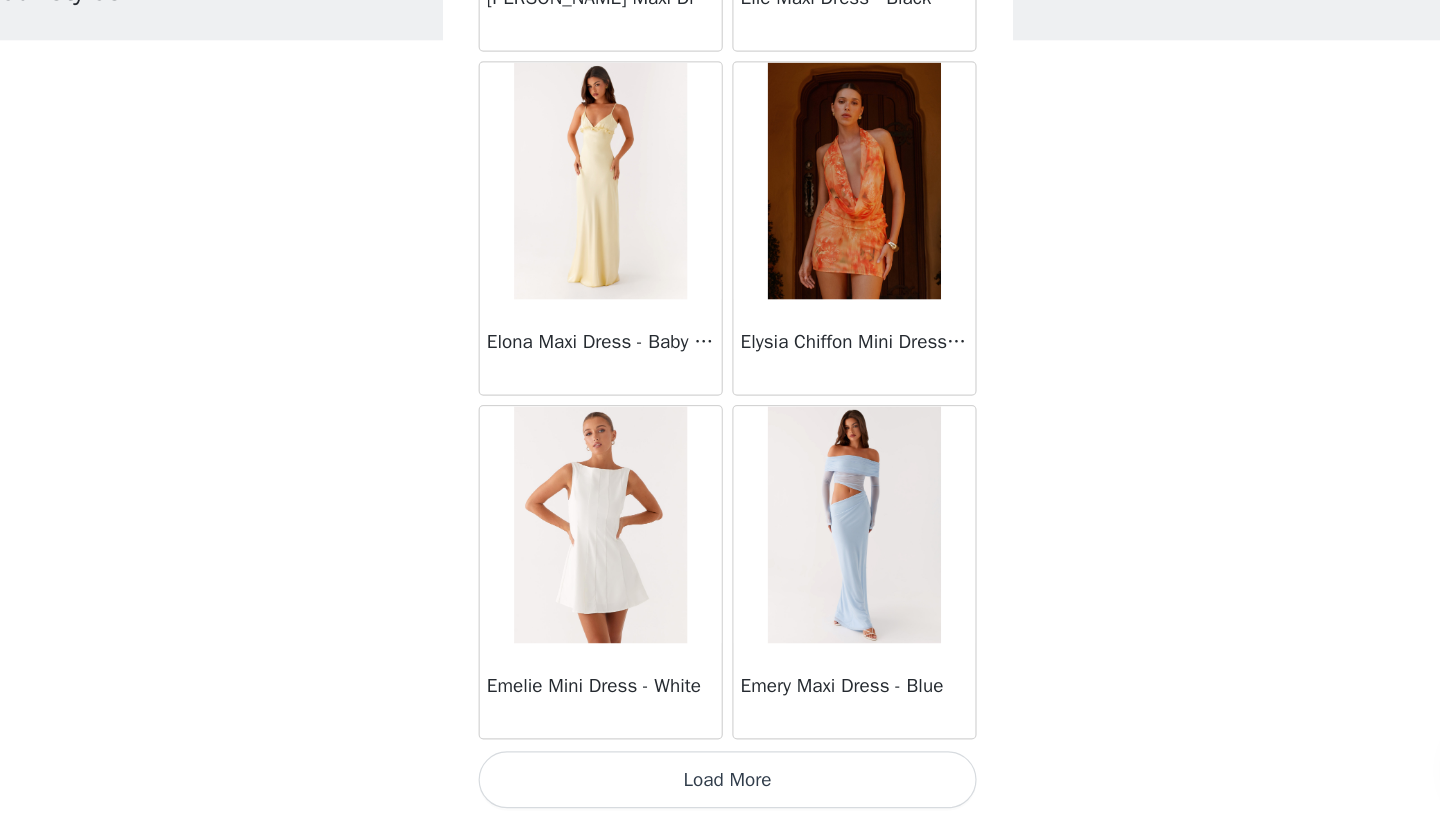 click on "Load More" at bounding box center (720, 786) 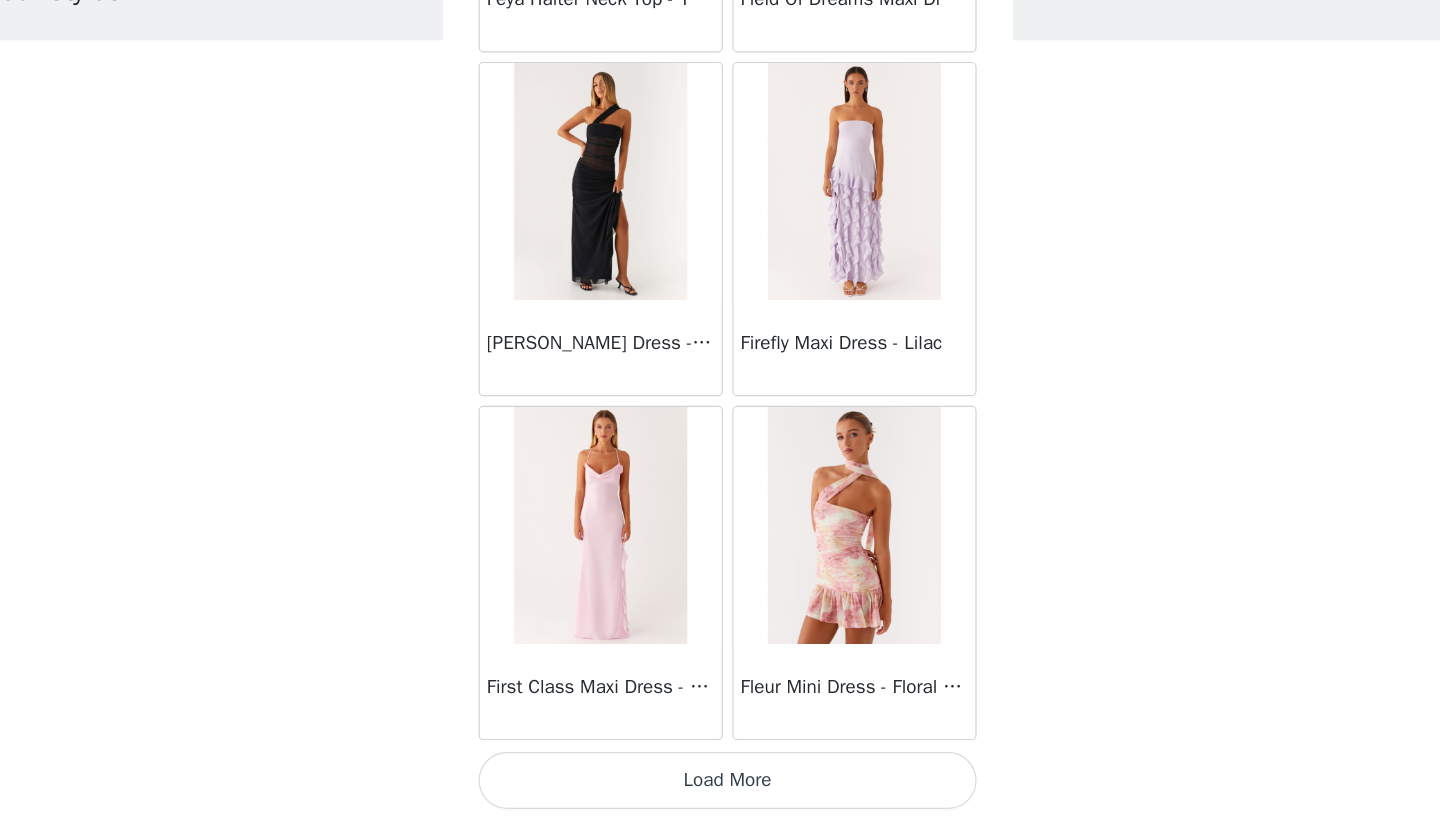 scroll, scrollTop: 22540, scrollLeft: 0, axis: vertical 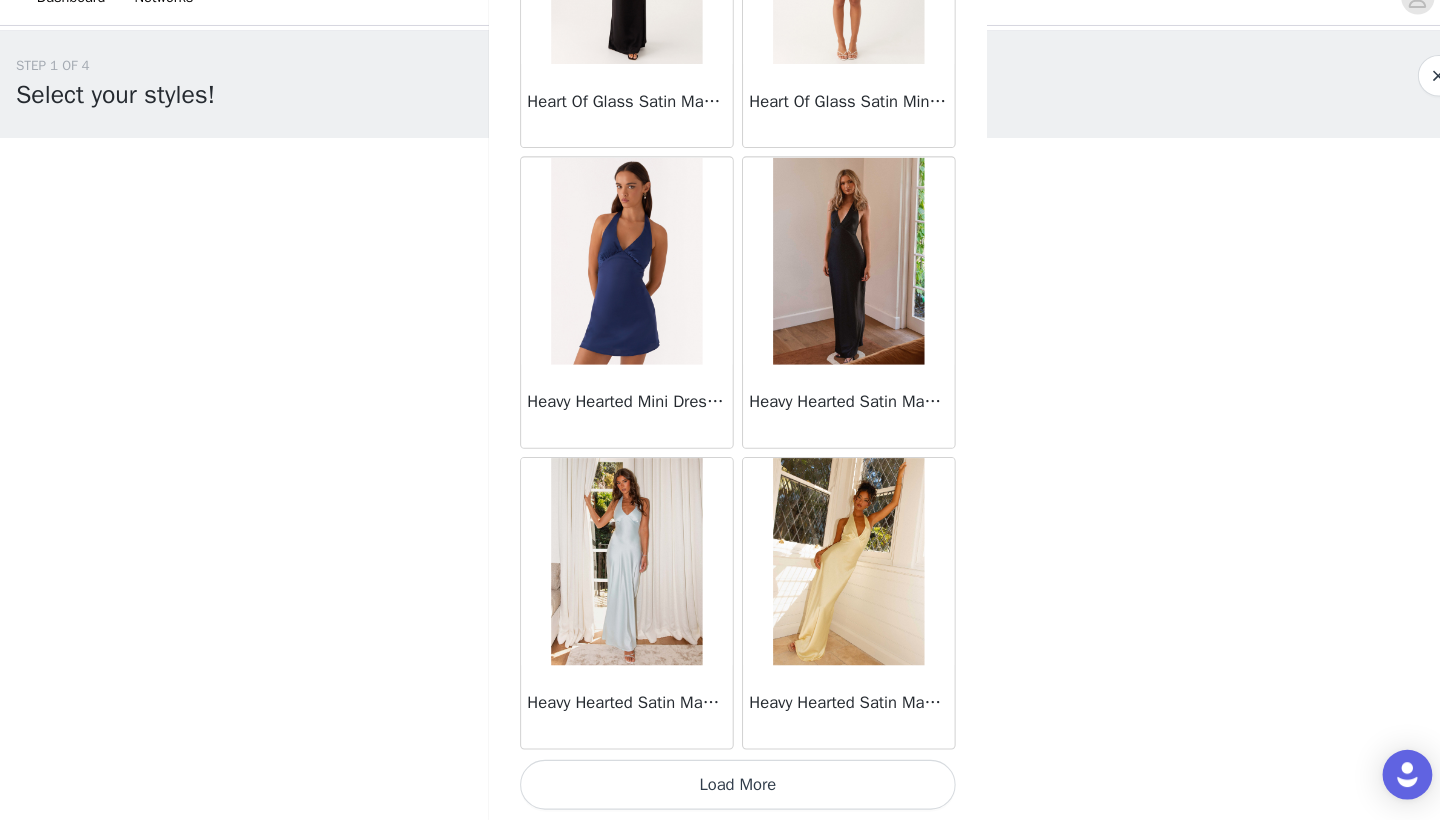 click on "Load More" at bounding box center [720, 786] 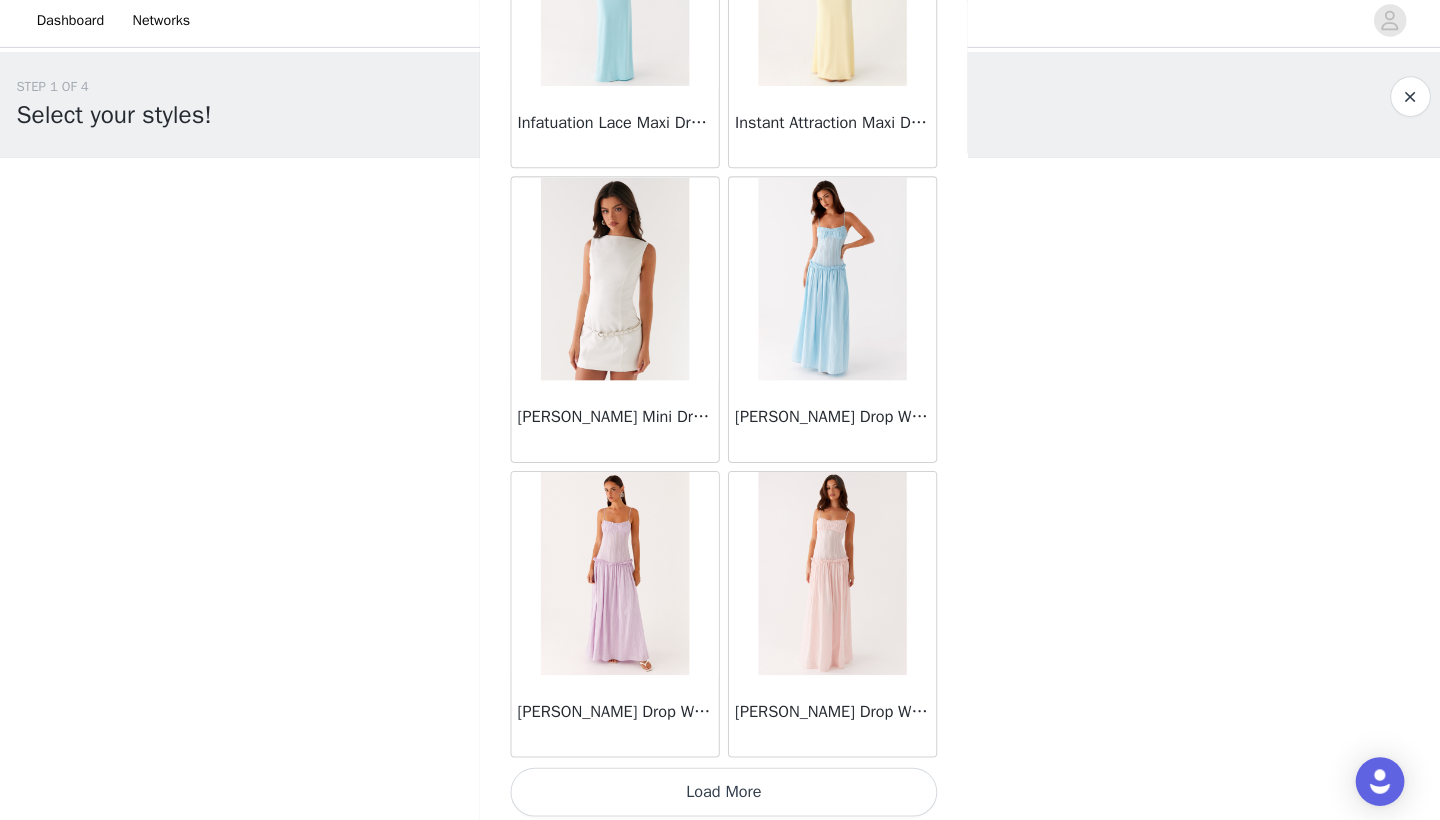 scroll, scrollTop: 28340, scrollLeft: 0, axis: vertical 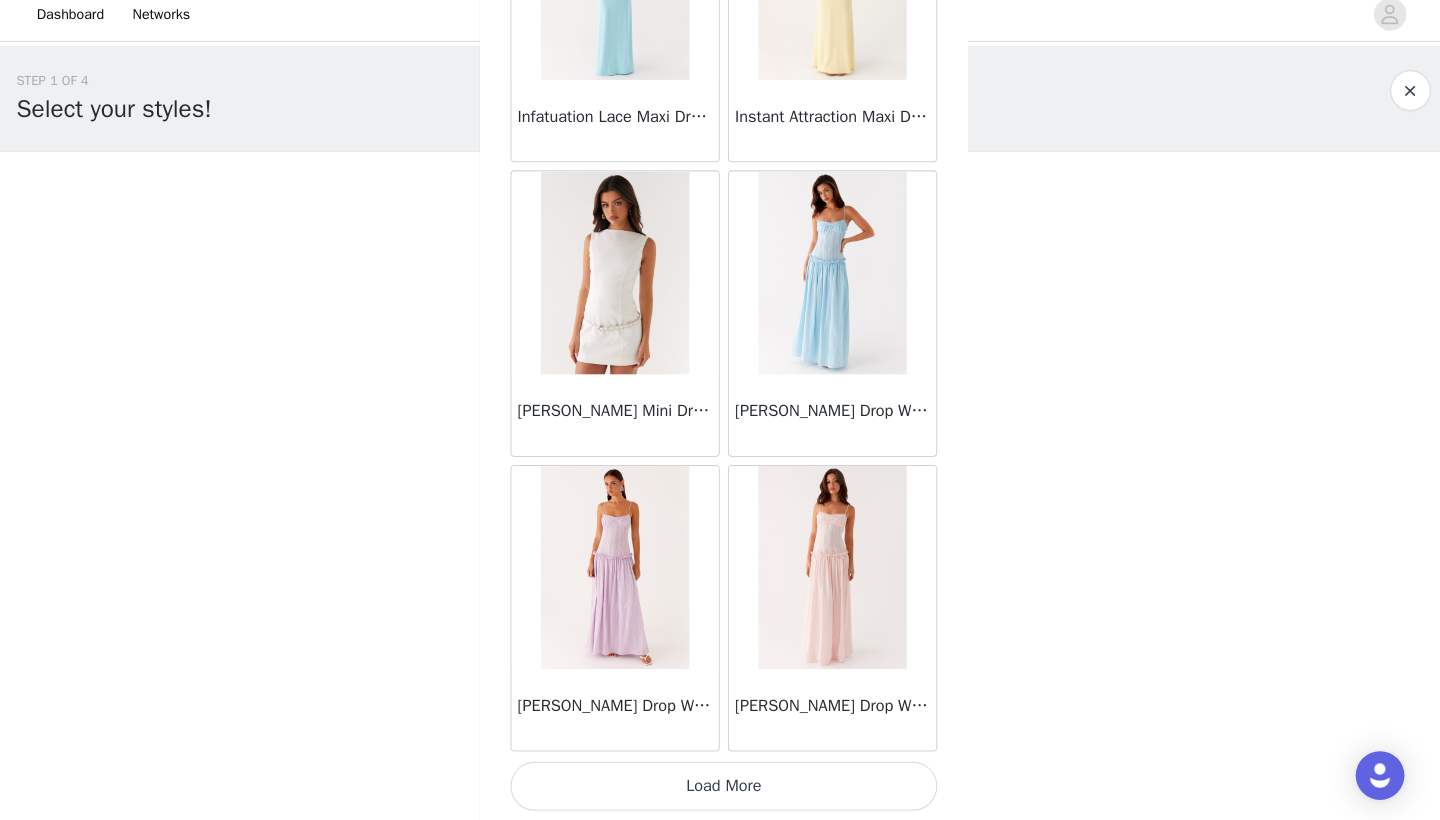click on "Load More" at bounding box center (720, 786) 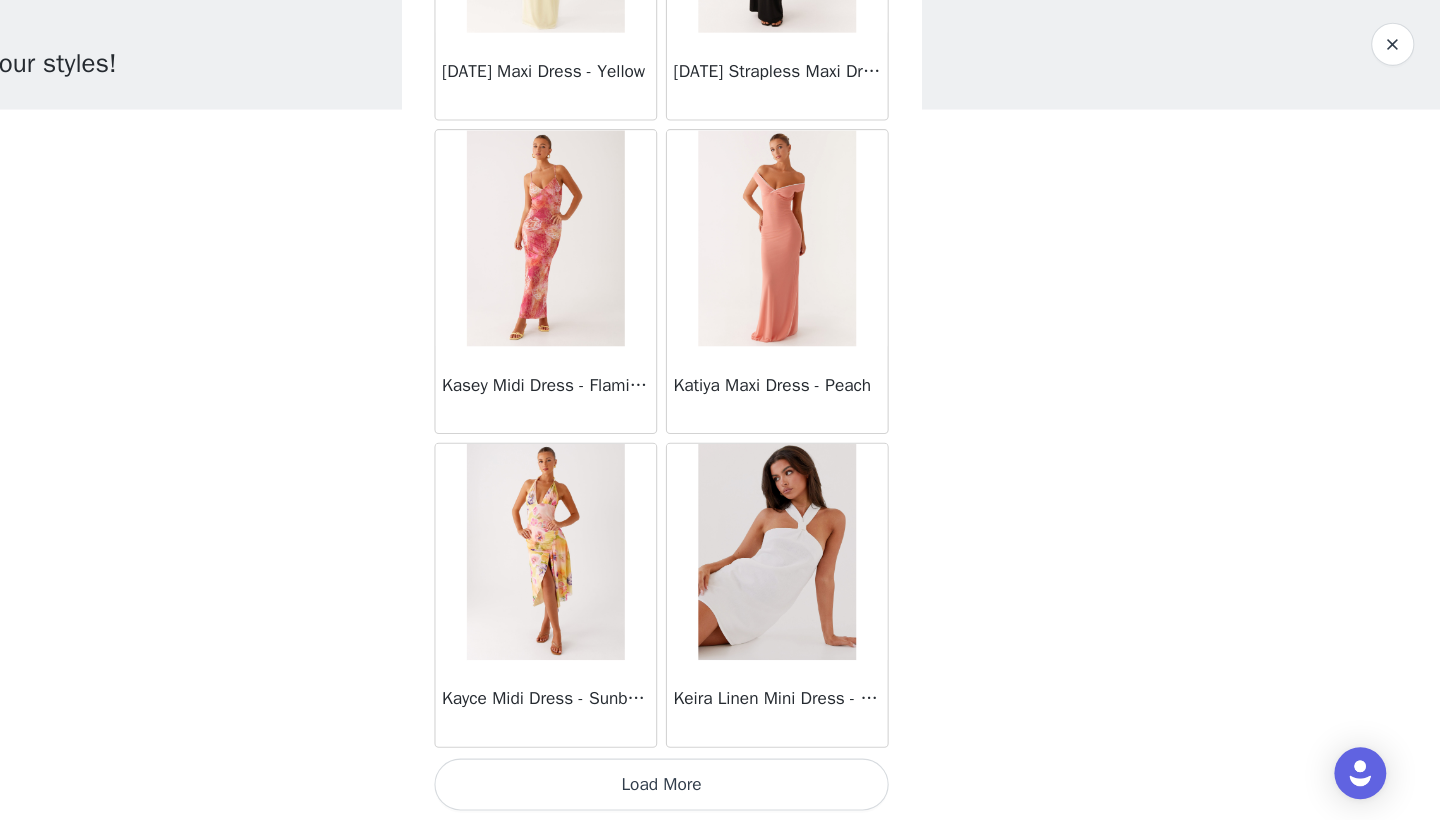 scroll, scrollTop: 31240, scrollLeft: 0, axis: vertical 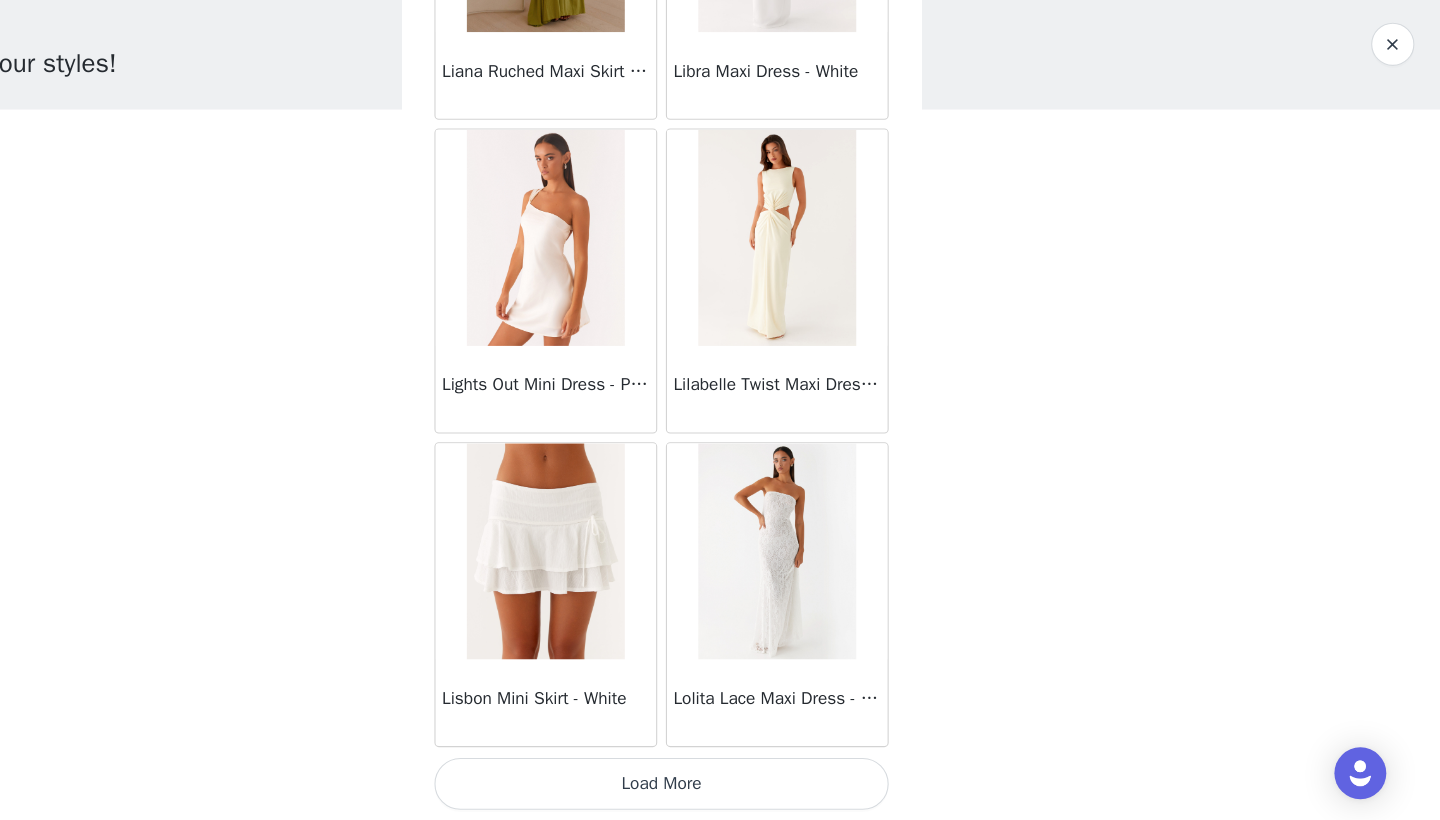 click on "Load More" at bounding box center (720, 786) 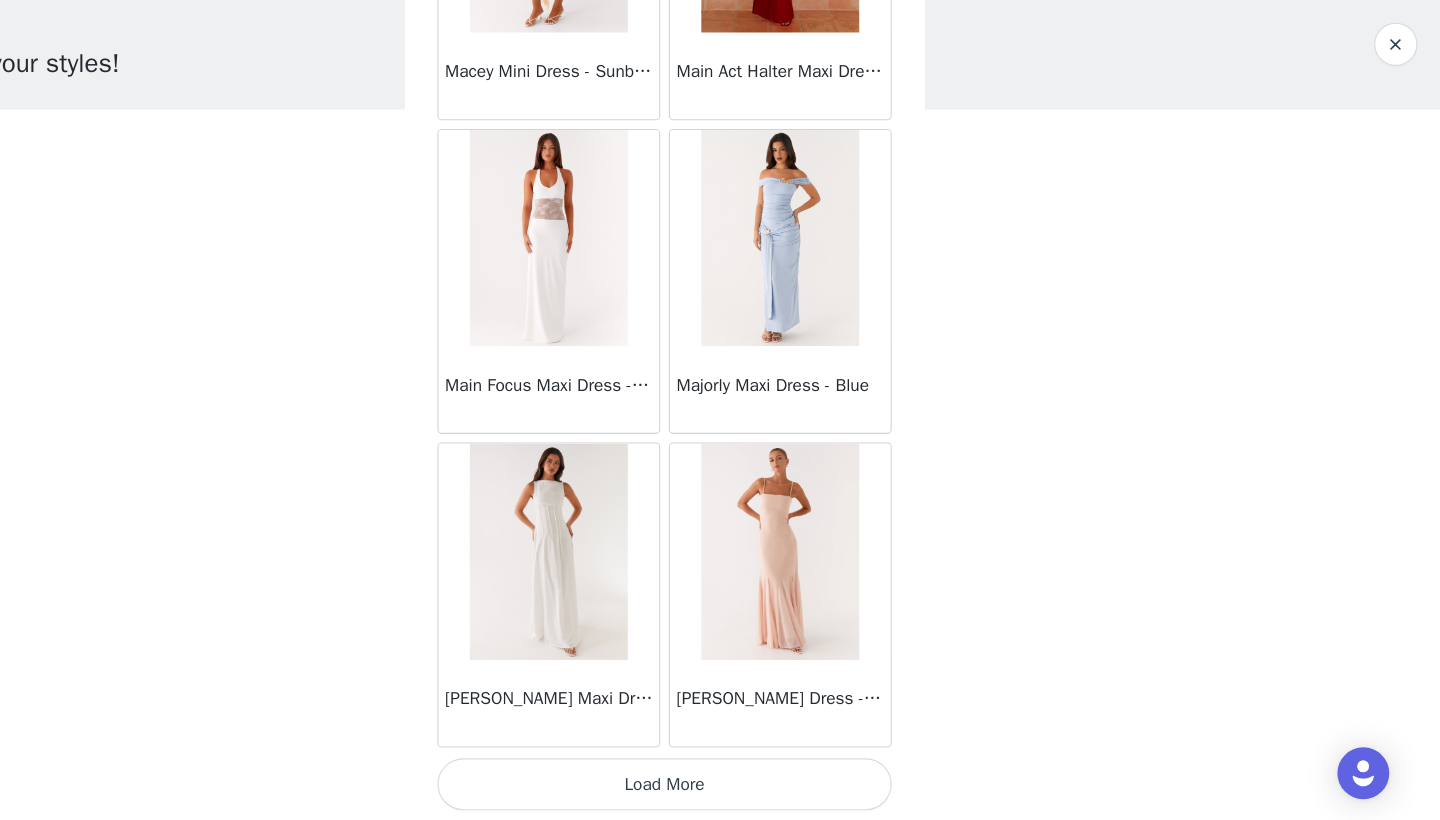 scroll, scrollTop: 37040, scrollLeft: 0, axis: vertical 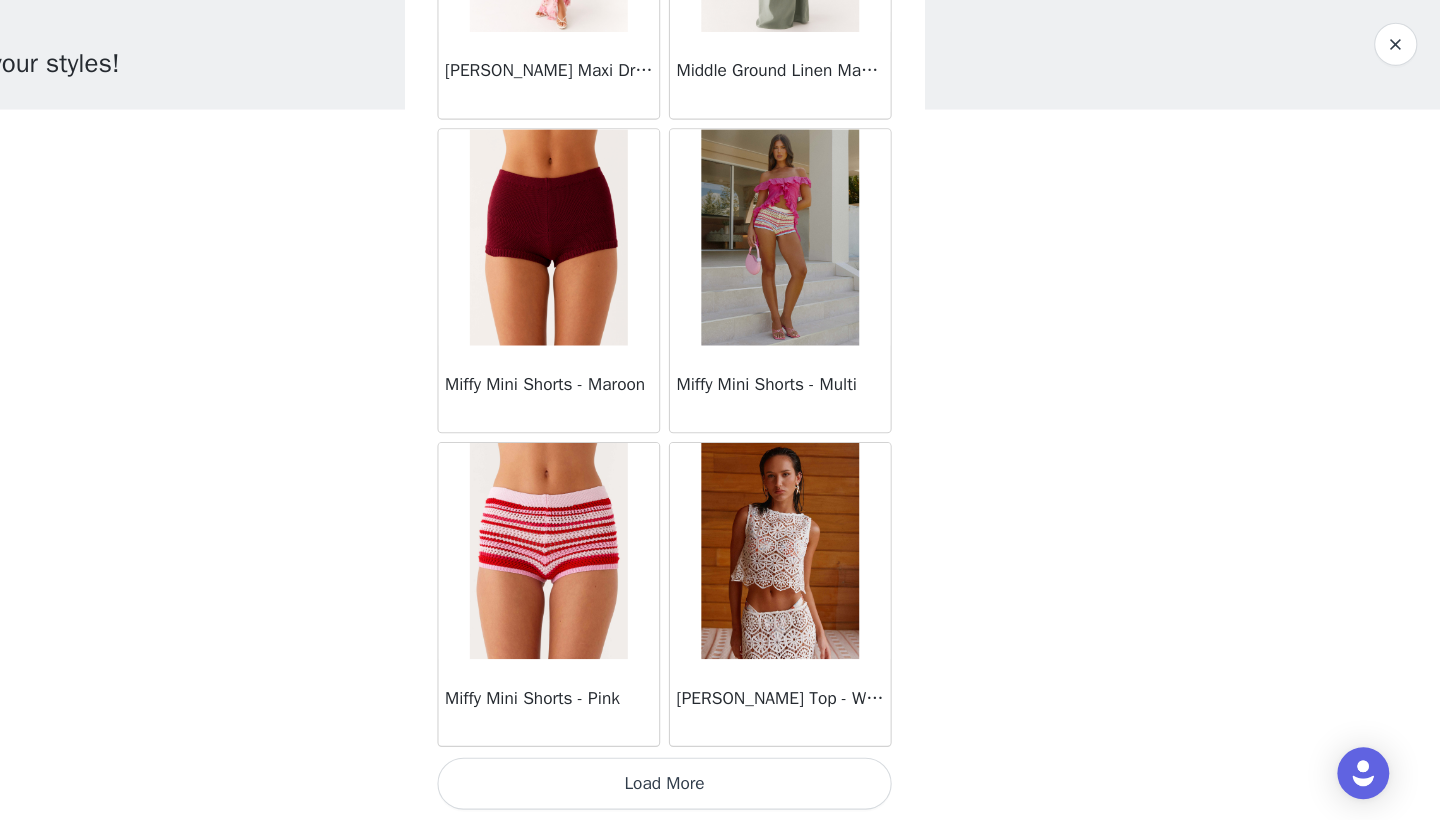 click on "Load More" at bounding box center [720, 786] 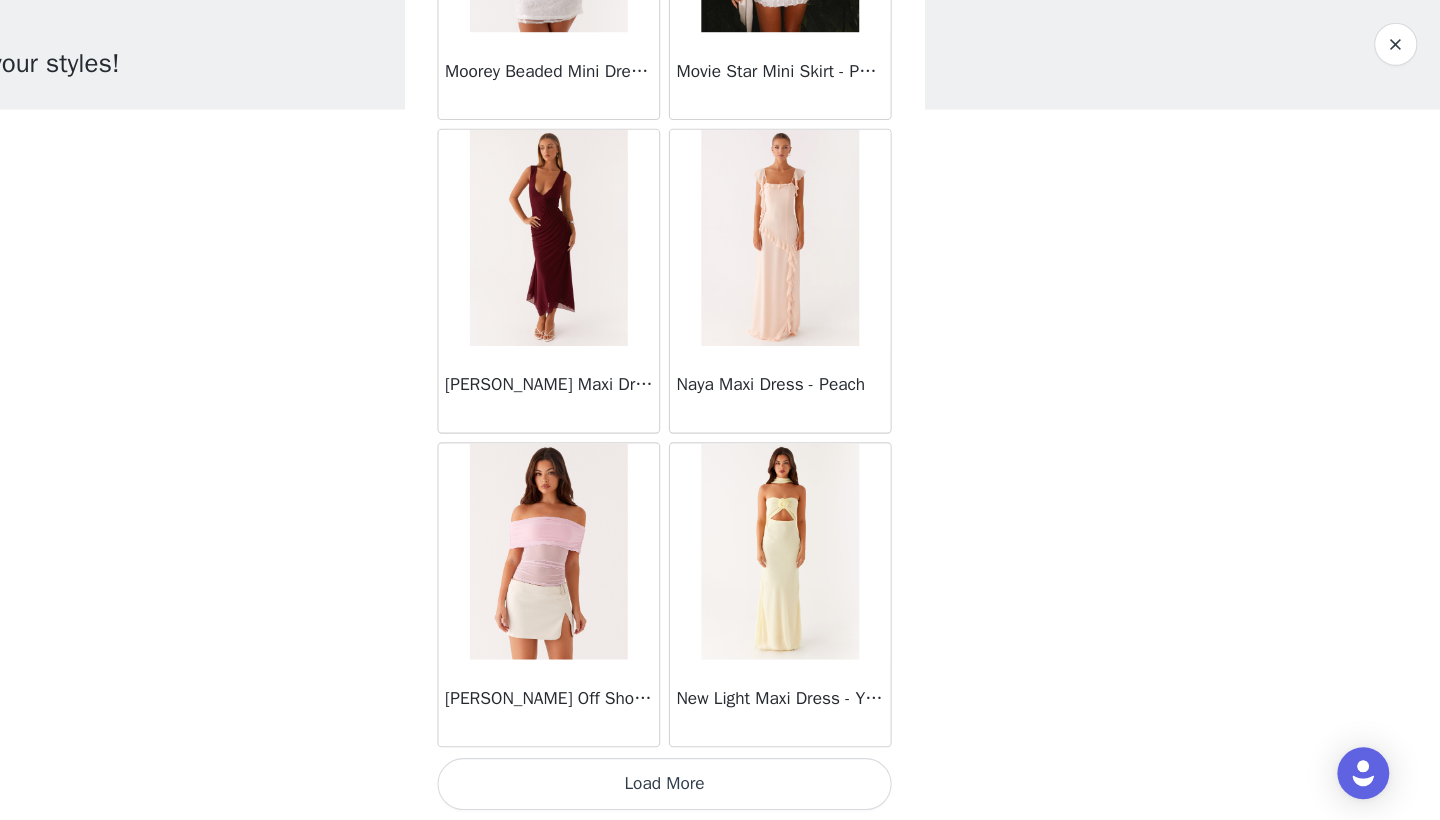 click on "Load More" at bounding box center [720, 786] 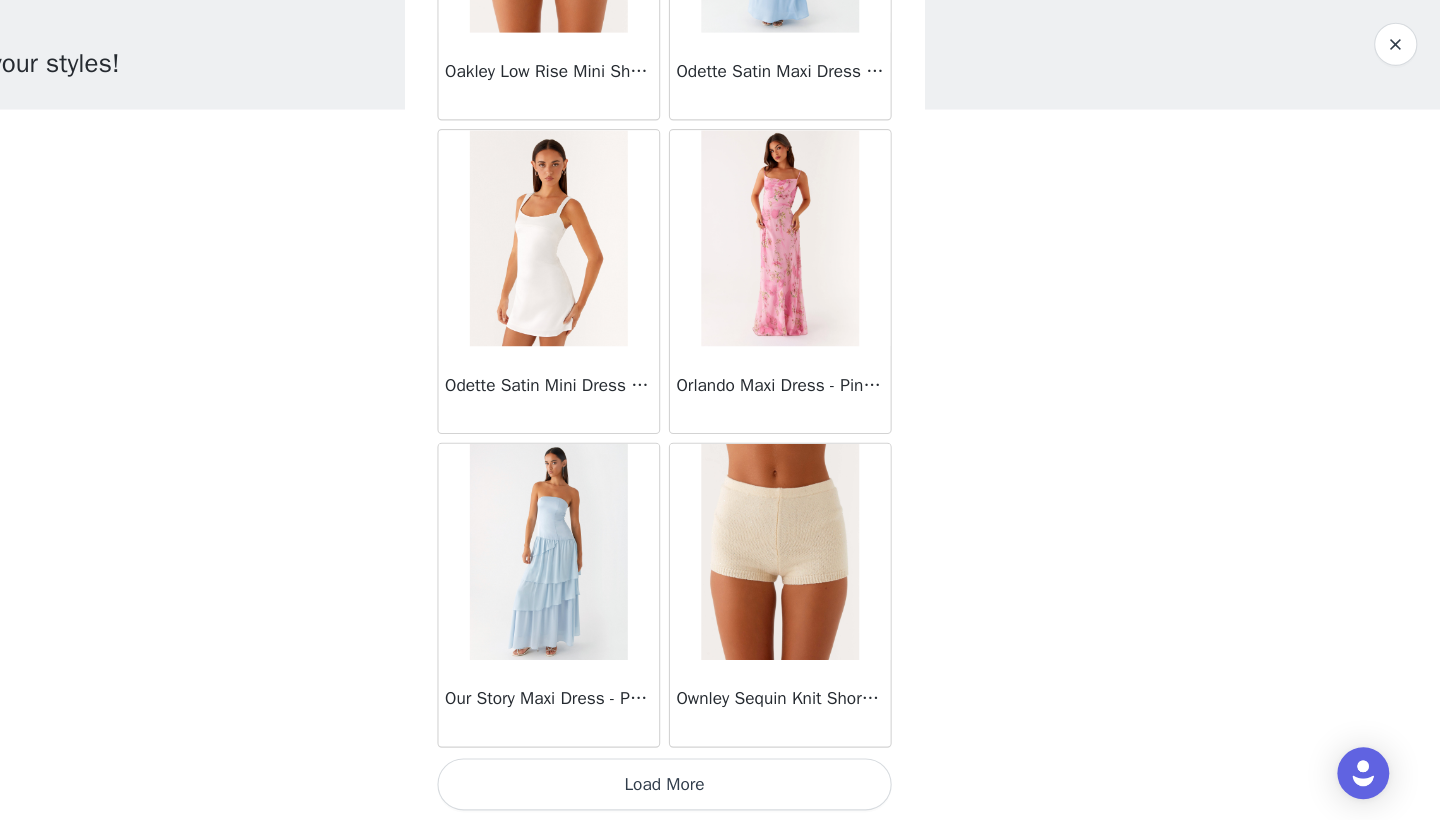 scroll, scrollTop: 45740, scrollLeft: 0, axis: vertical 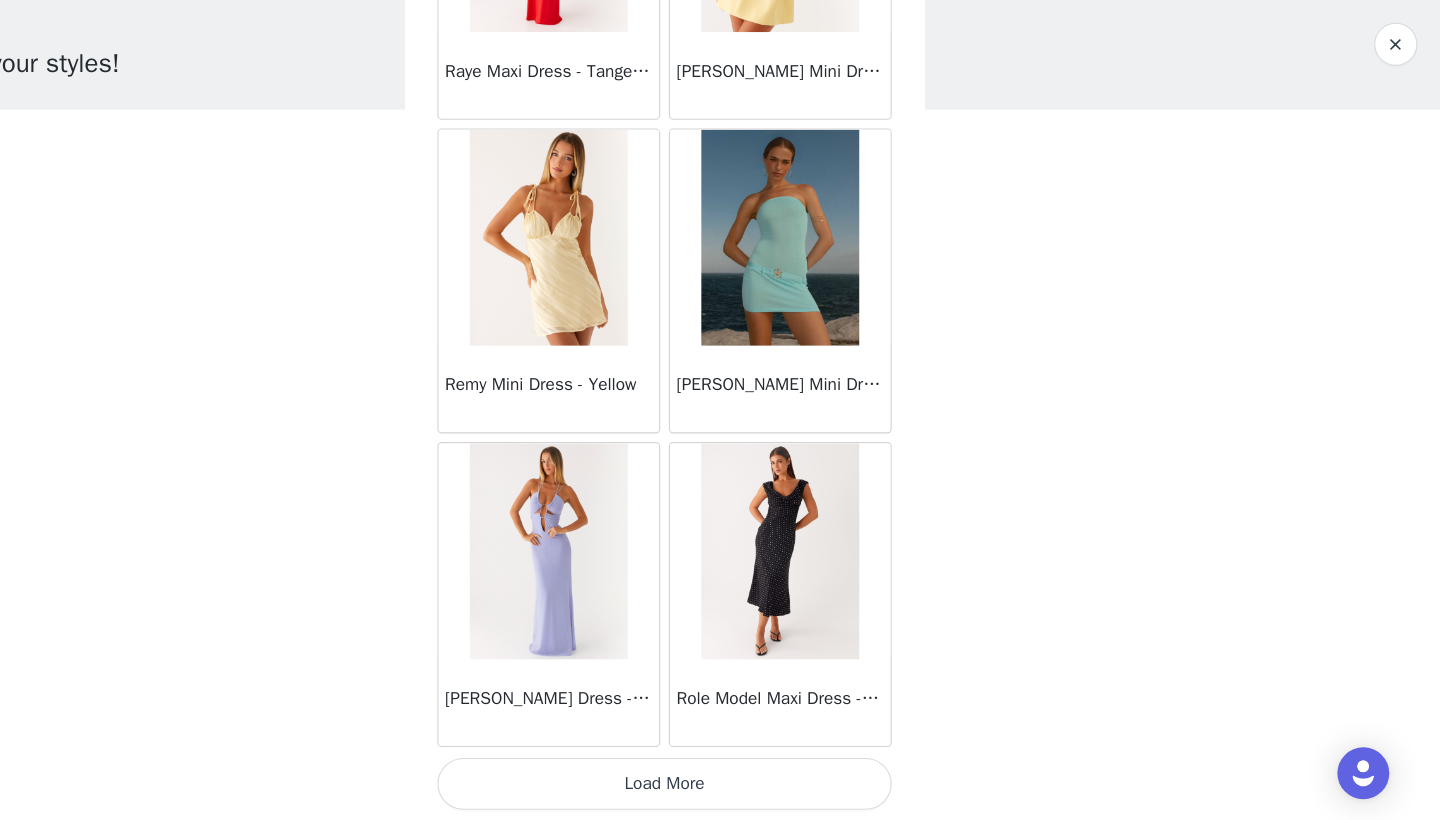 click on "Load More" at bounding box center [720, 786] 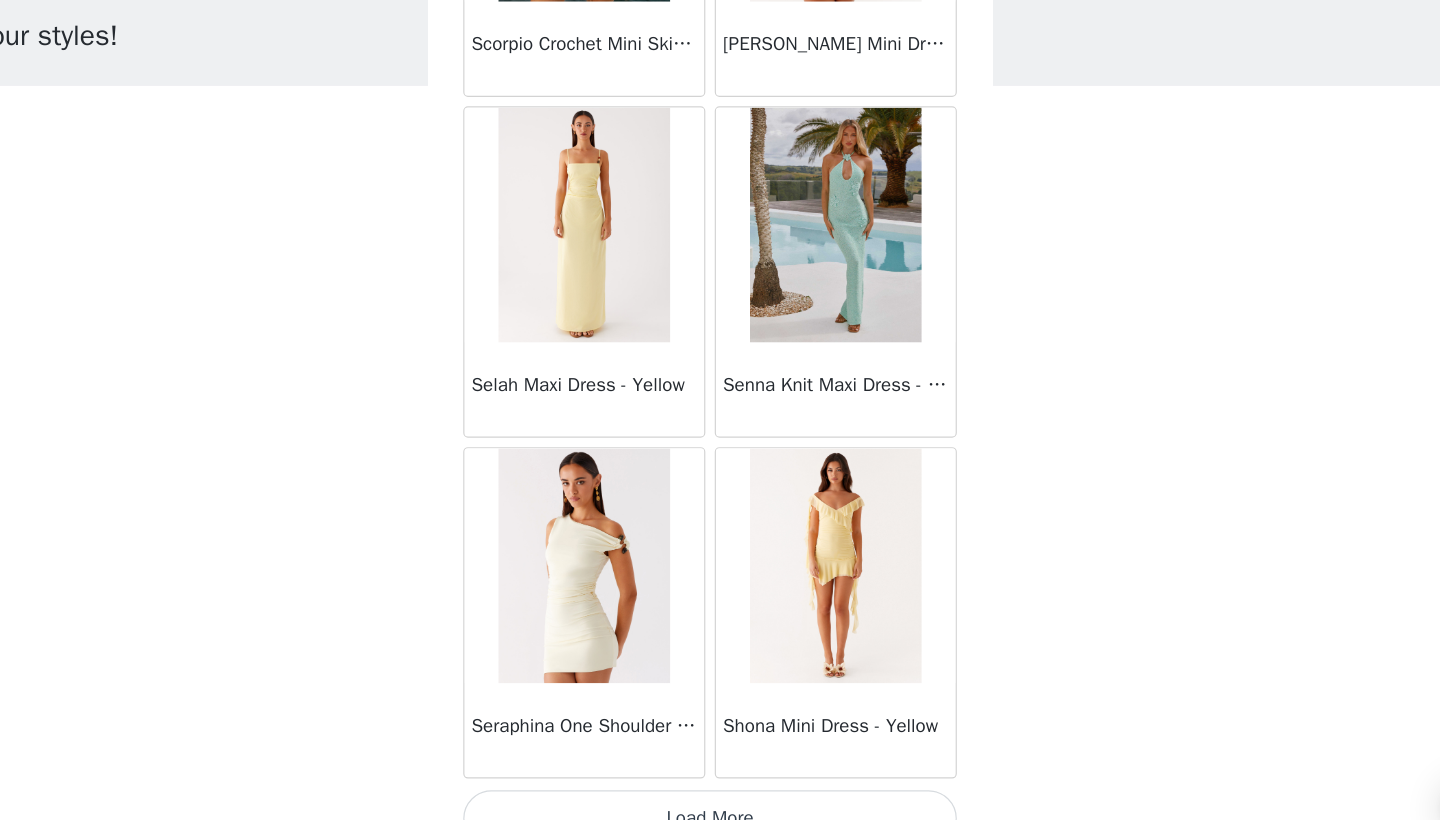 scroll, scrollTop: 51540, scrollLeft: 0, axis: vertical 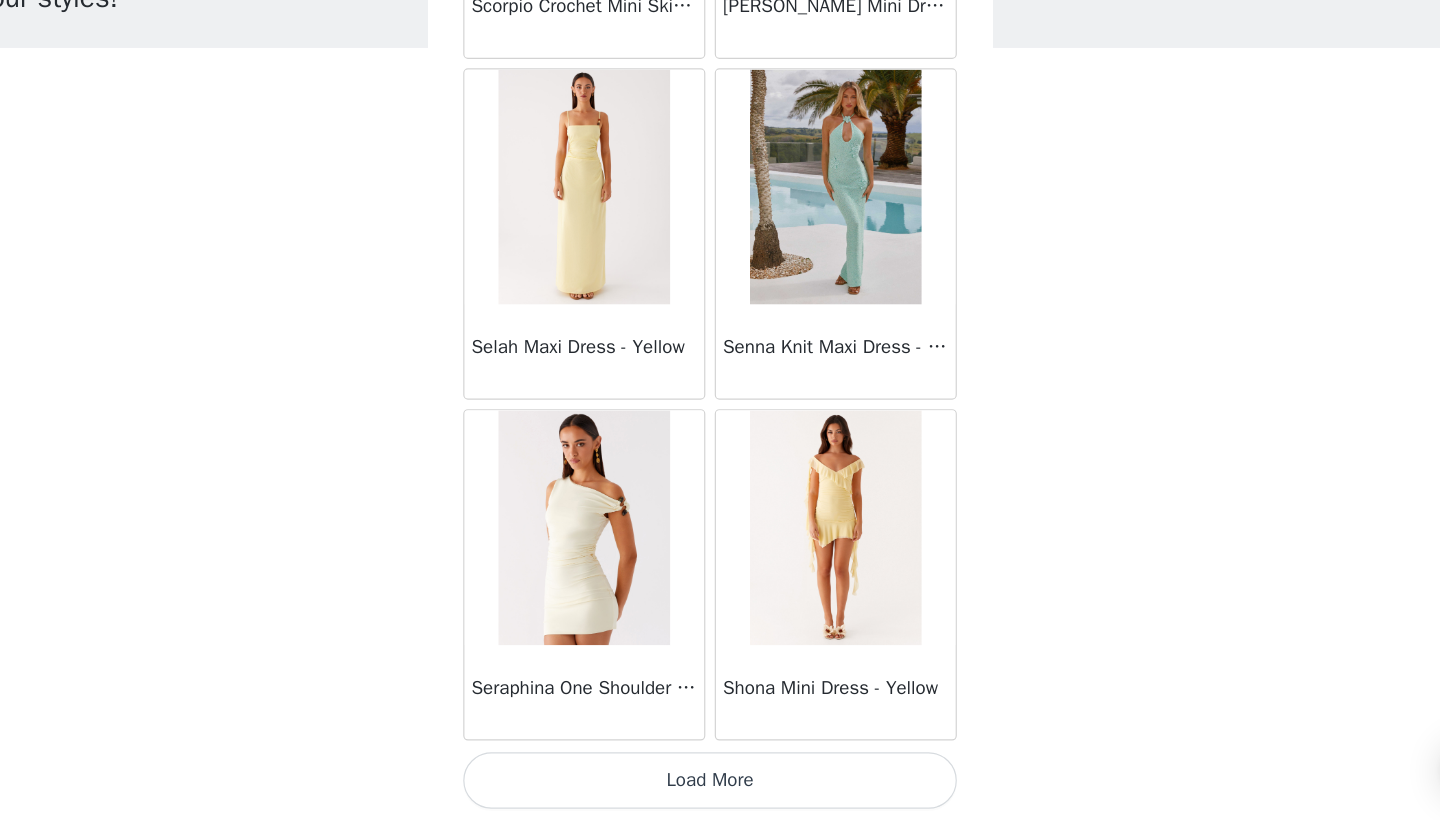 click on "Load More" at bounding box center (720, 786) 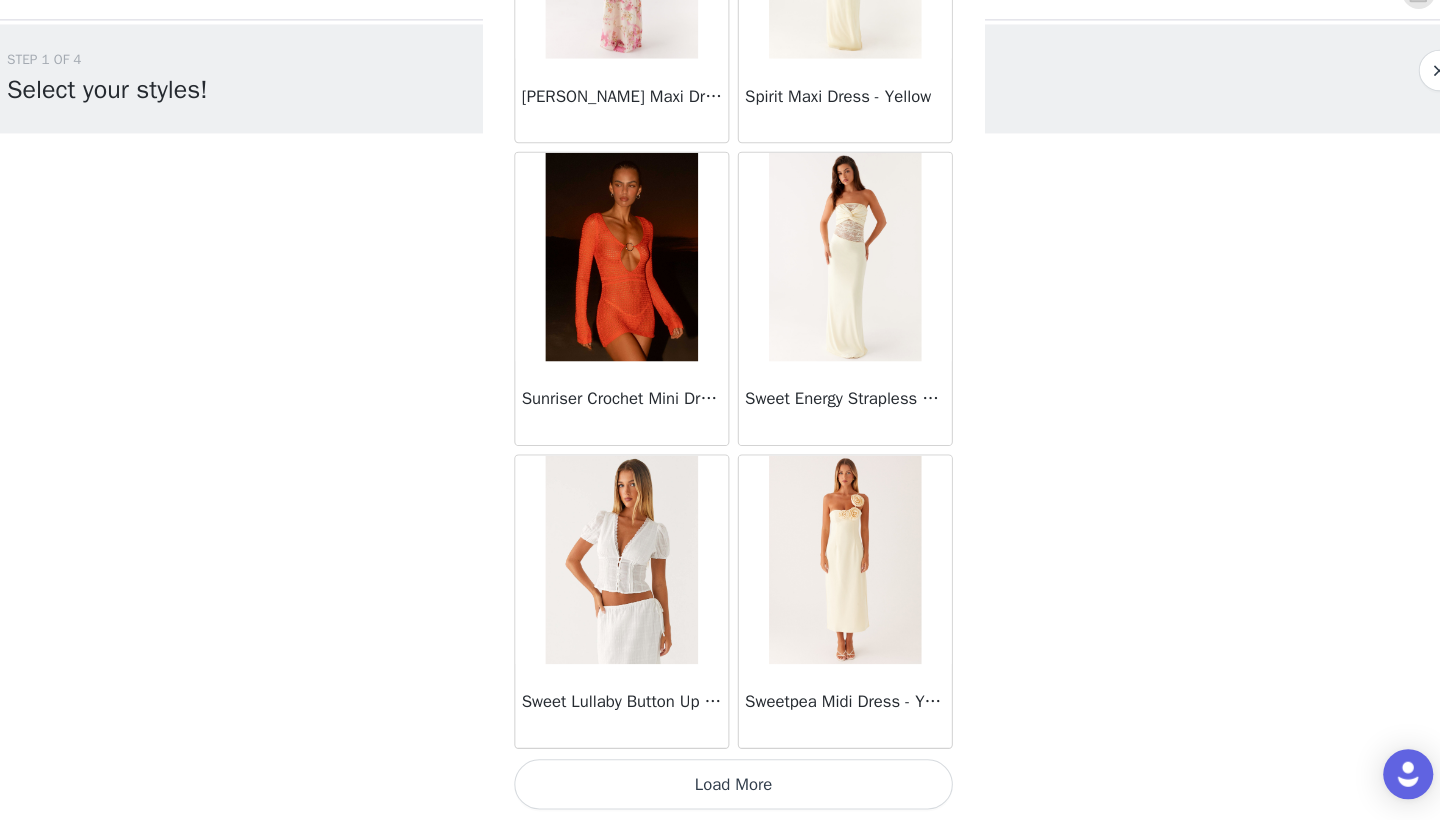 scroll, scrollTop: 54440, scrollLeft: 0, axis: vertical 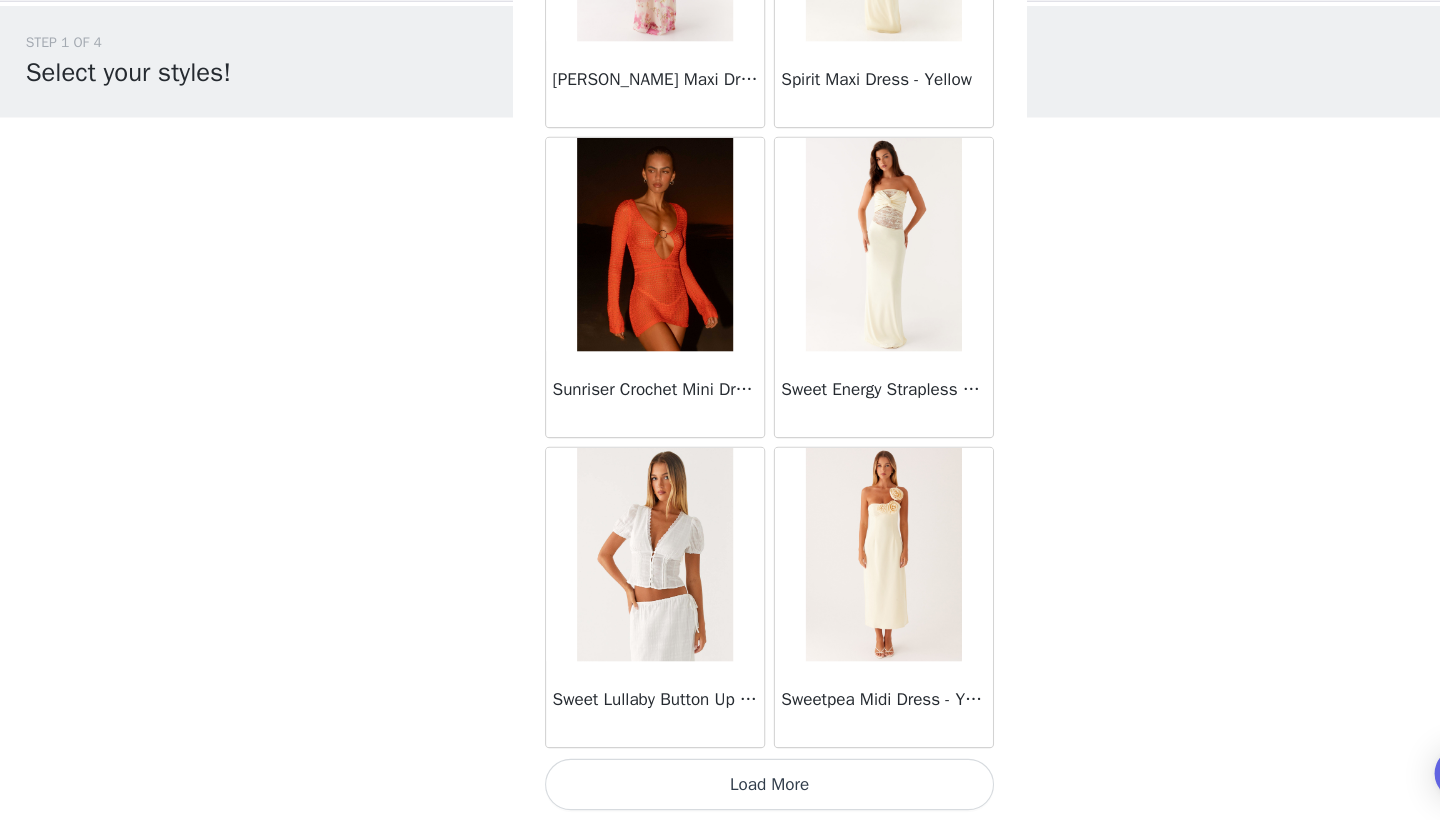 click on "Load More" at bounding box center (720, 786) 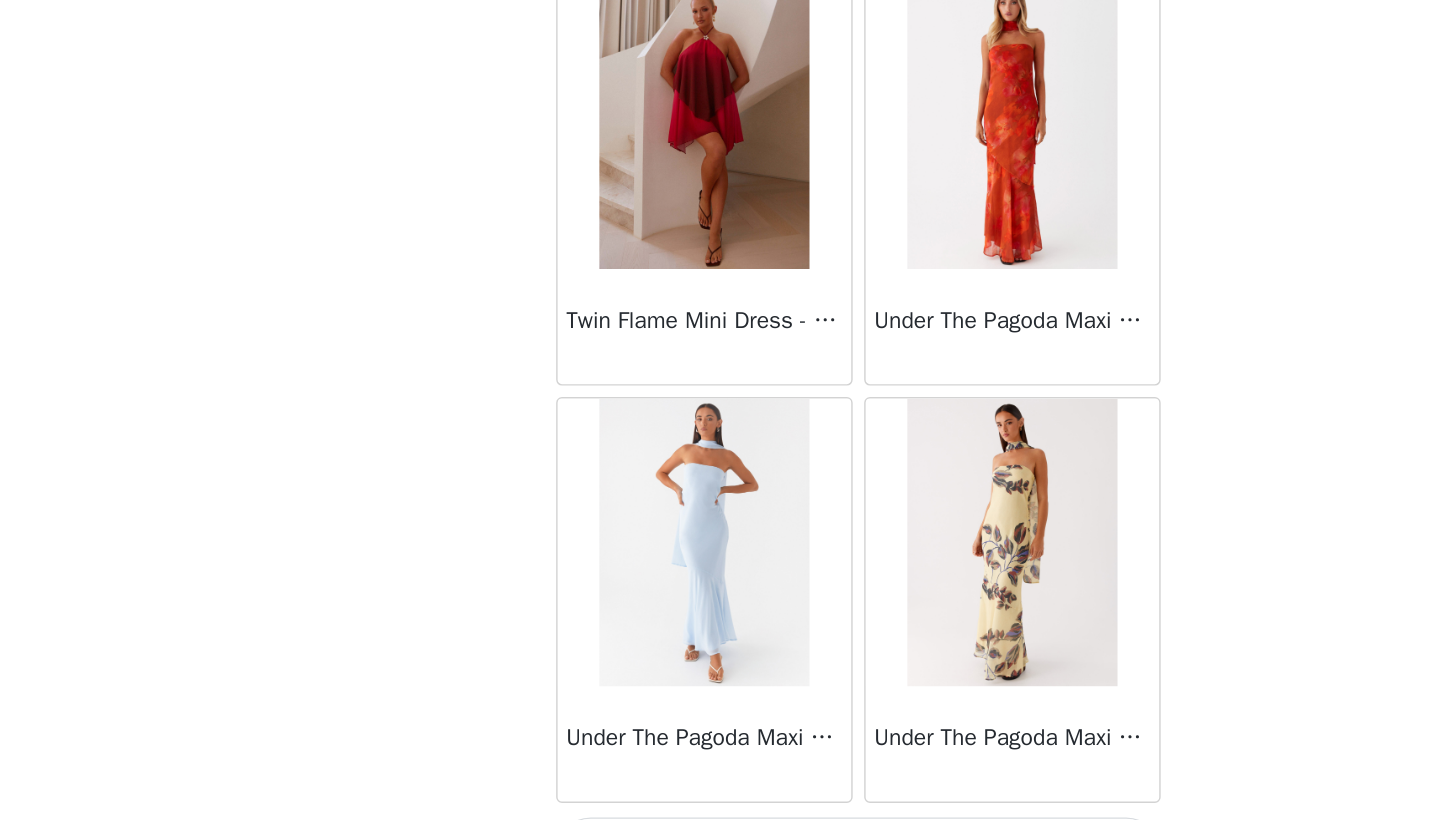 scroll, scrollTop: 57320, scrollLeft: 0, axis: vertical 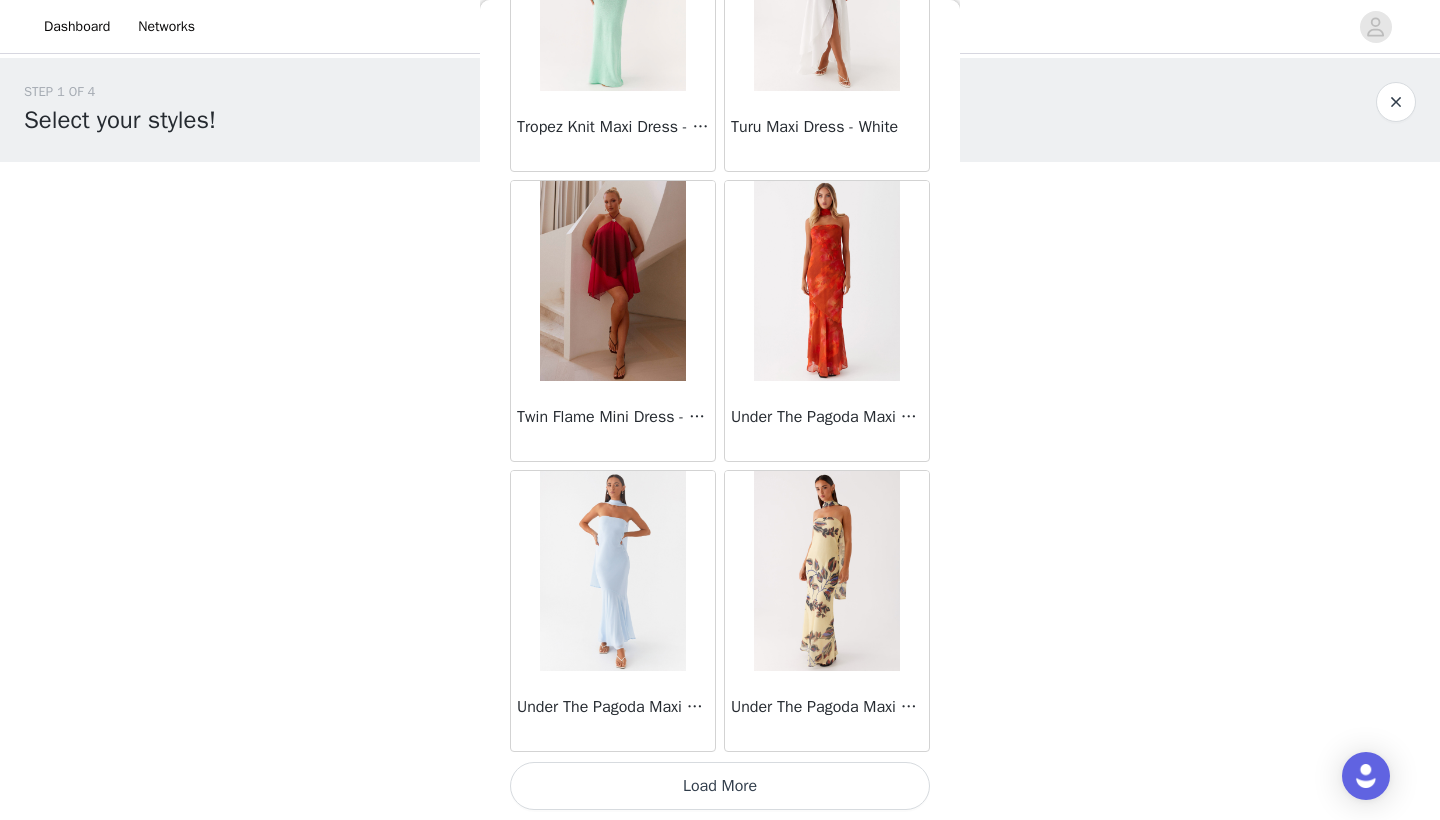 click on "Load More" at bounding box center (720, 786) 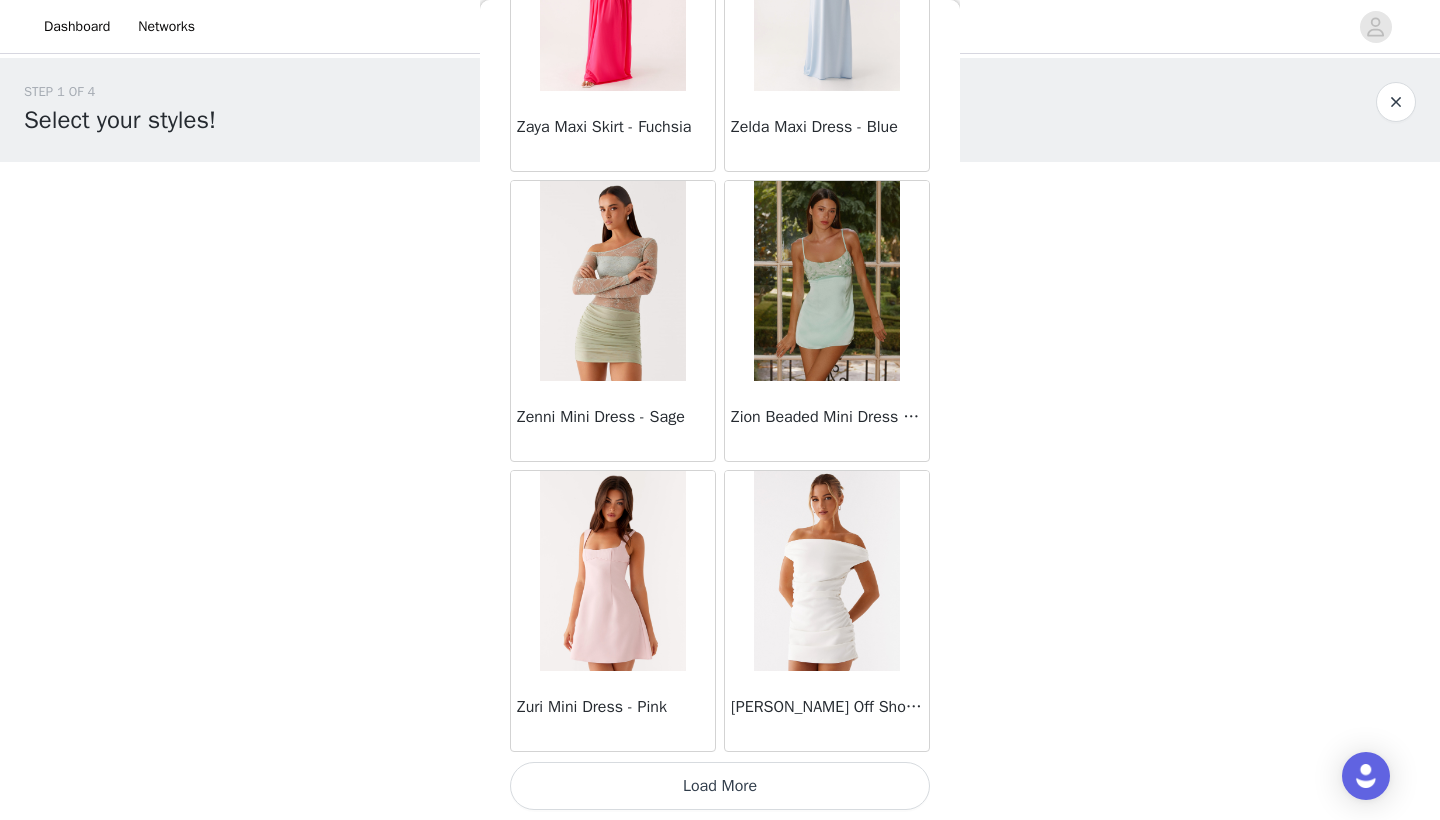 scroll, scrollTop: 60240, scrollLeft: 0, axis: vertical 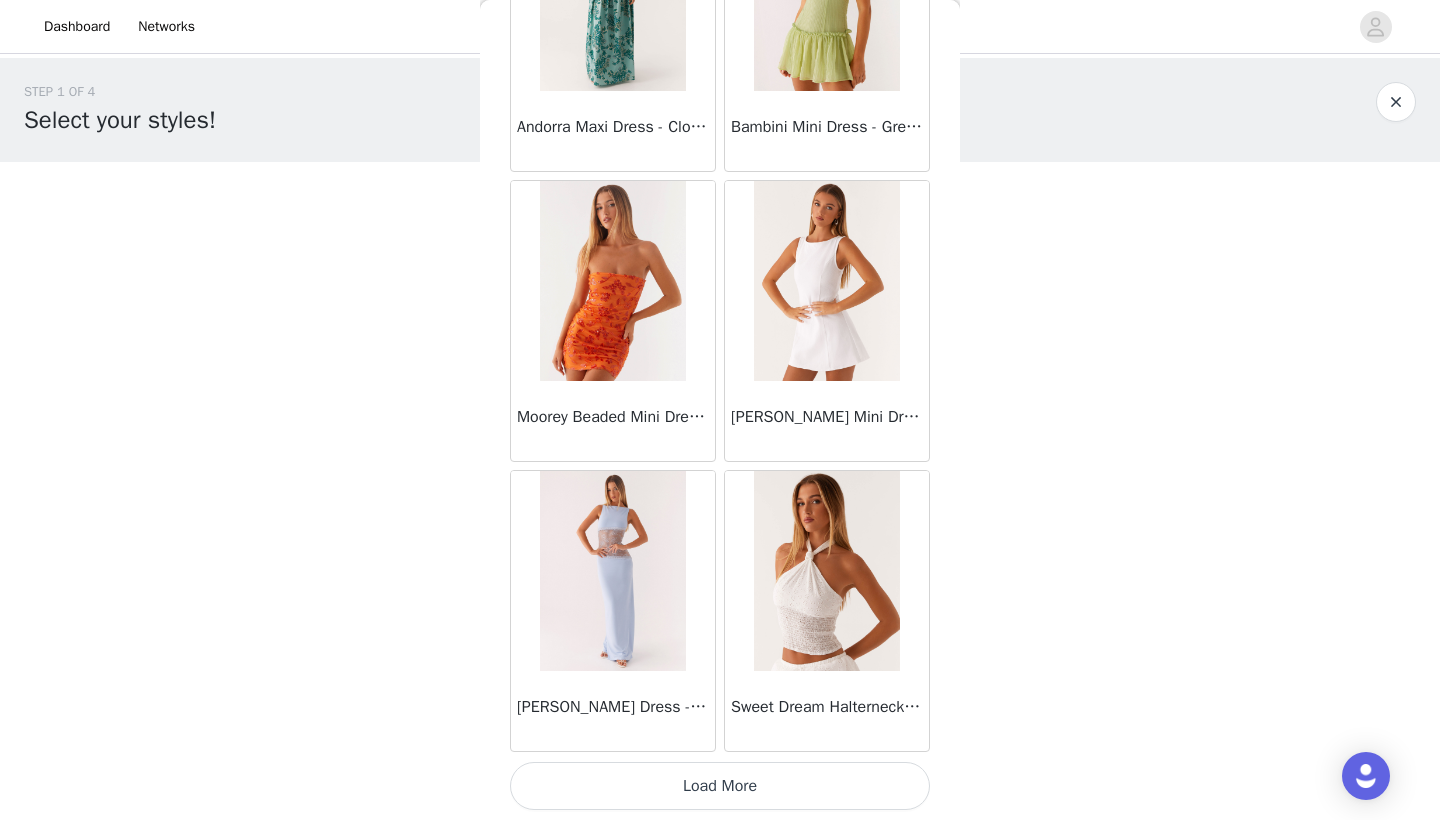 click on "Load More" at bounding box center [720, 786] 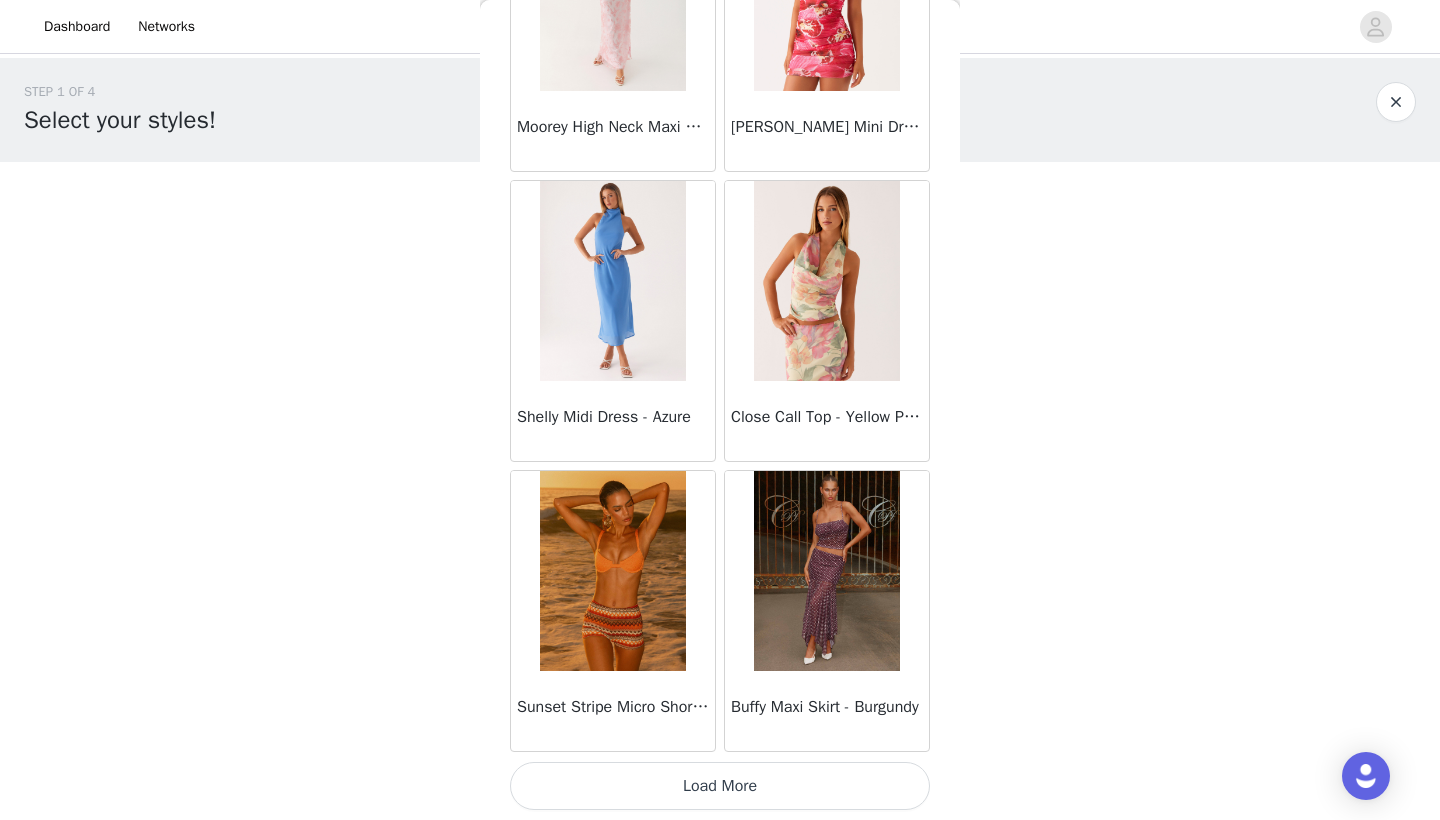 scroll, scrollTop: 66040, scrollLeft: 0, axis: vertical 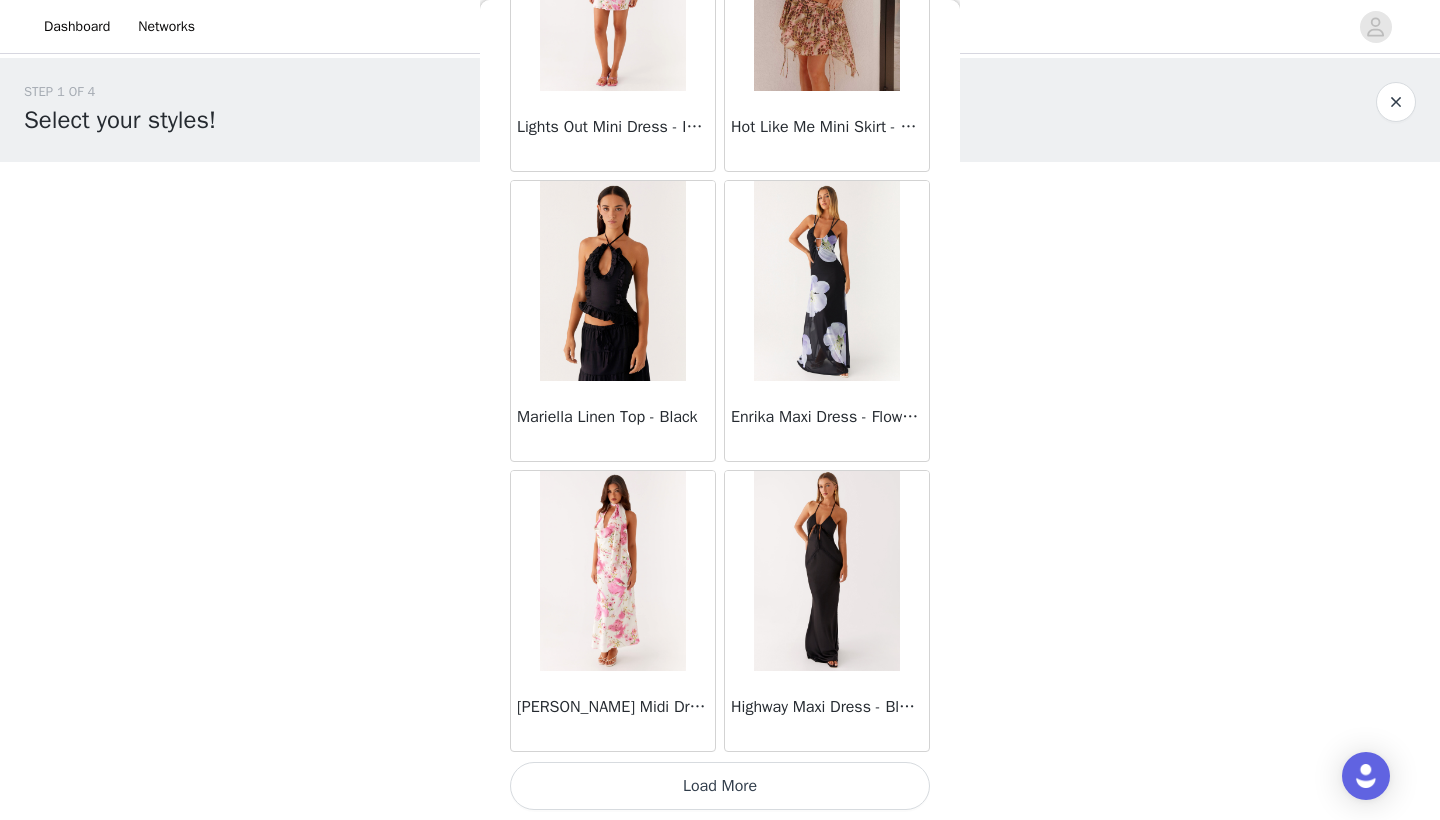 click on "Load More" at bounding box center [720, 786] 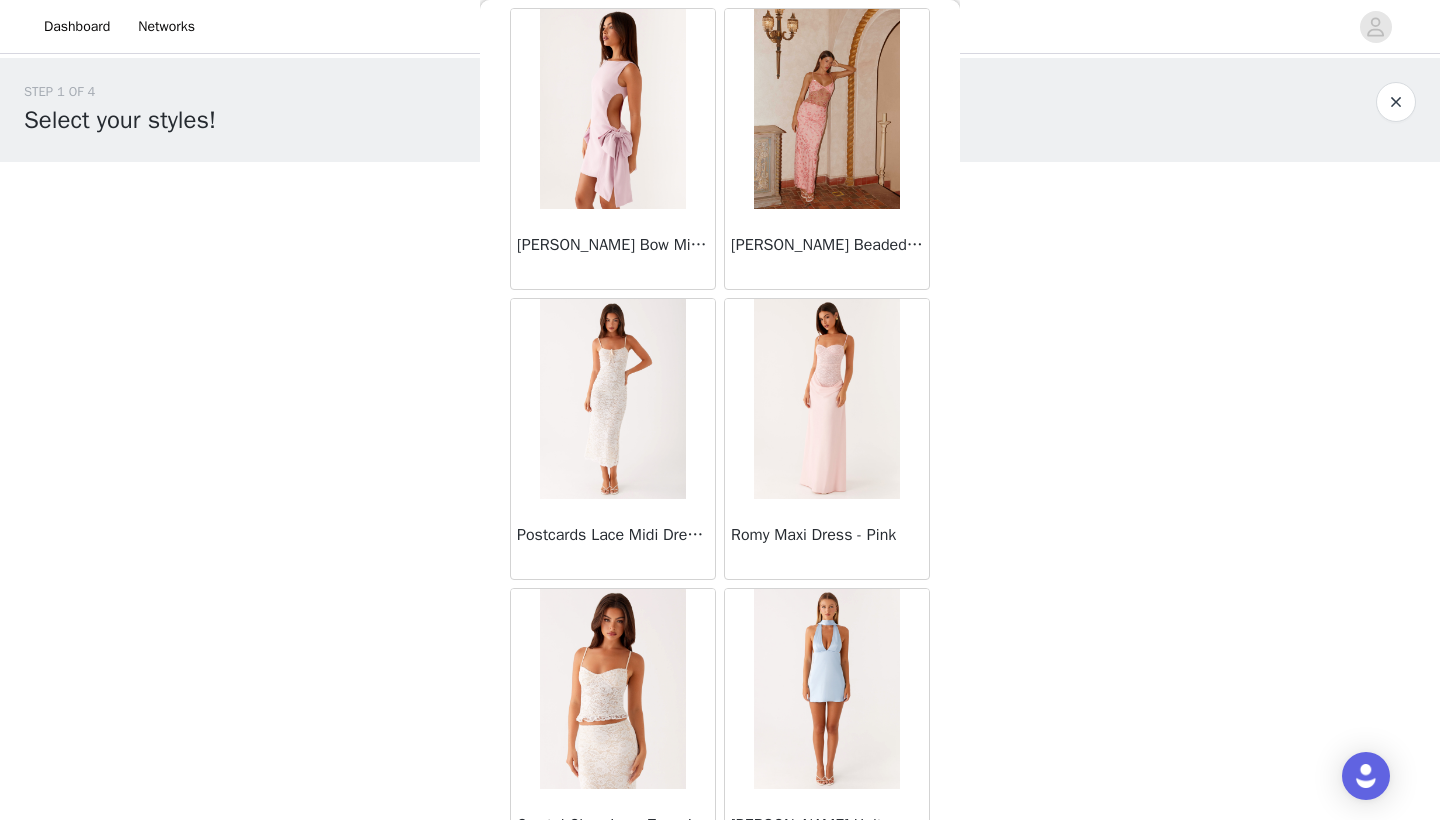 scroll, scrollTop: 70861, scrollLeft: 0, axis: vertical 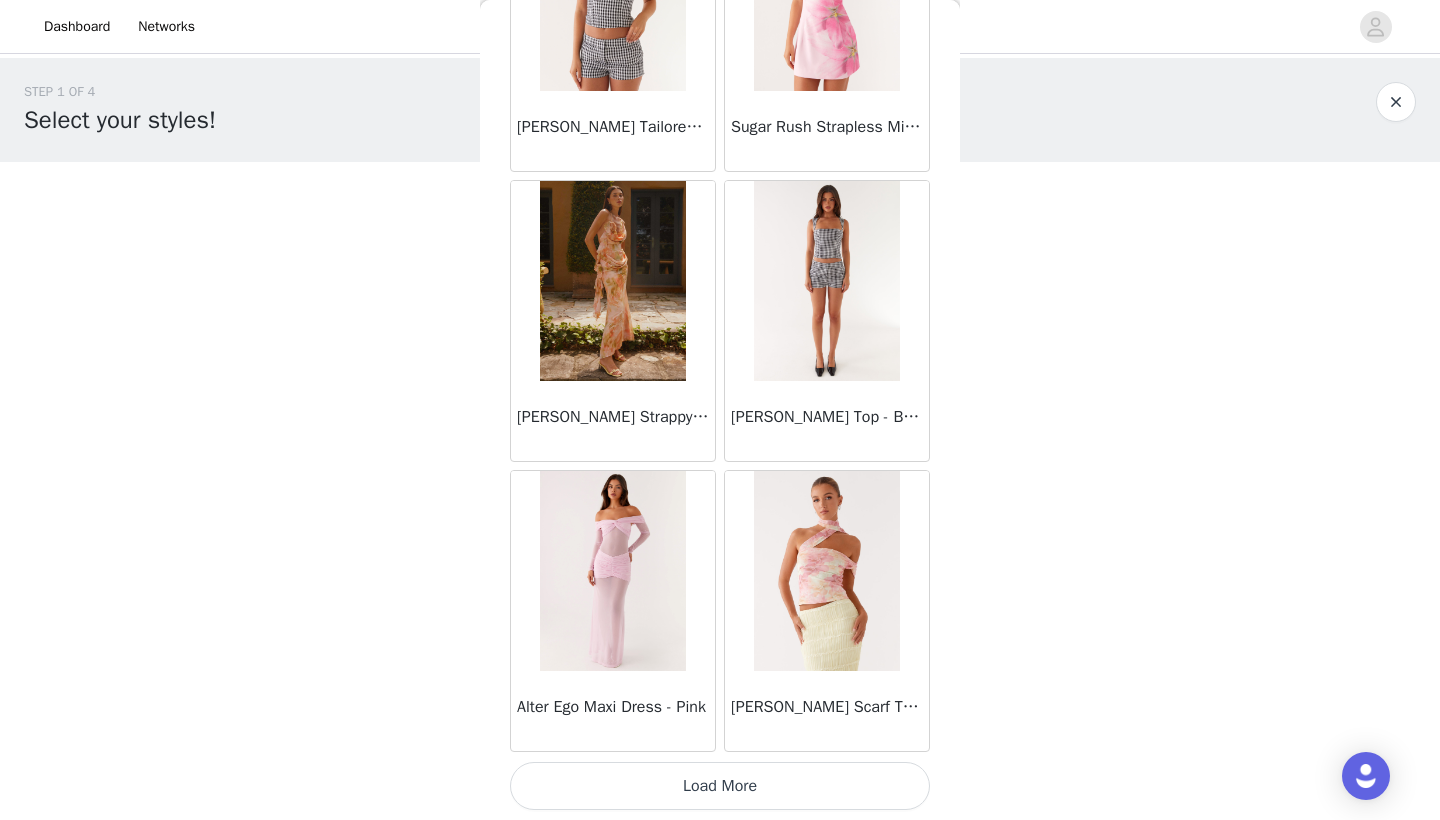 click on "Load More" at bounding box center [720, 786] 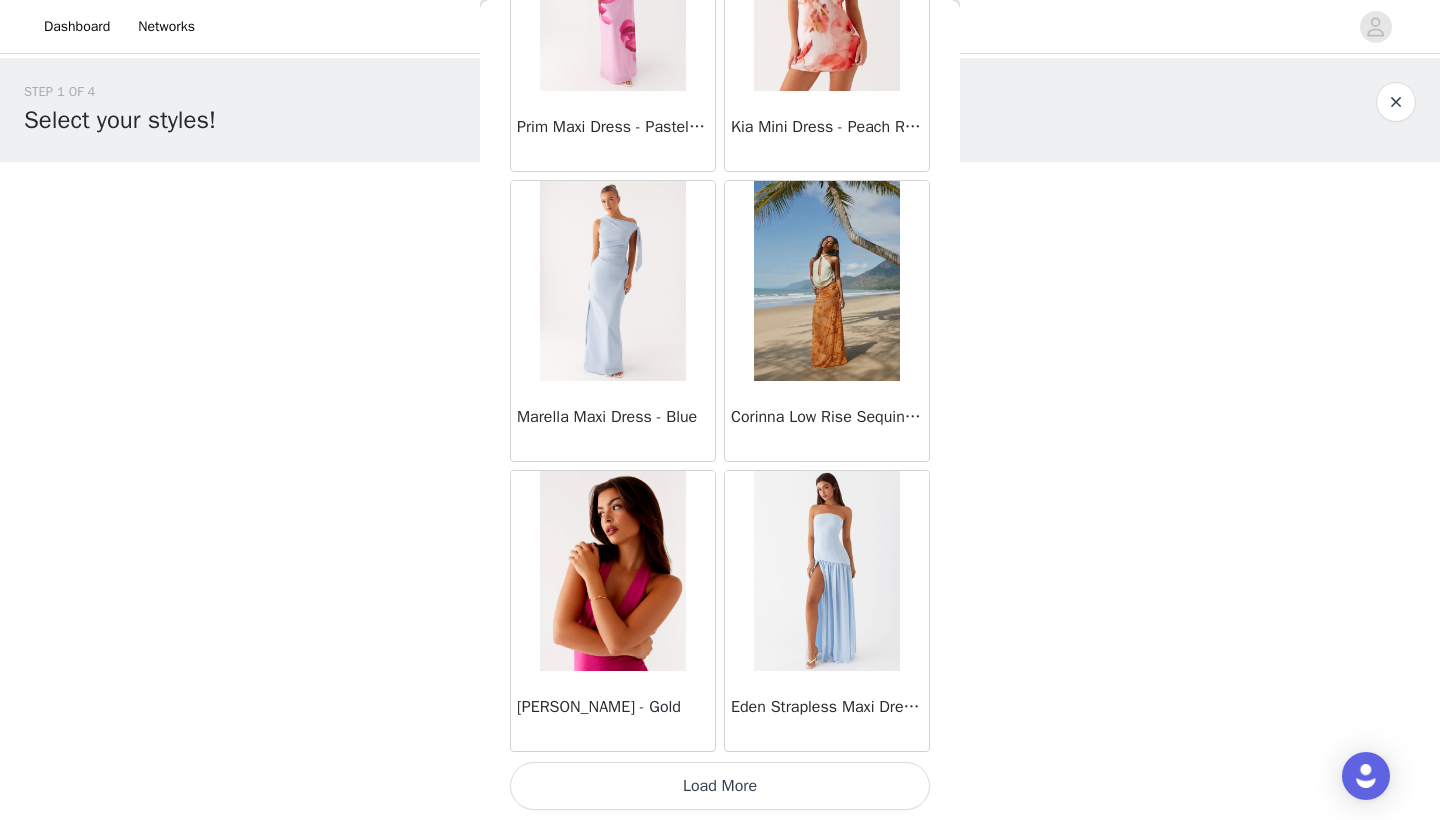 scroll, scrollTop: 74740, scrollLeft: 0, axis: vertical 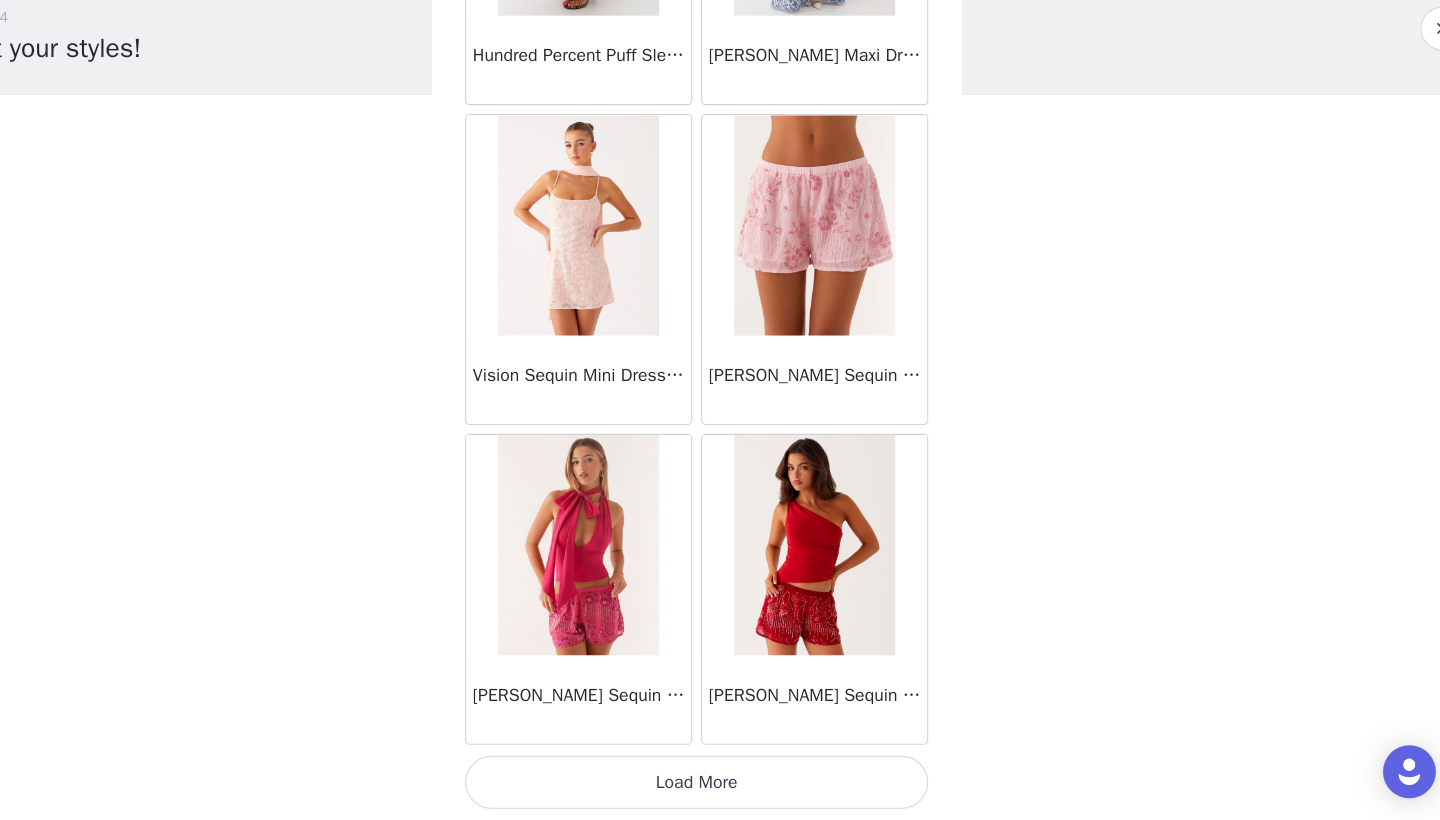 click on "Load More" at bounding box center (720, 786) 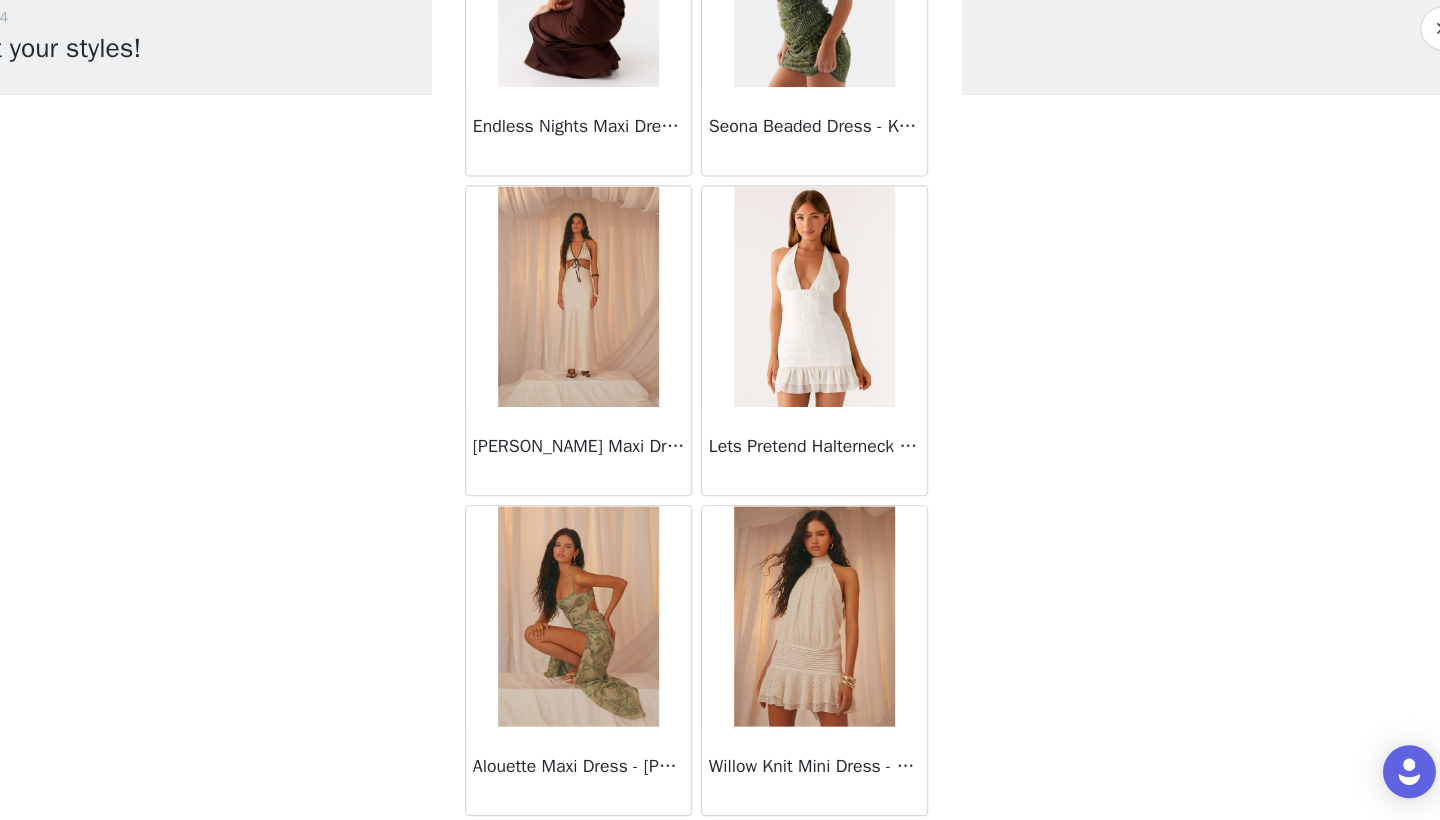 scroll, scrollTop: 80186, scrollLeft: 0, axis: vertical 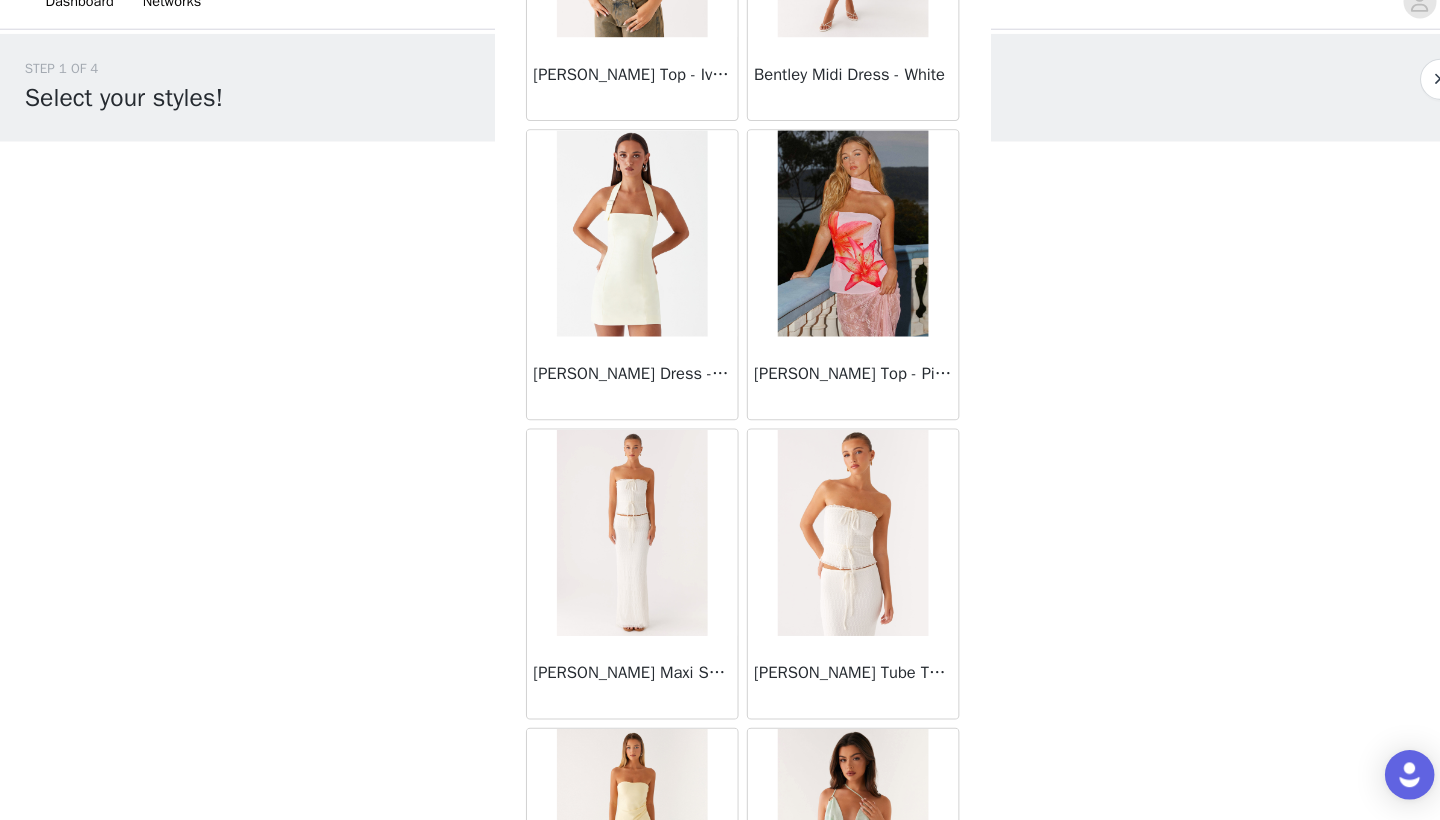 click at bounding box center (612, 541) 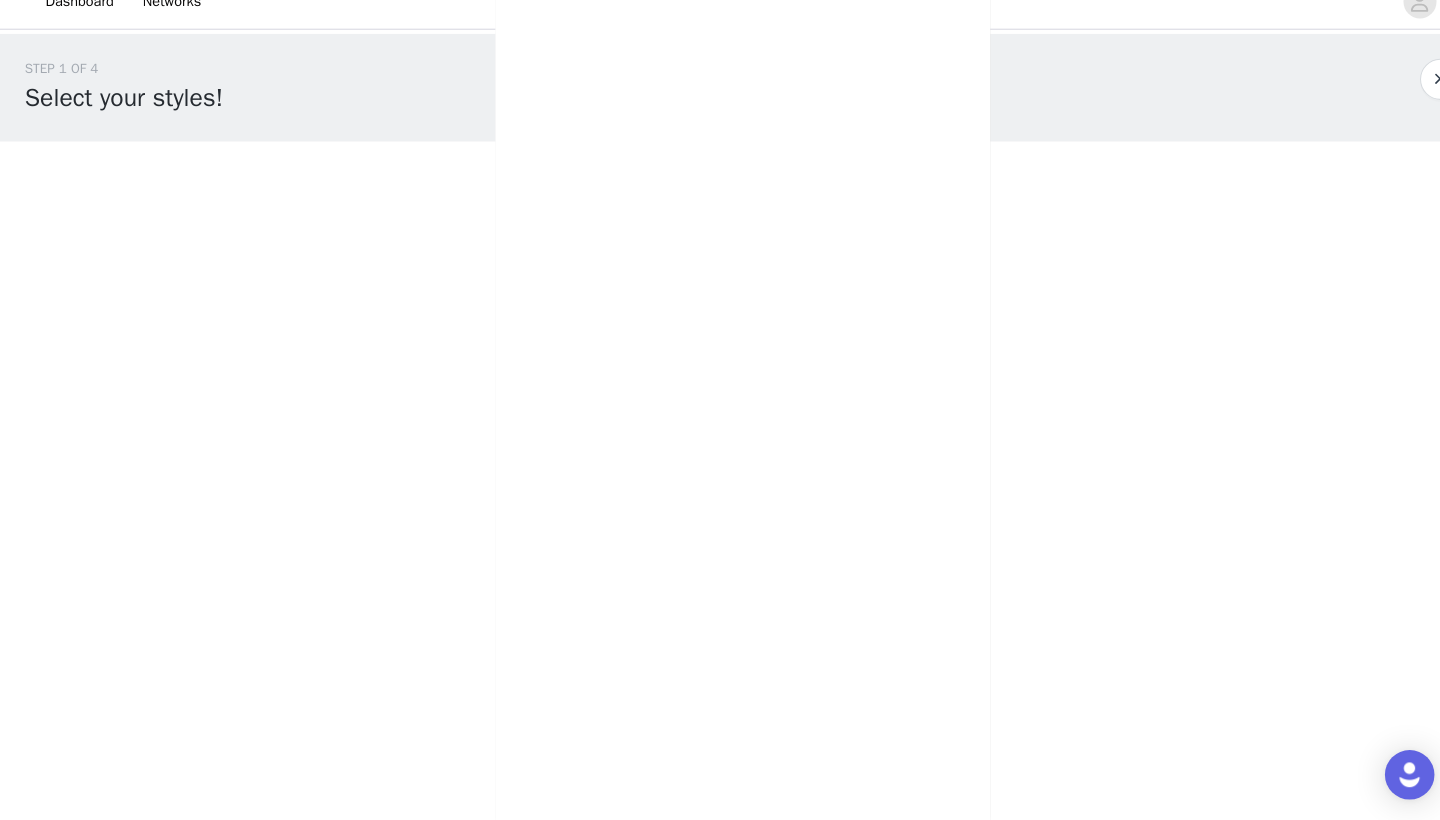 scroll, scrollTop: 212, scrollLeft: 0, axis: vertical 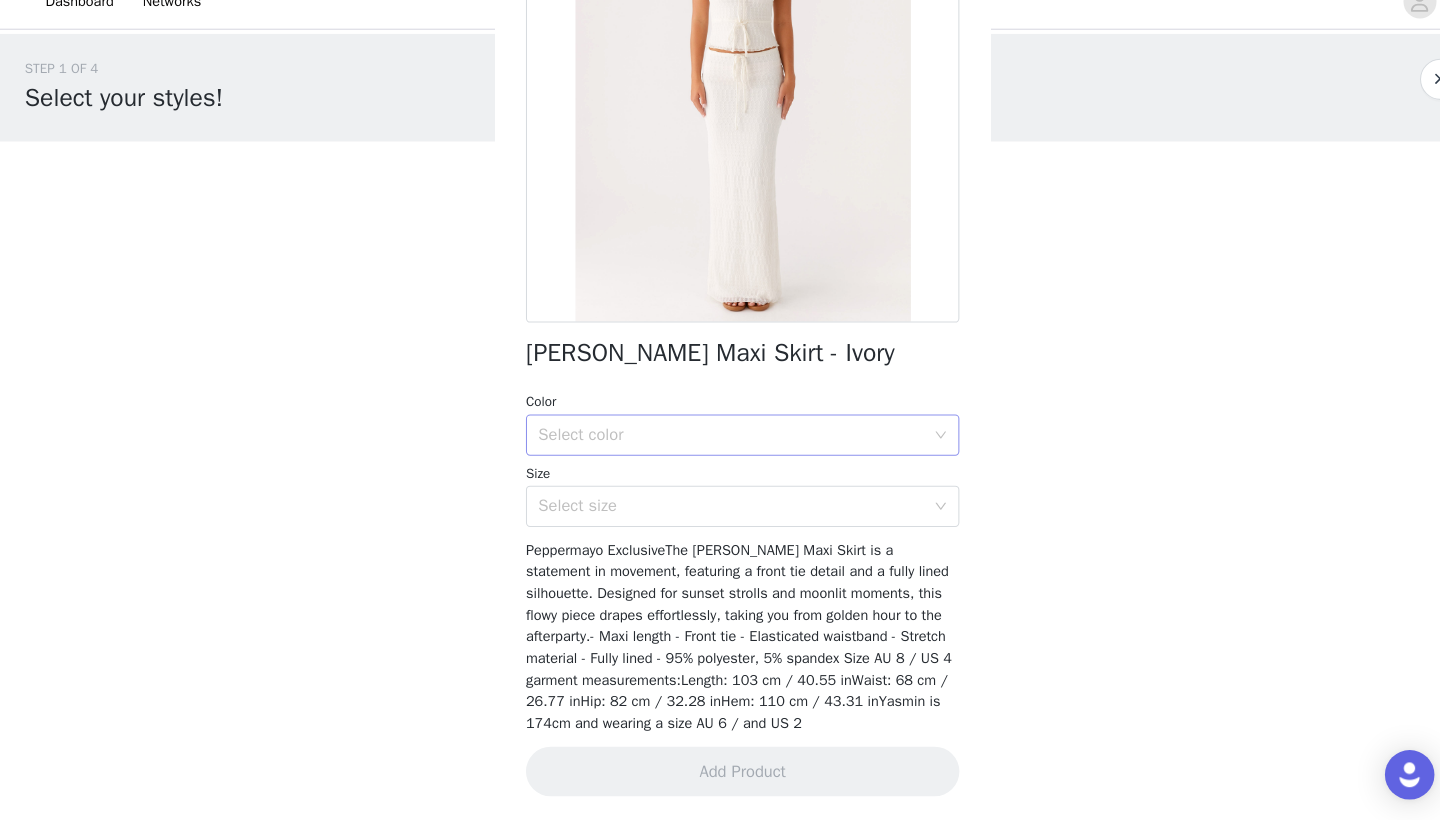 click on "Select color" at bounding box center (709, 447) 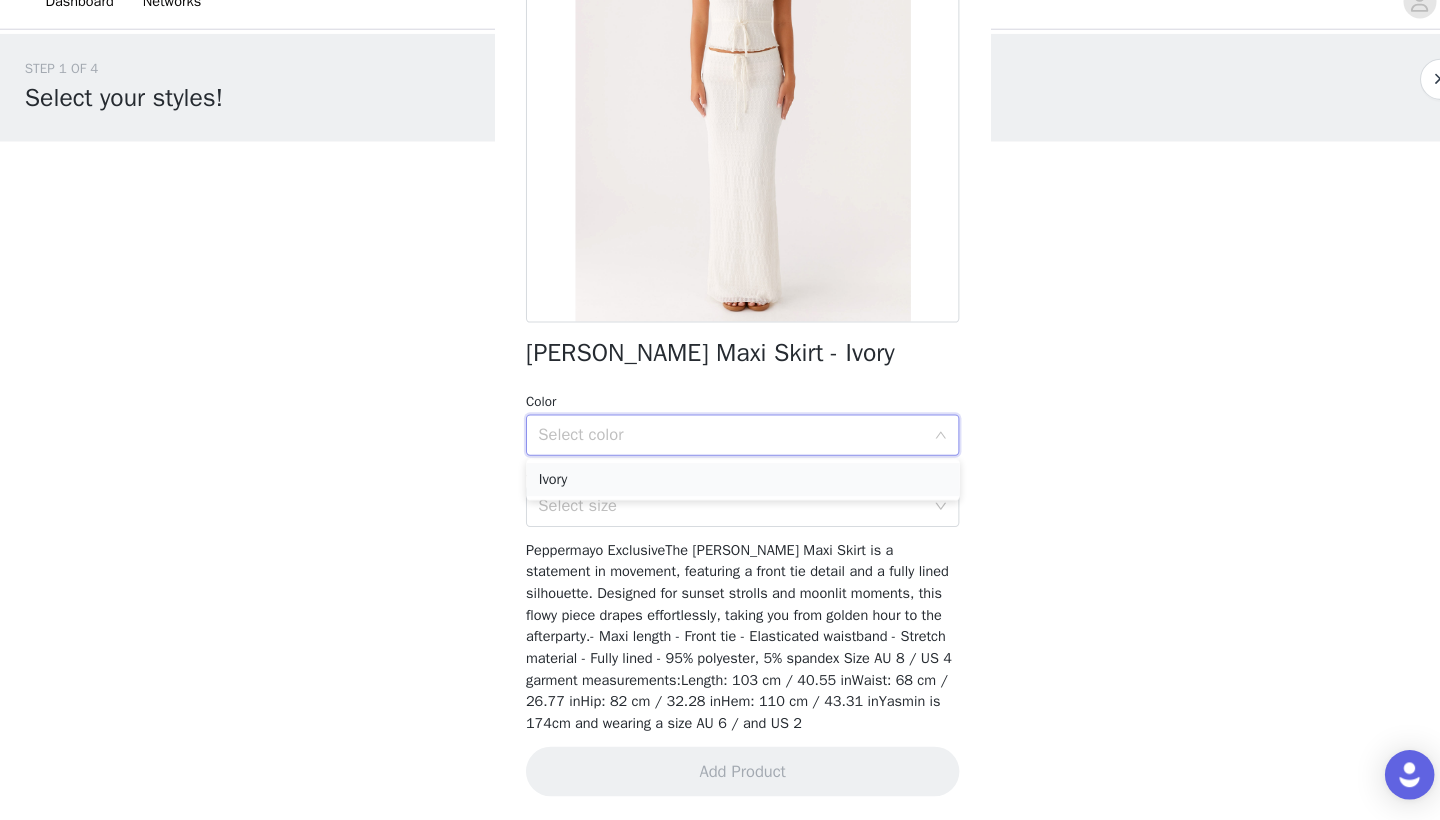 click on "Ivory" at bounding box center [720, 490] 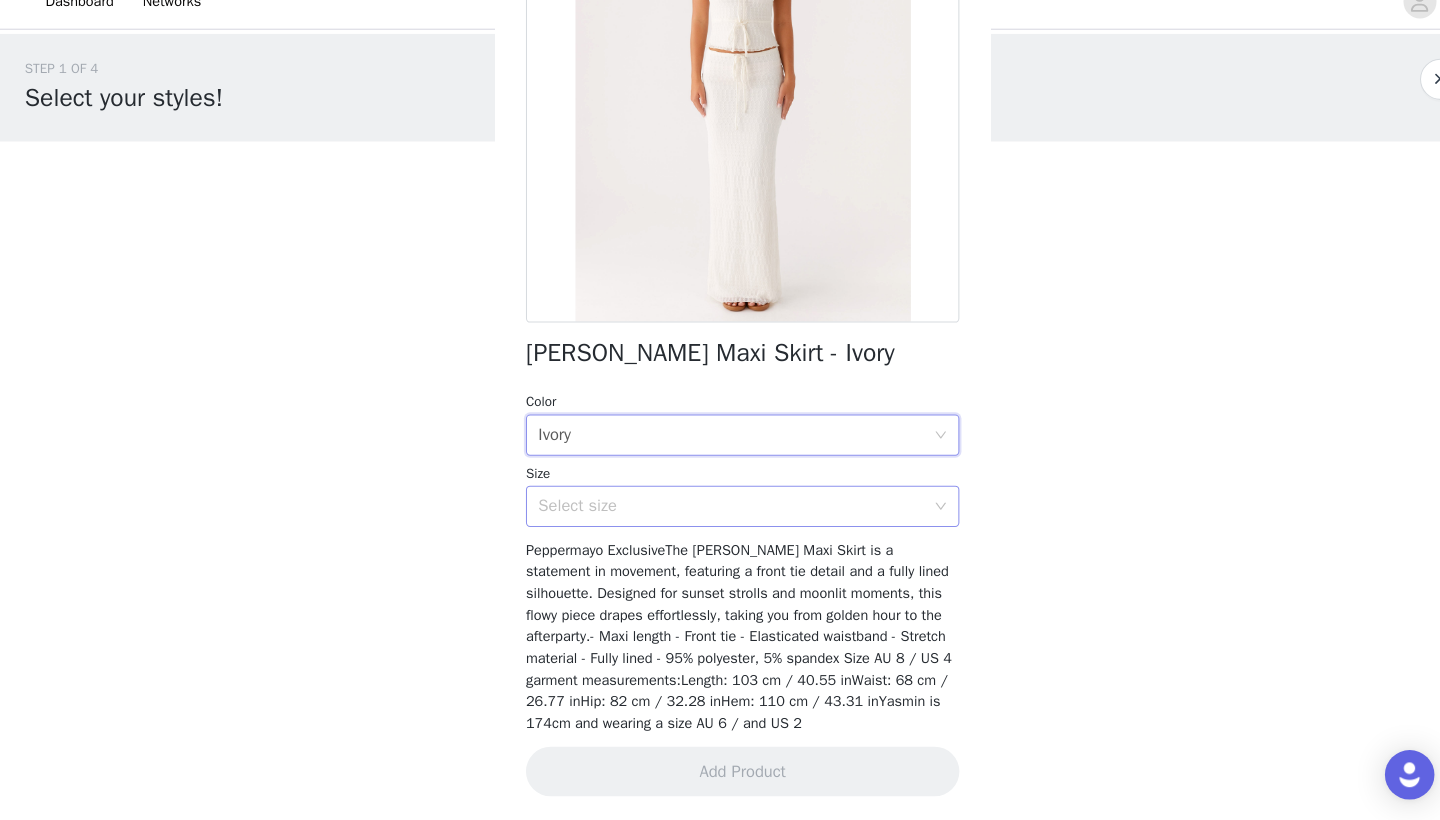 click on "Select size" at bounding box center (709, 516) 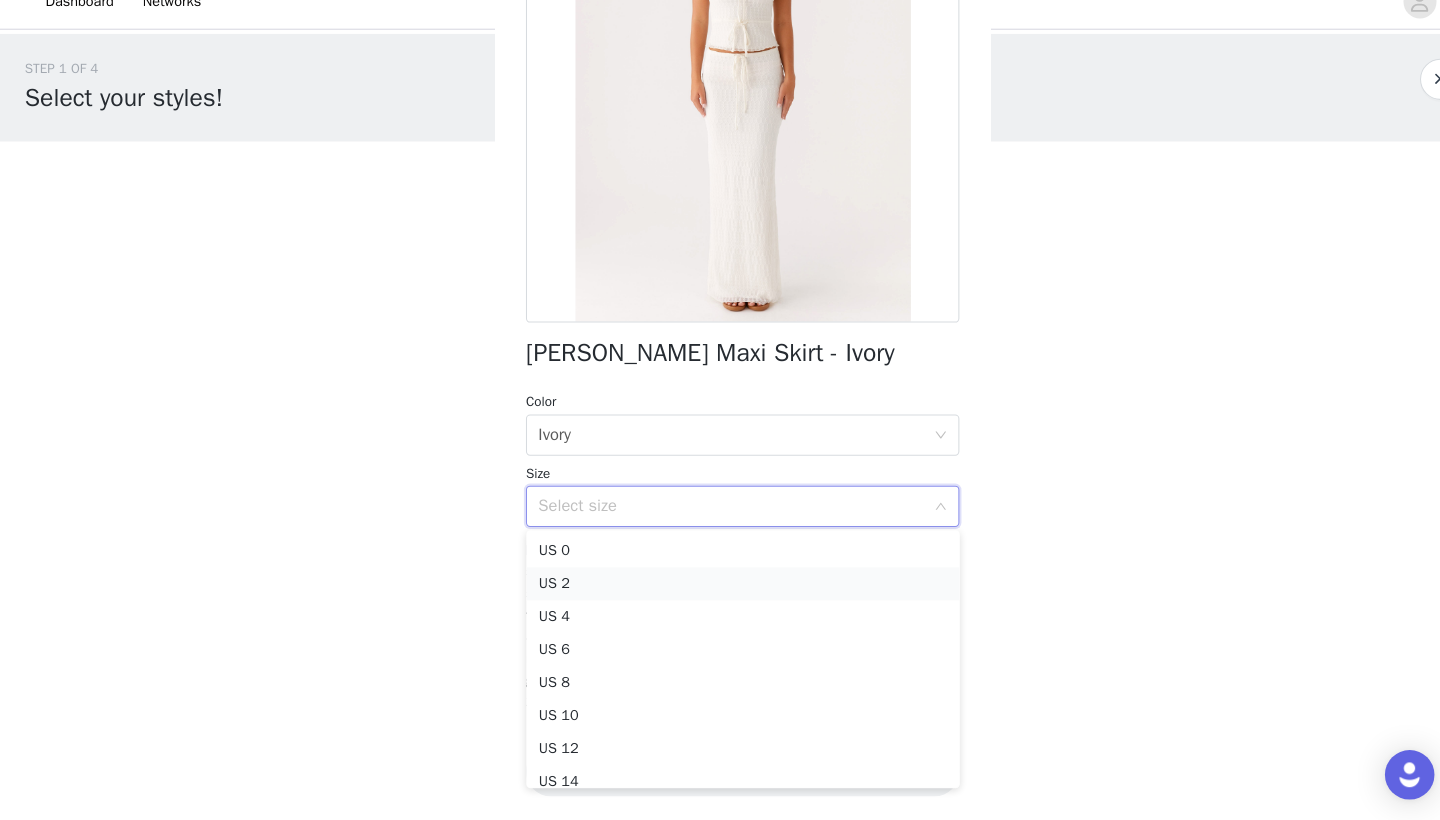click on "US 2" at bounding box center (720, 591) 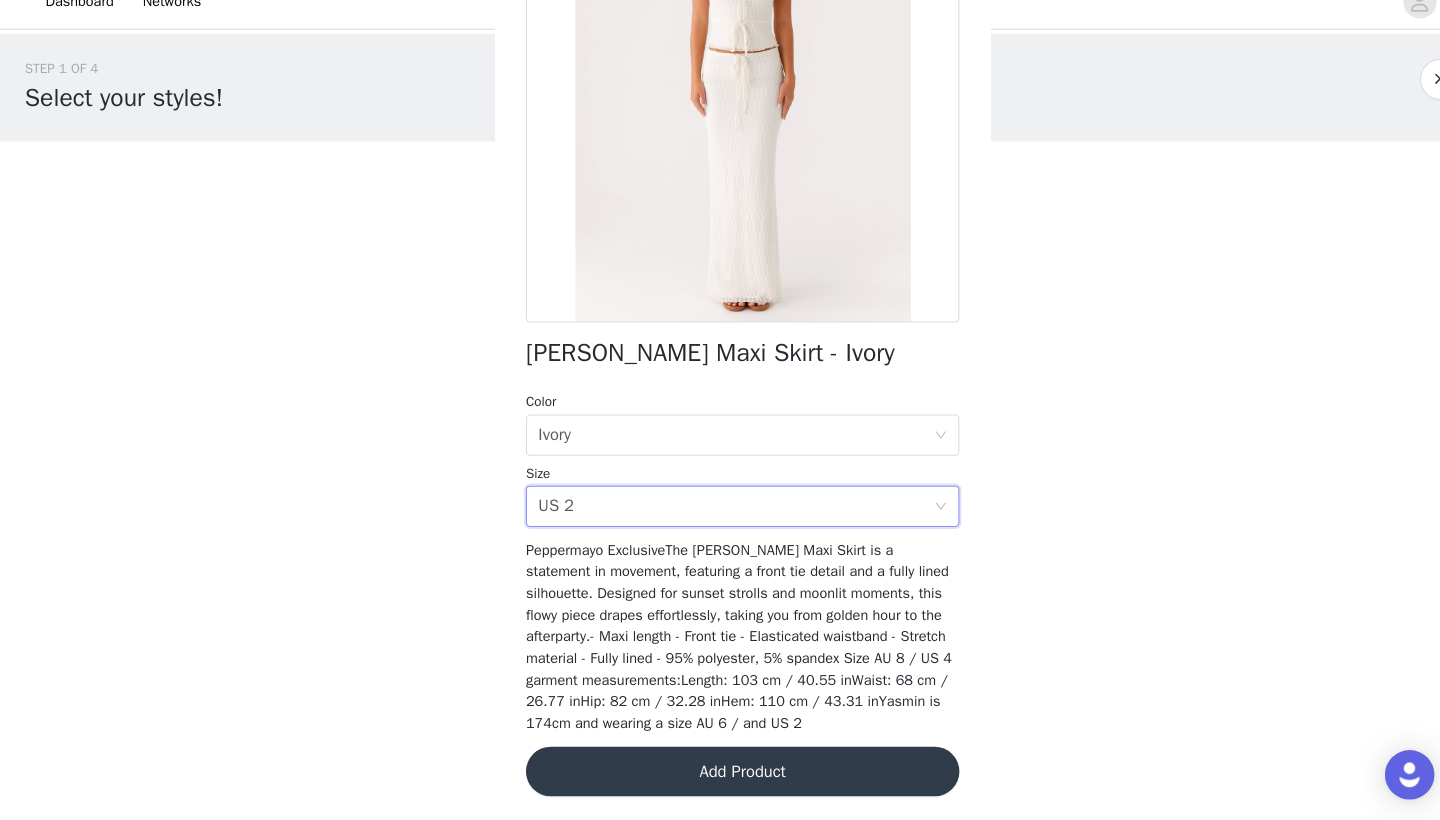 click on "Add Product" at bounding box center (720, 773) 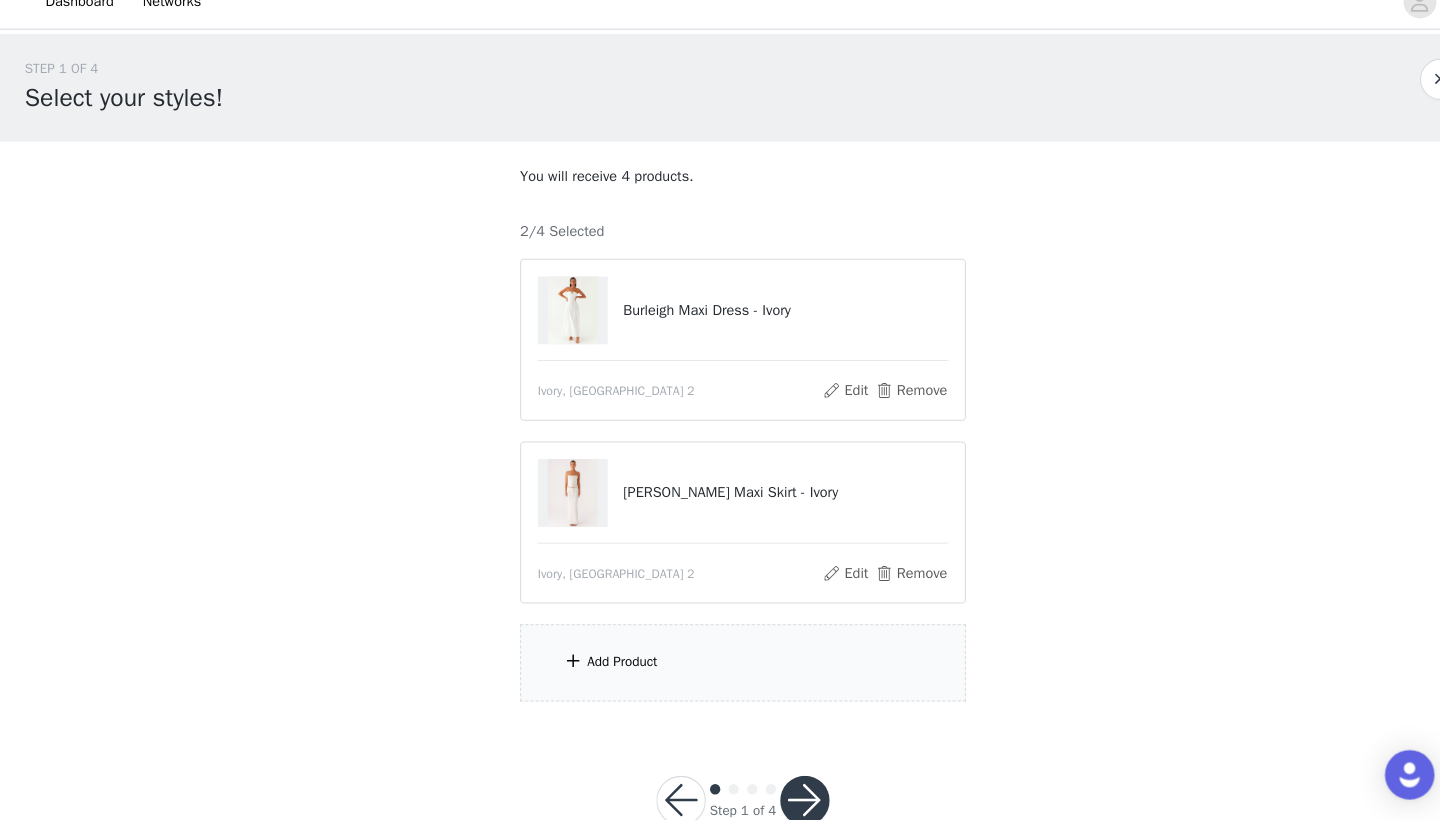 click on "Add Product" at bounding box center [720, 667] 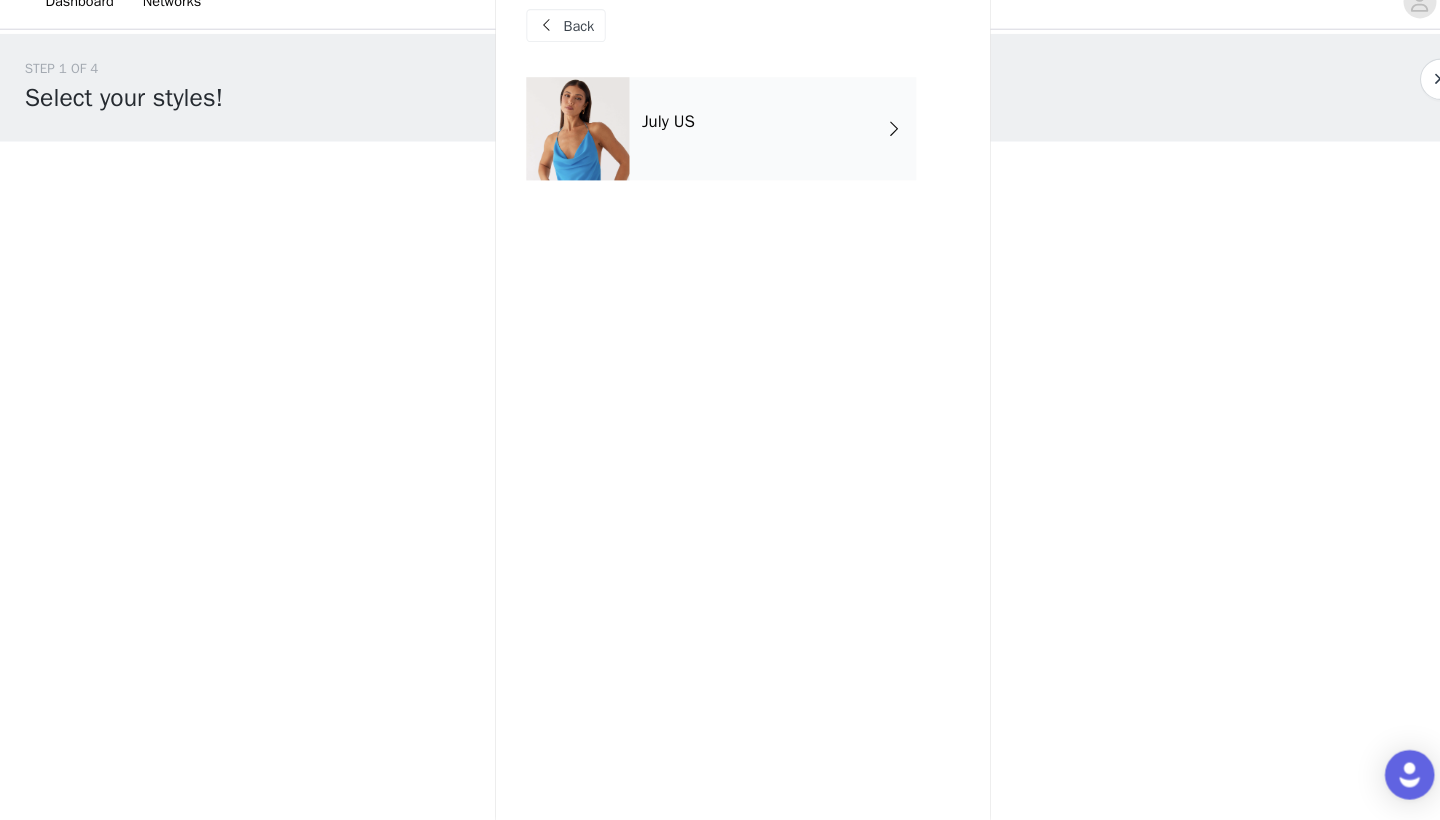 click on "July US" at bounding box center [749, 150] 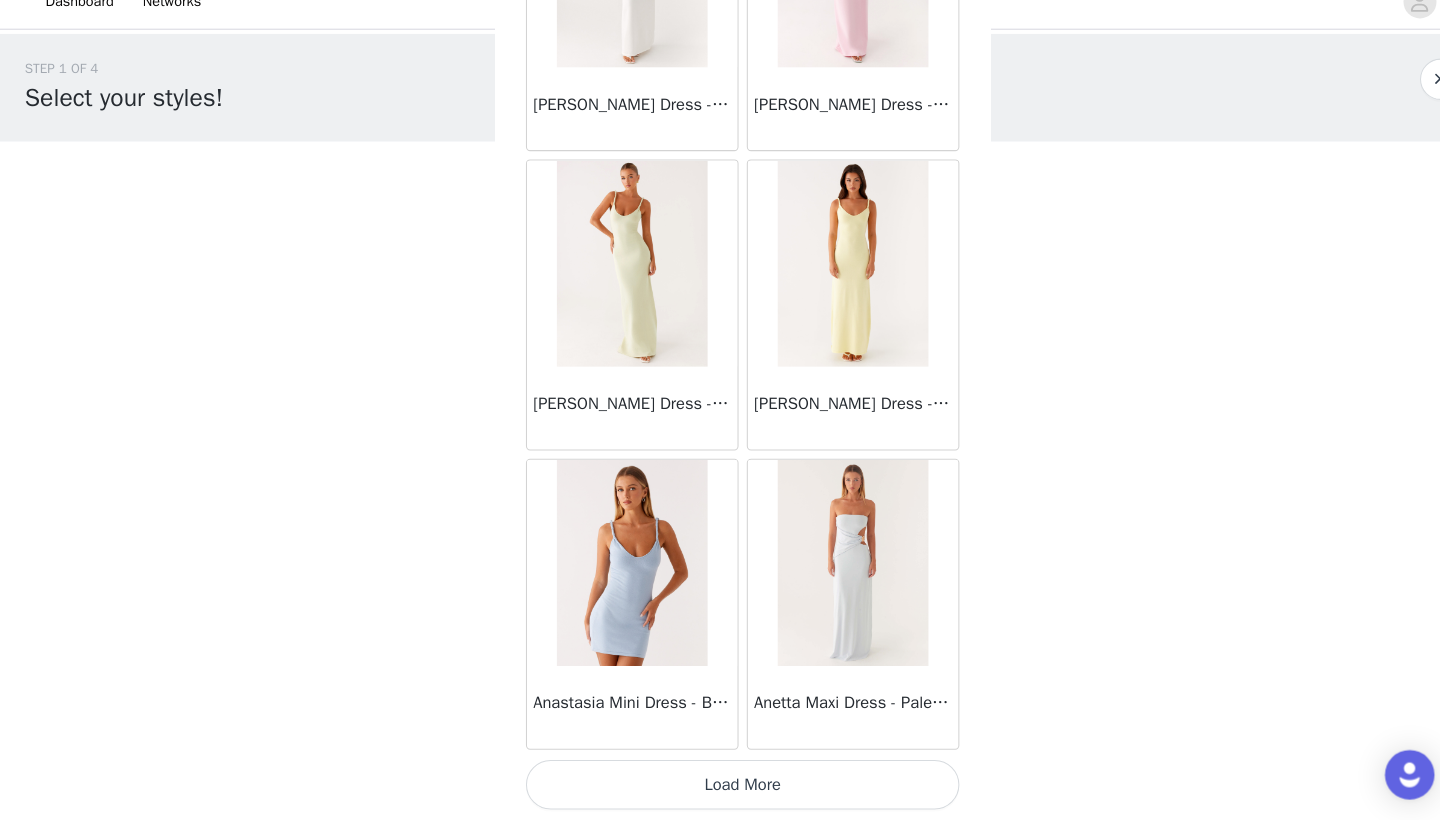 click on "Load More" at bounding box center (720, 786) 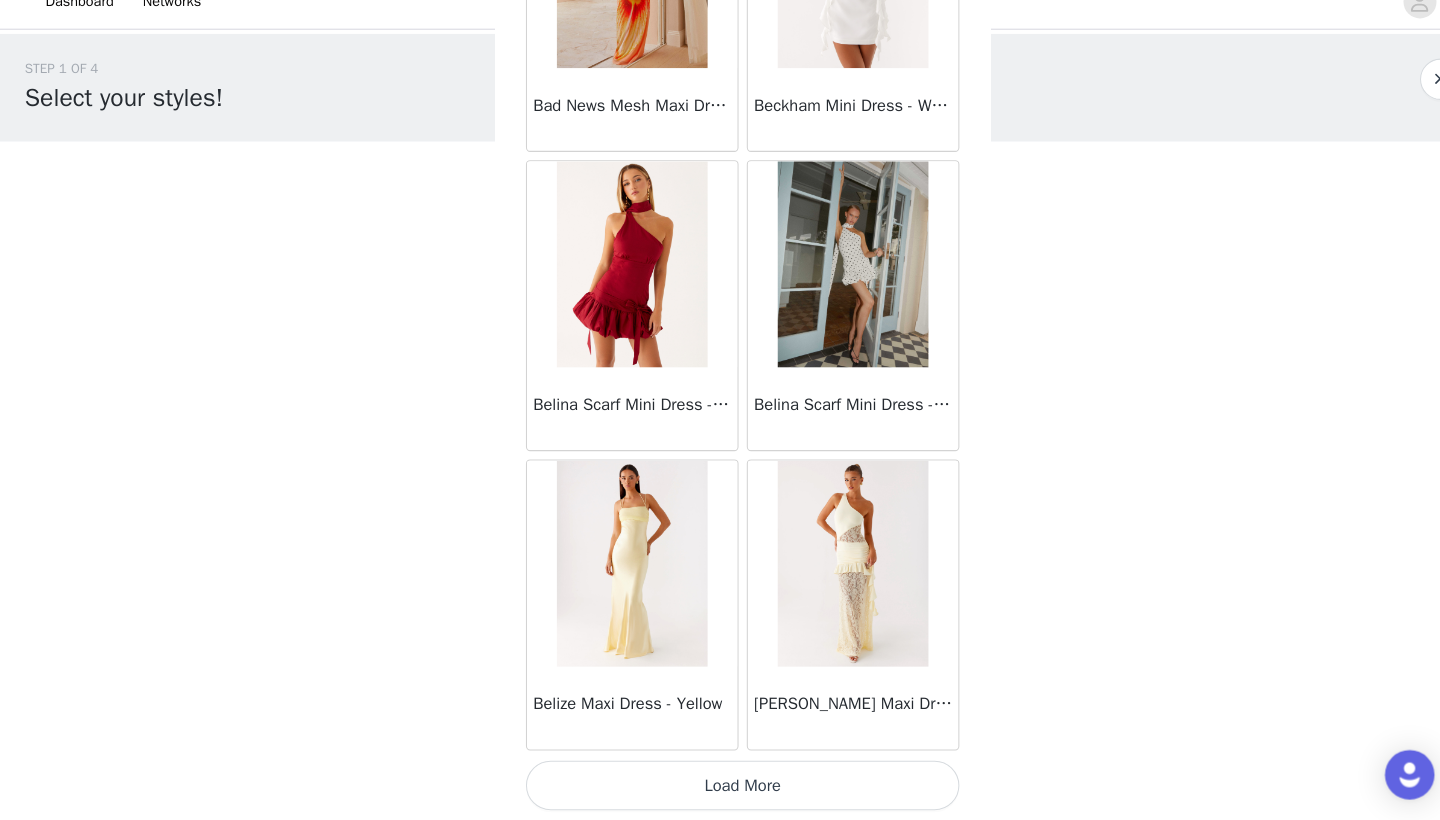 scroll, scrollTop: 5140, scrollLeft: 0, axis: vertical 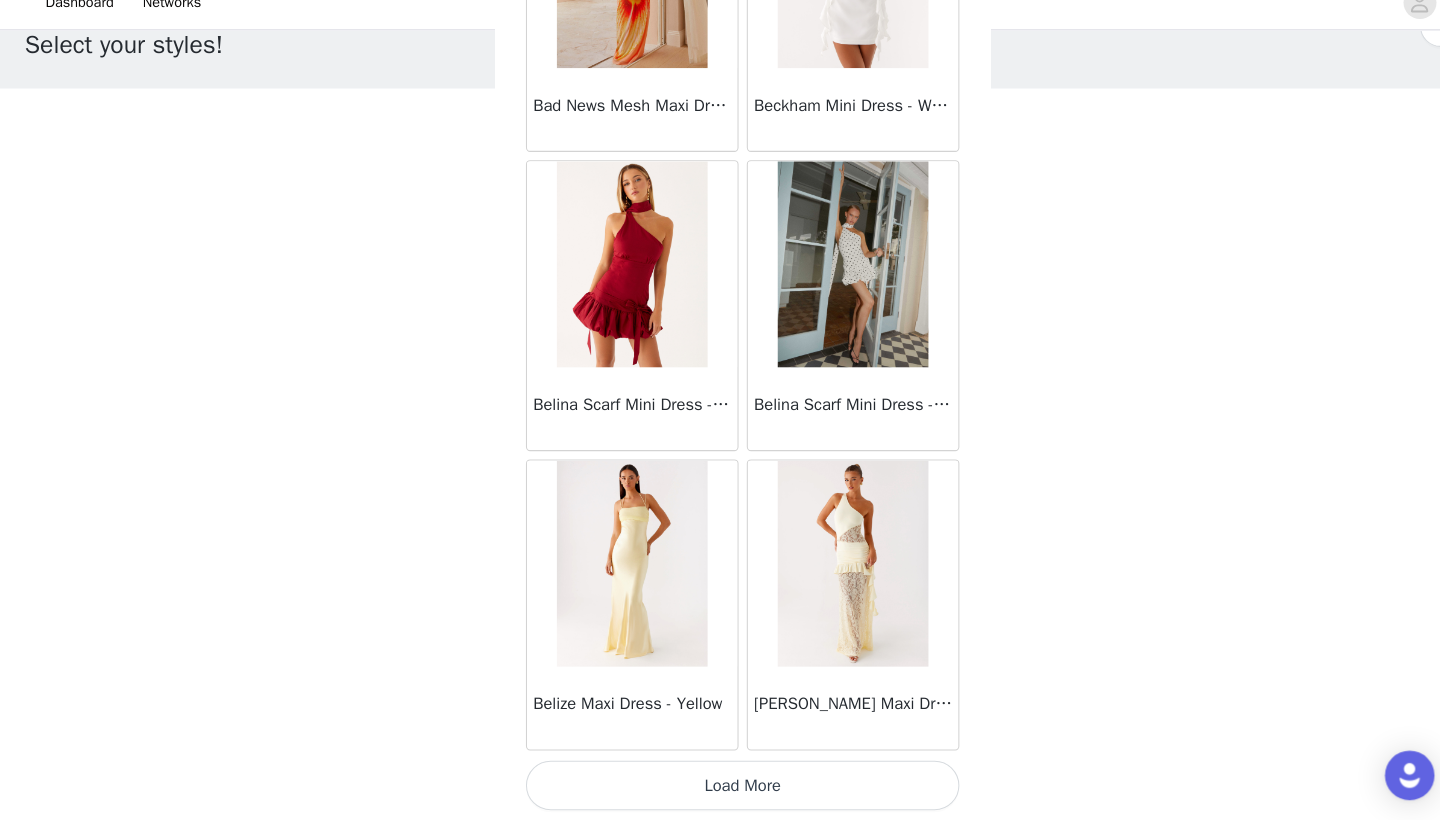 click on "Load More" at bounding box center (720, 786) 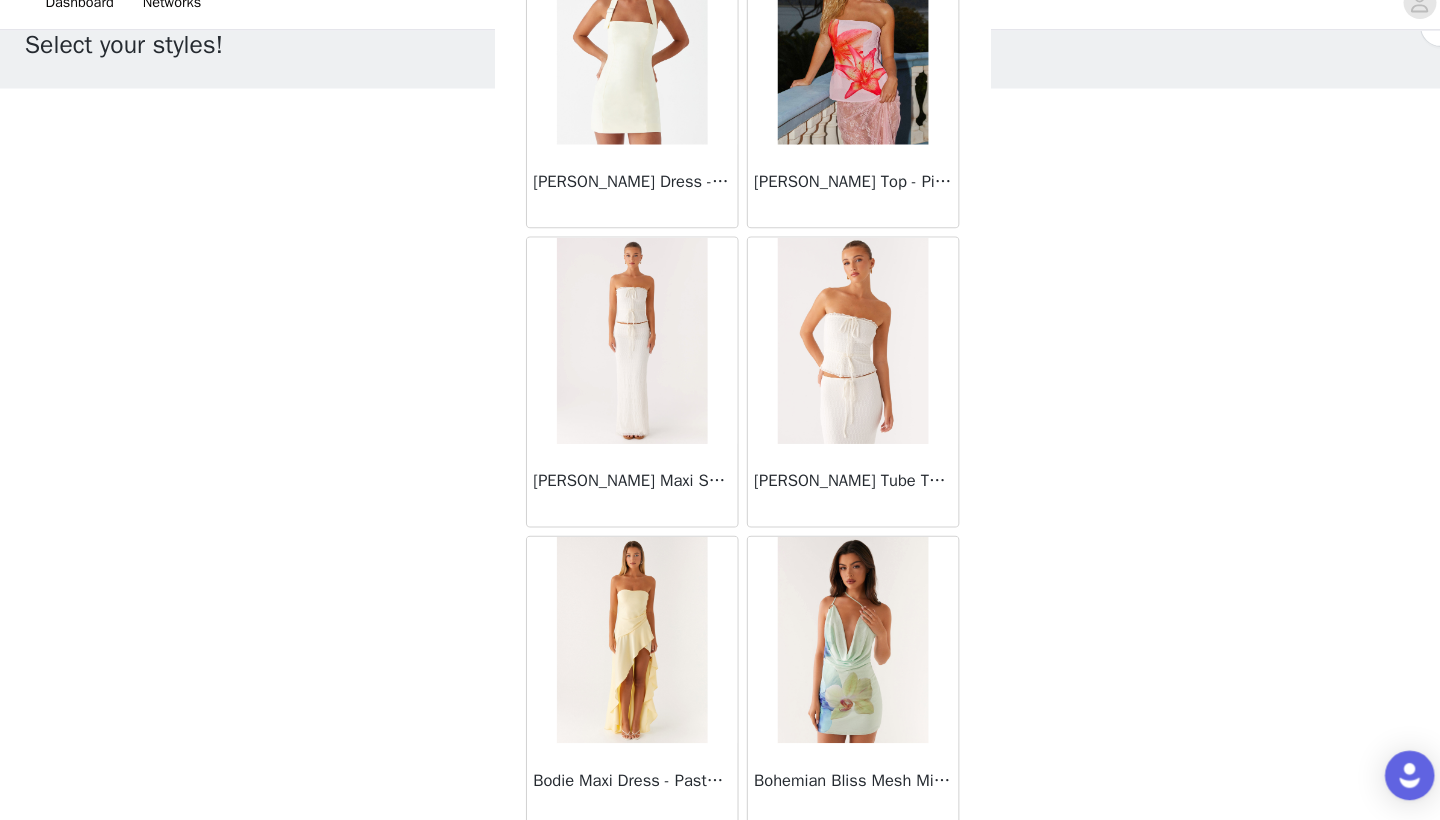 click at bounding box center [826, 355] 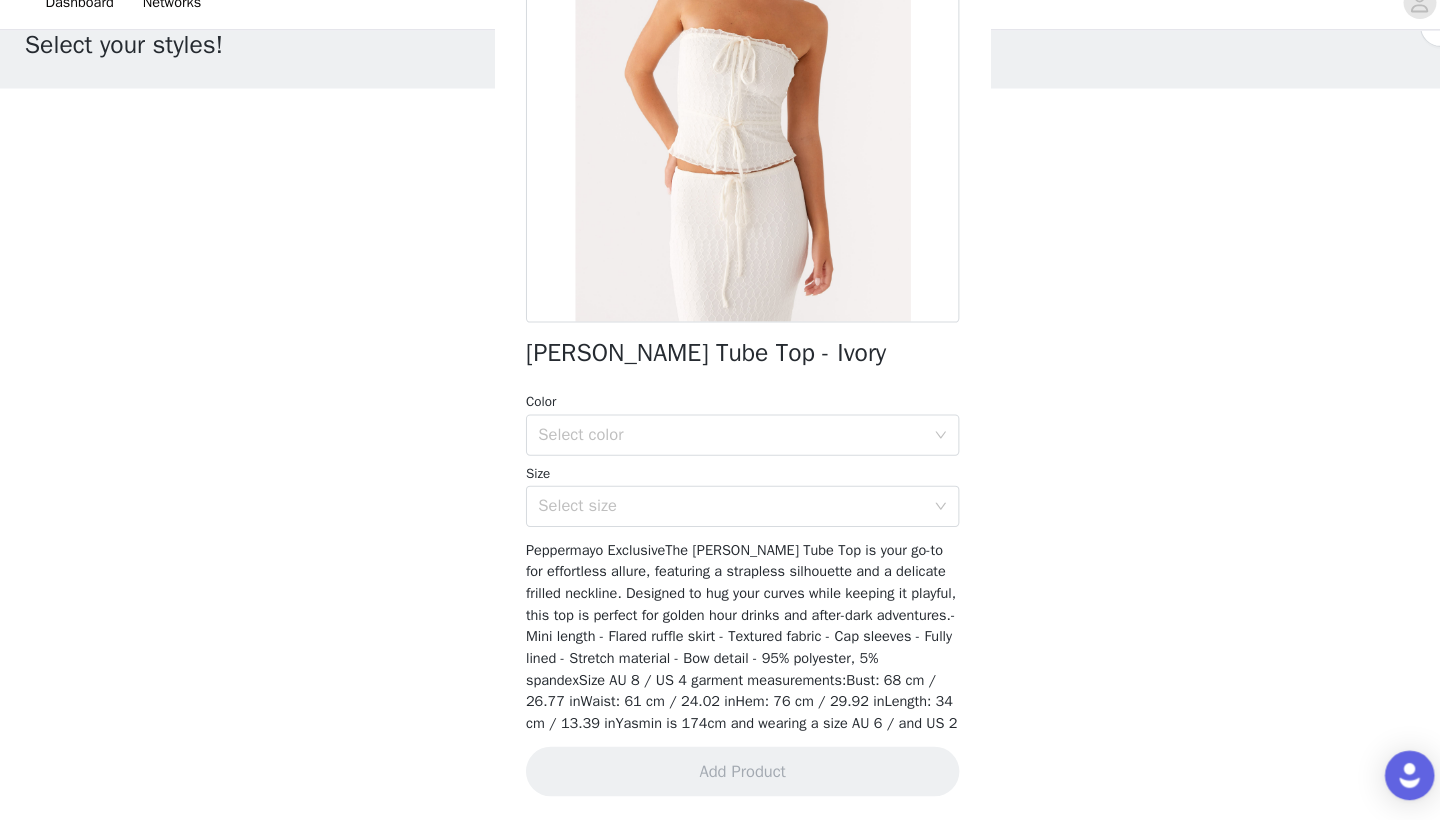scroll, scrollTop: 233, scrollLeft: 0, axis: vertical 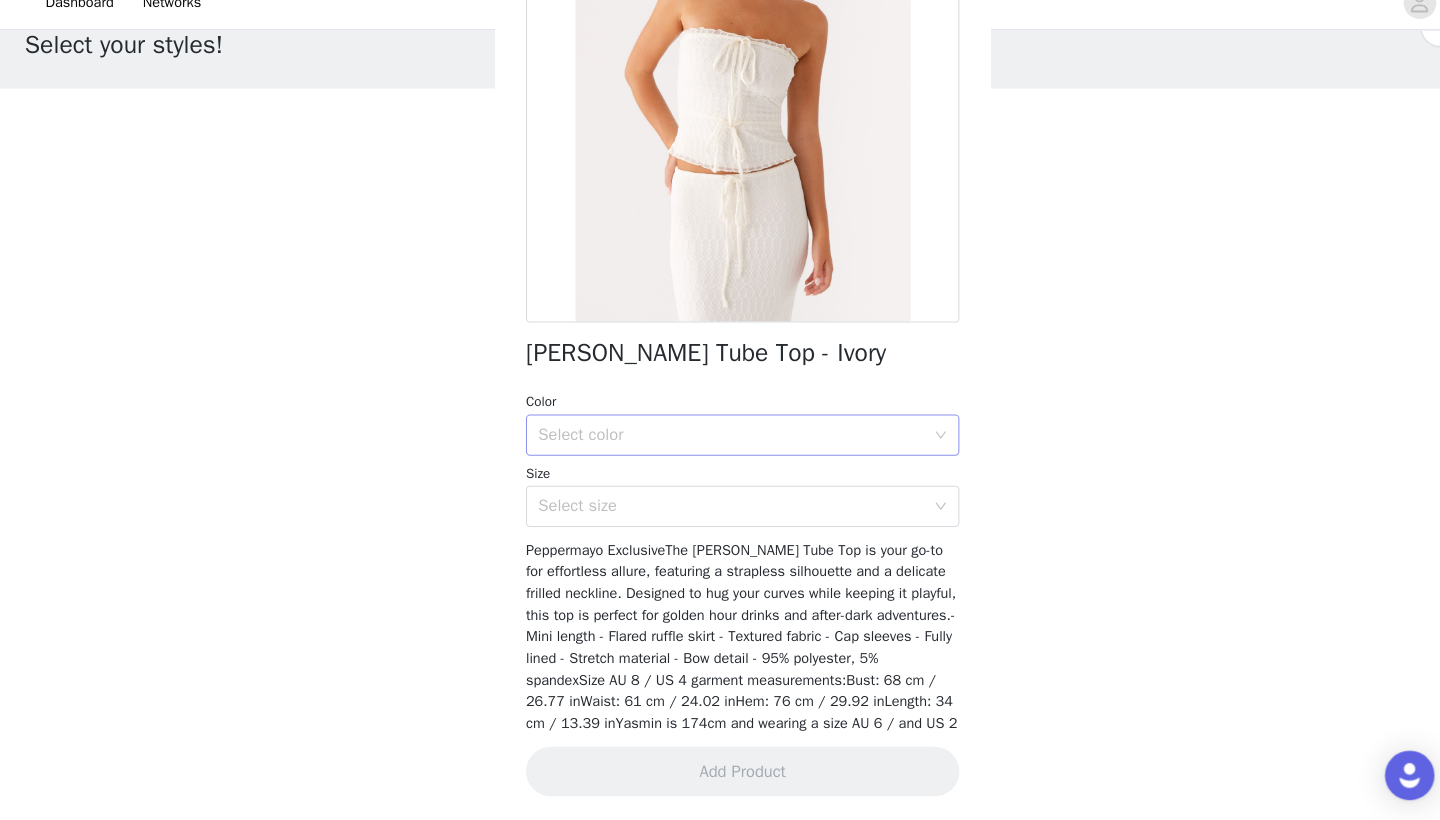 click on "Select color" at bounding box center [709, 446] 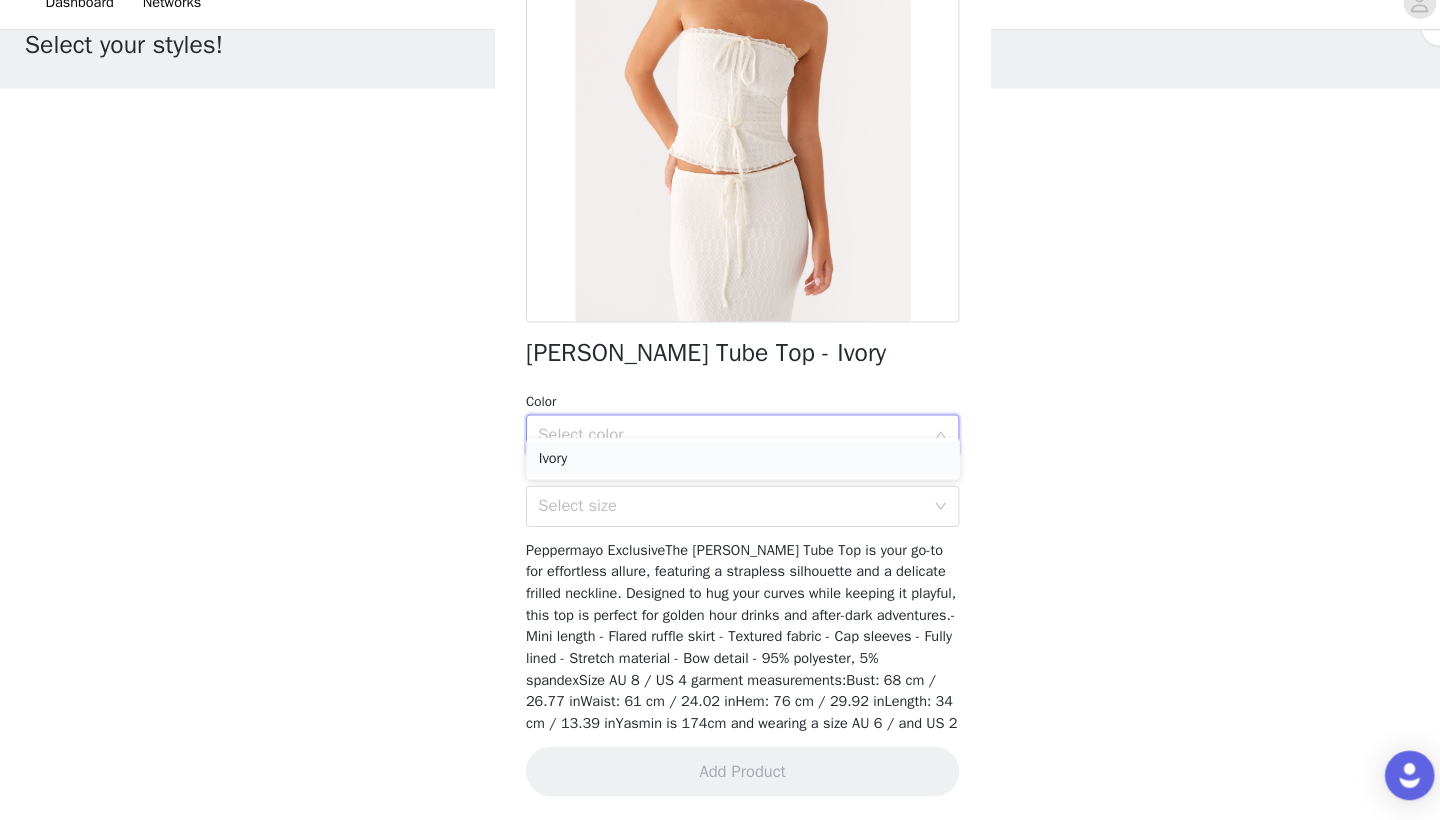 click on "Ivory" at bounding box center (720, 469) 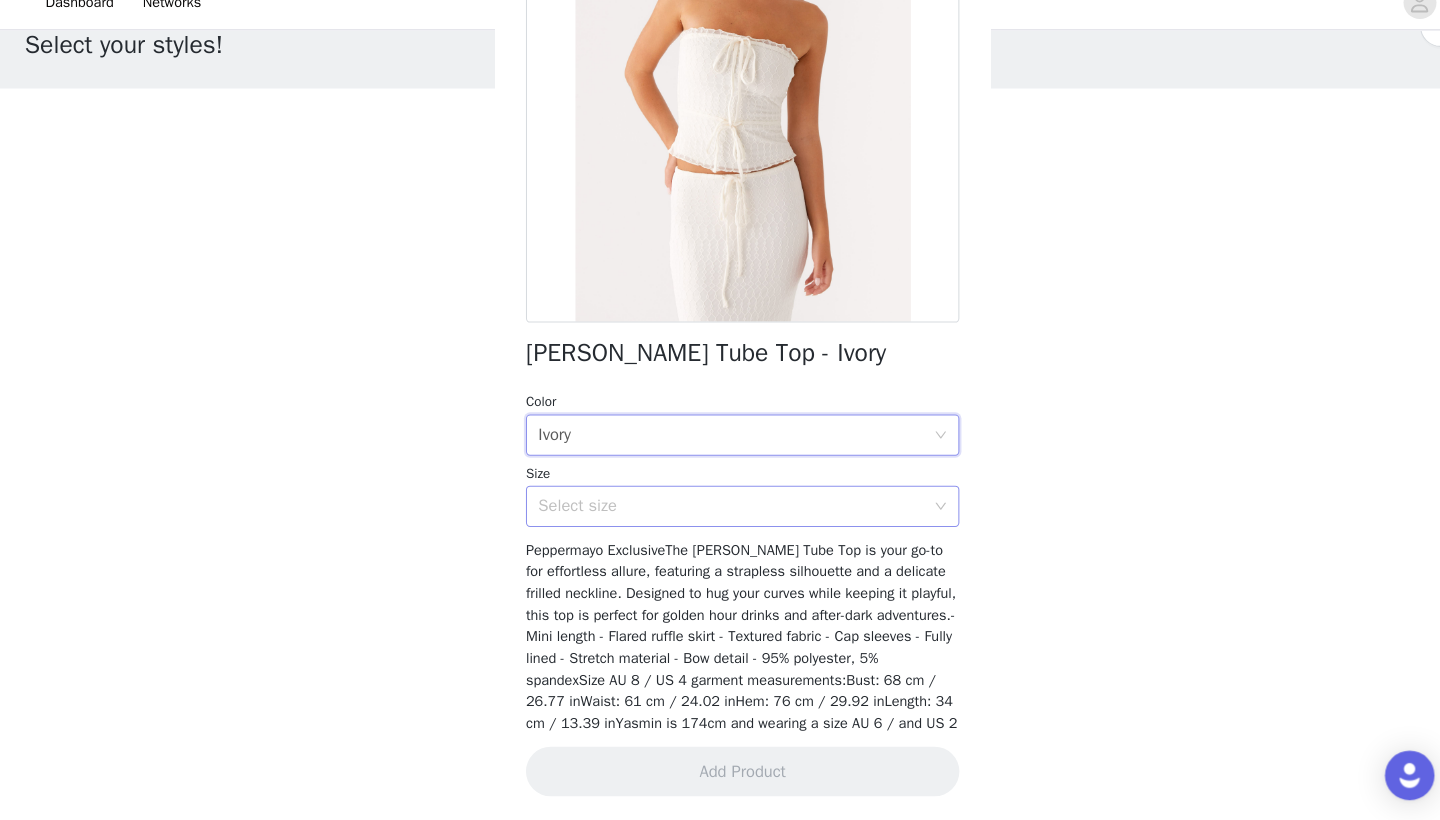 click on "Select size" at bounding box center [709, 515] 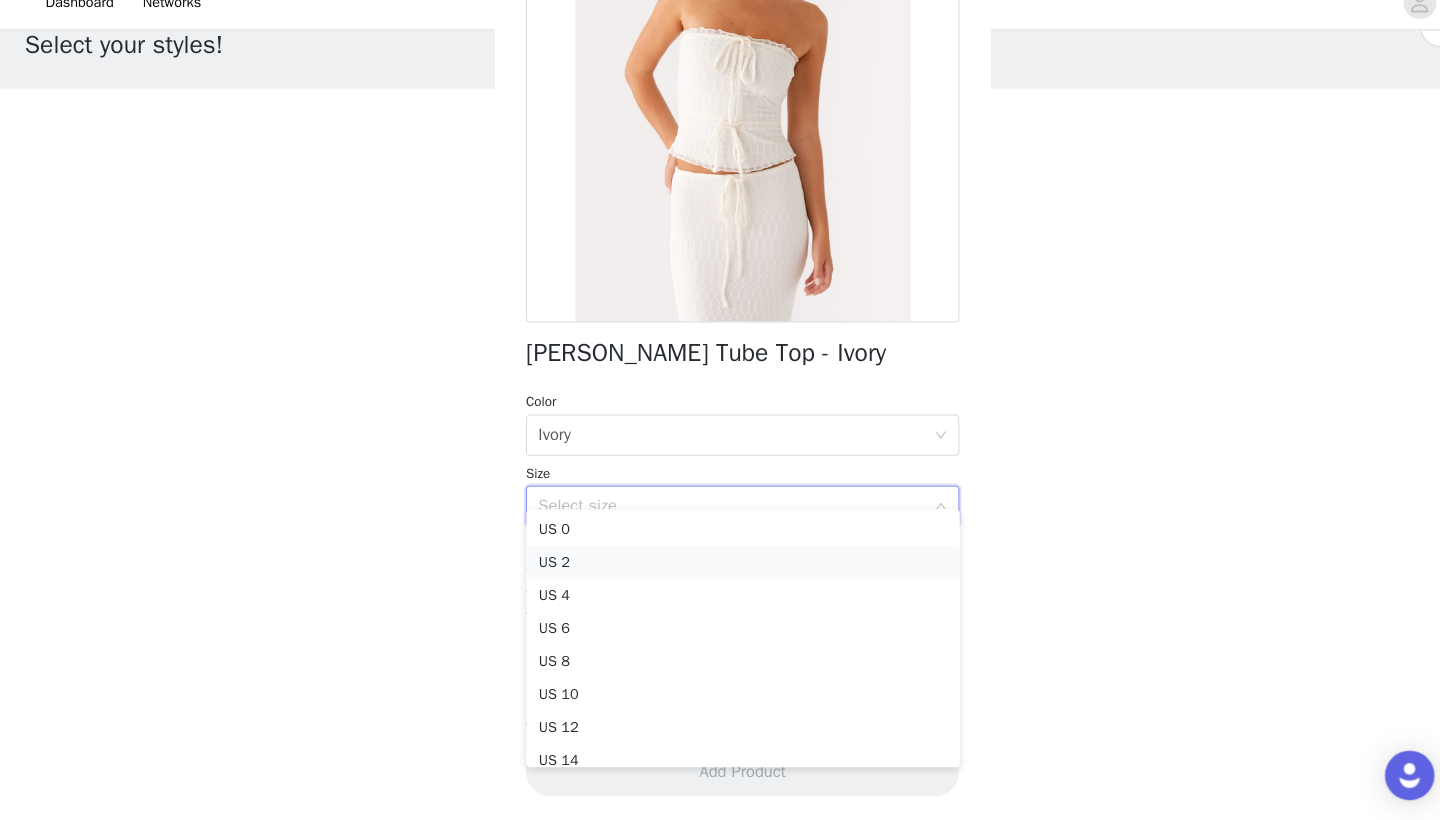 click on "US 2" at bounding box center [720, 570] 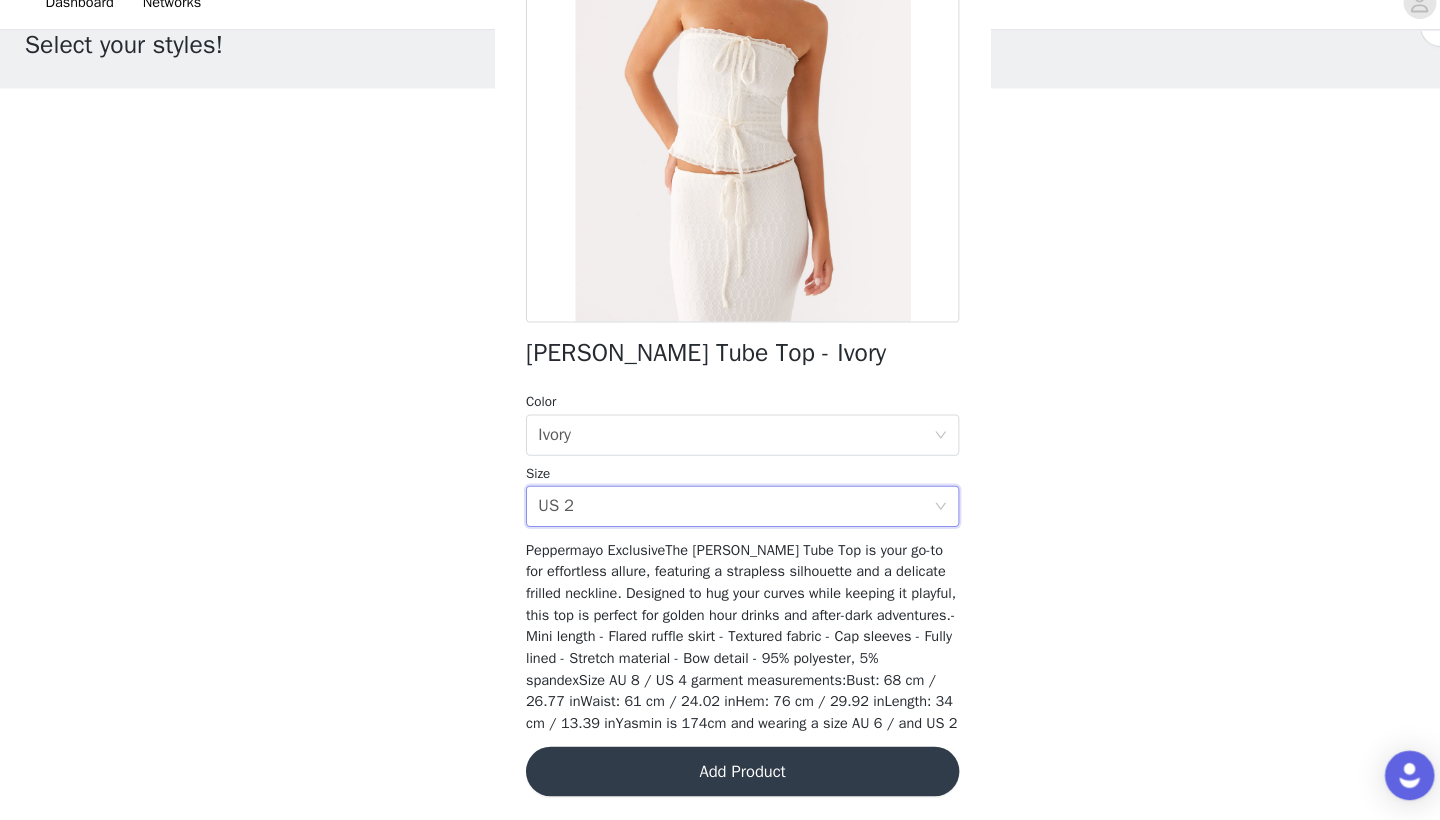 click on "Add Product" at bounding box center [720, 772] 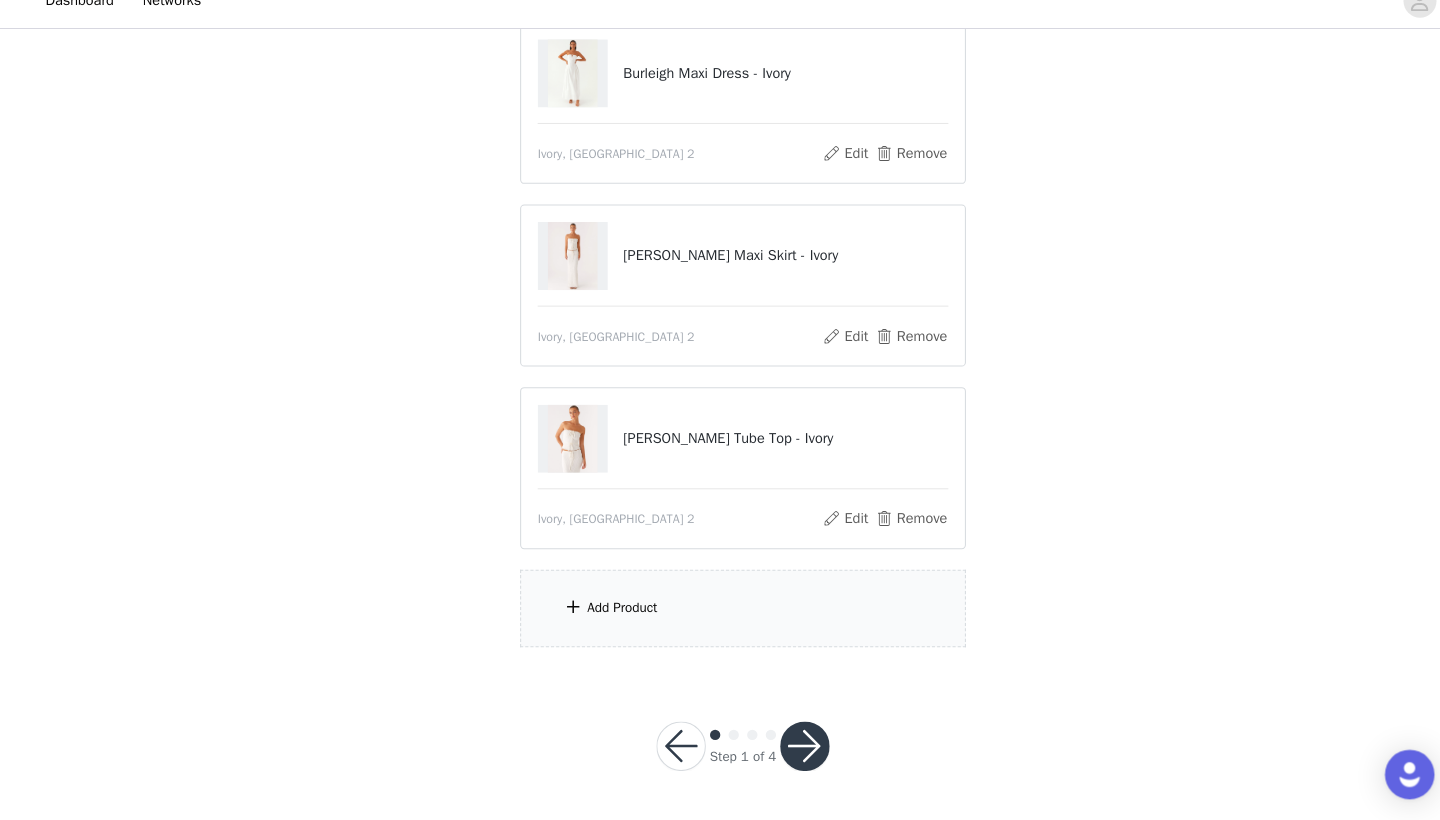 scroll, scrollTop: 229, scrollLeft: 0, axis: vertical 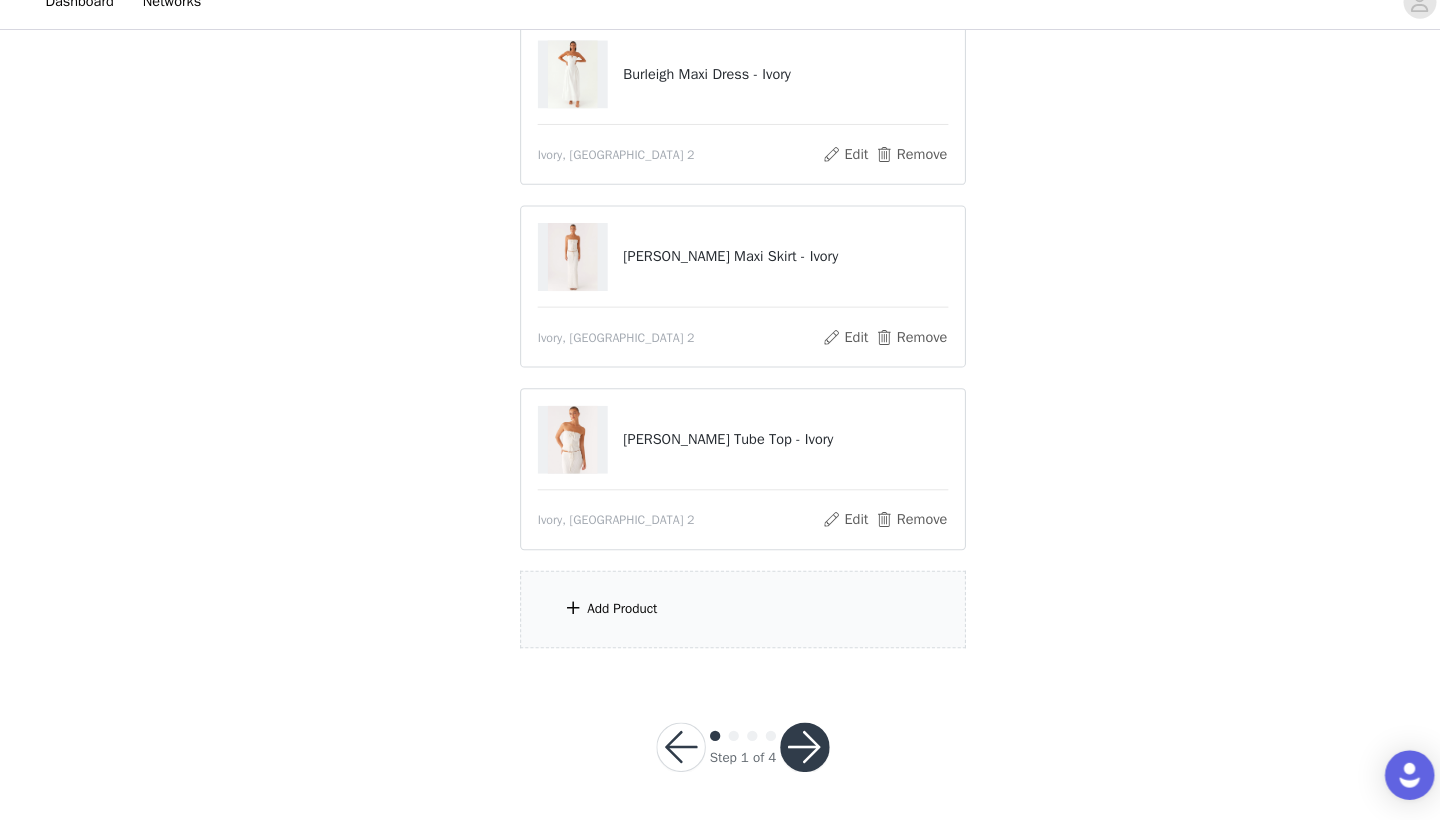 click on "Add Product" at bounding box center (720, 615) 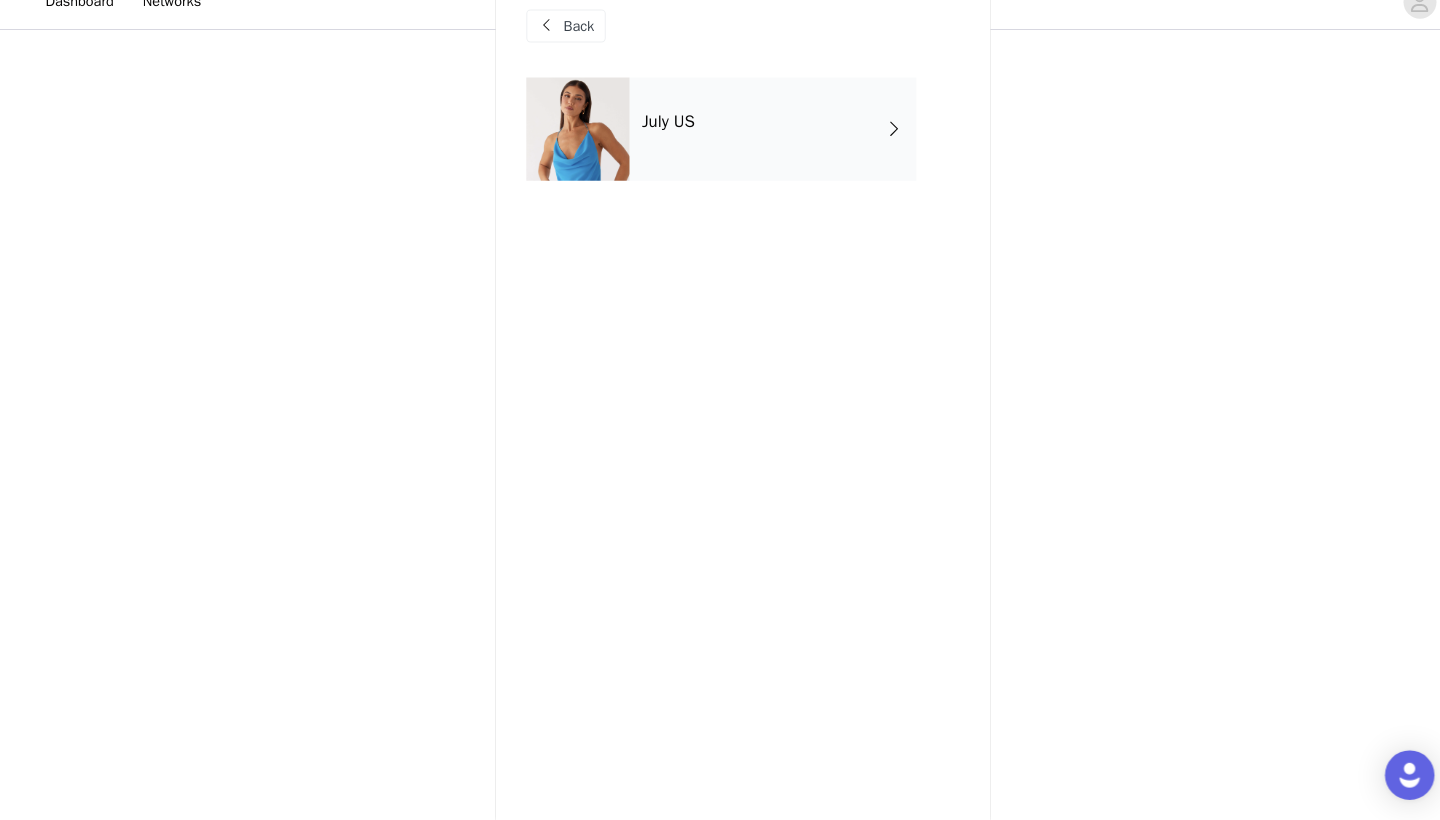 click on "July US" at bounding box center [749, 150] 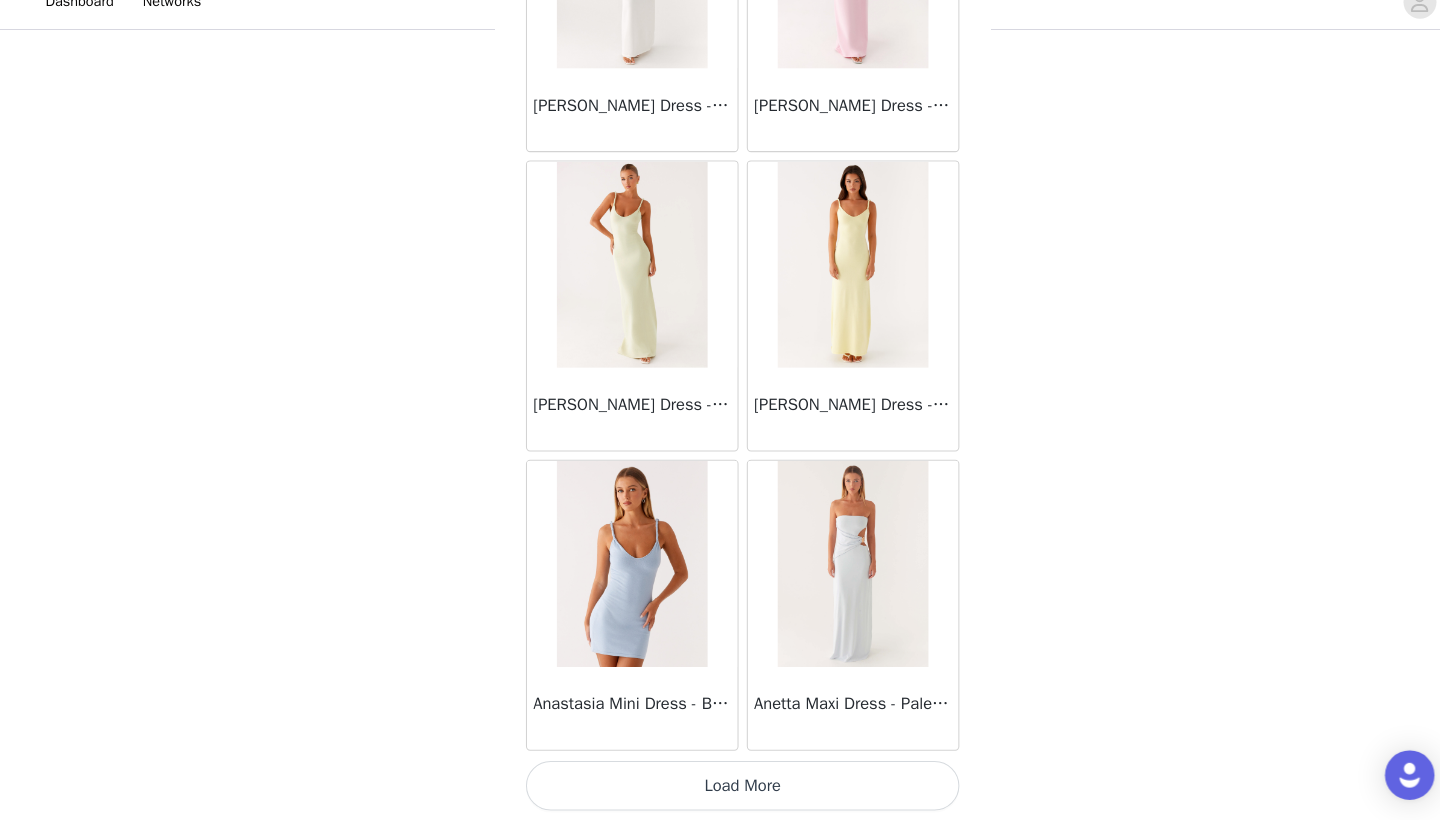 click on "Load More" at bounding box center [720, 786] 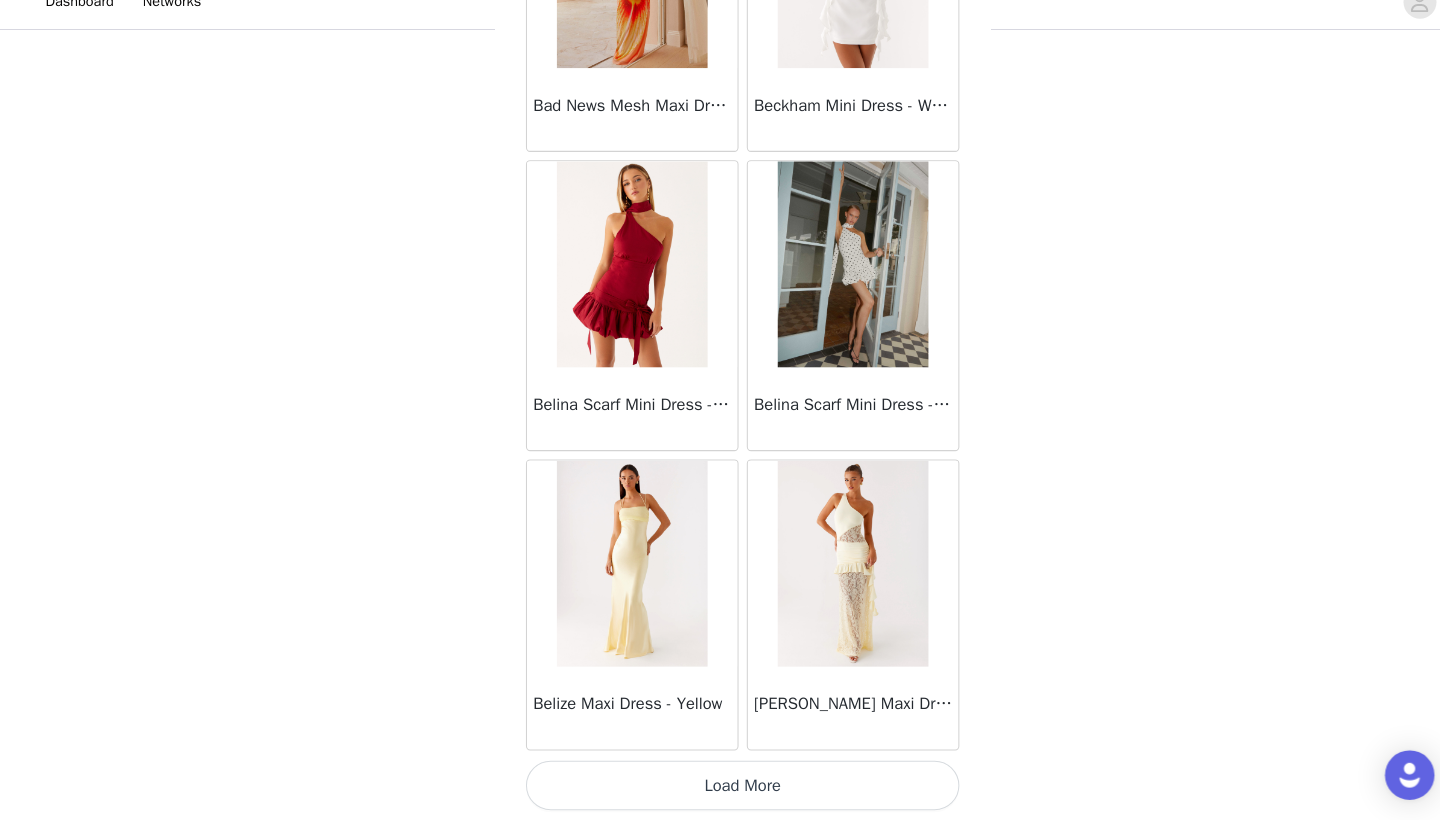 click on "Load More" at bounding box center (720, 786) 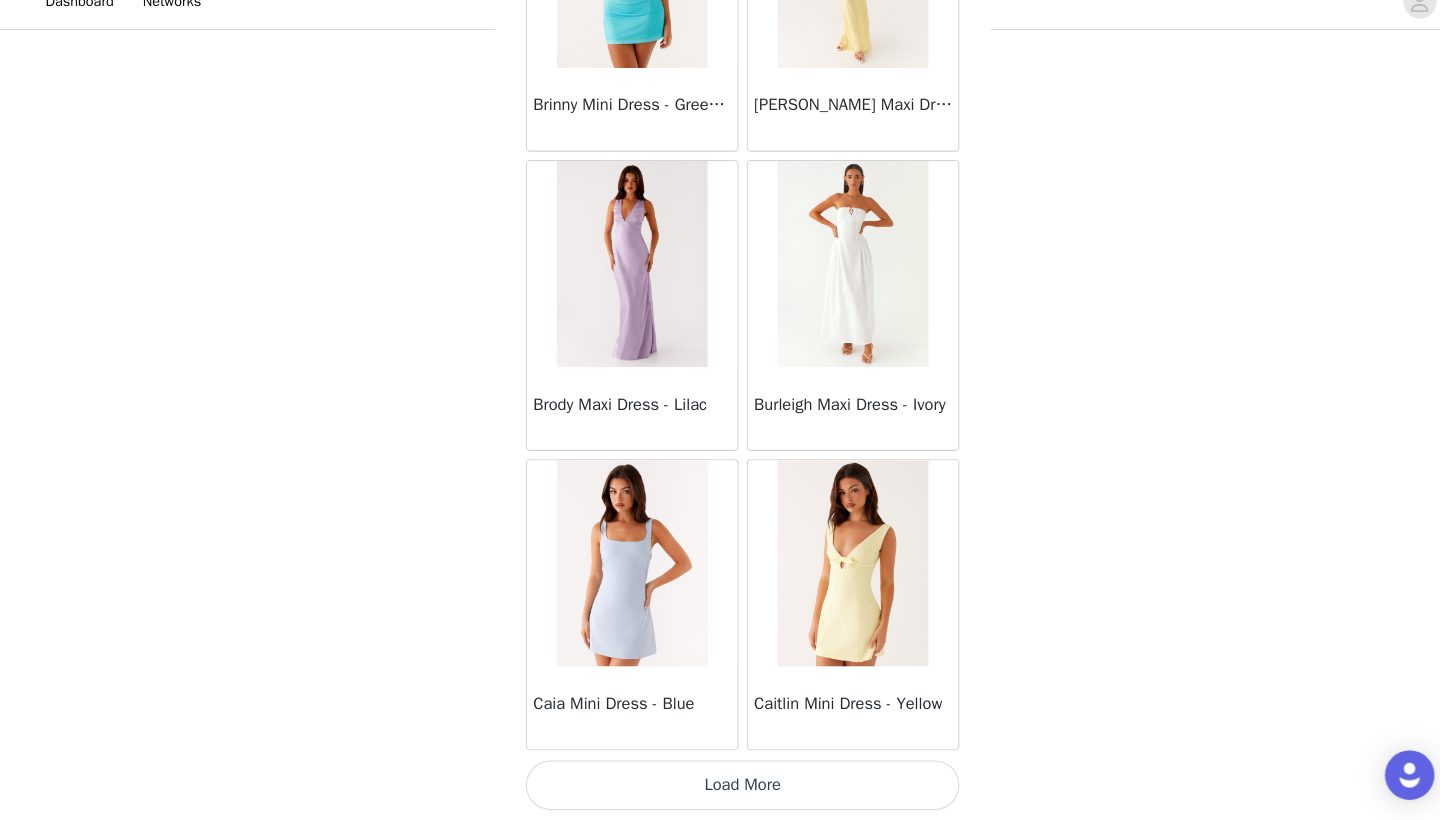 scroll, scrollTop: 8040, scrollLeft: 0, axis: vertical 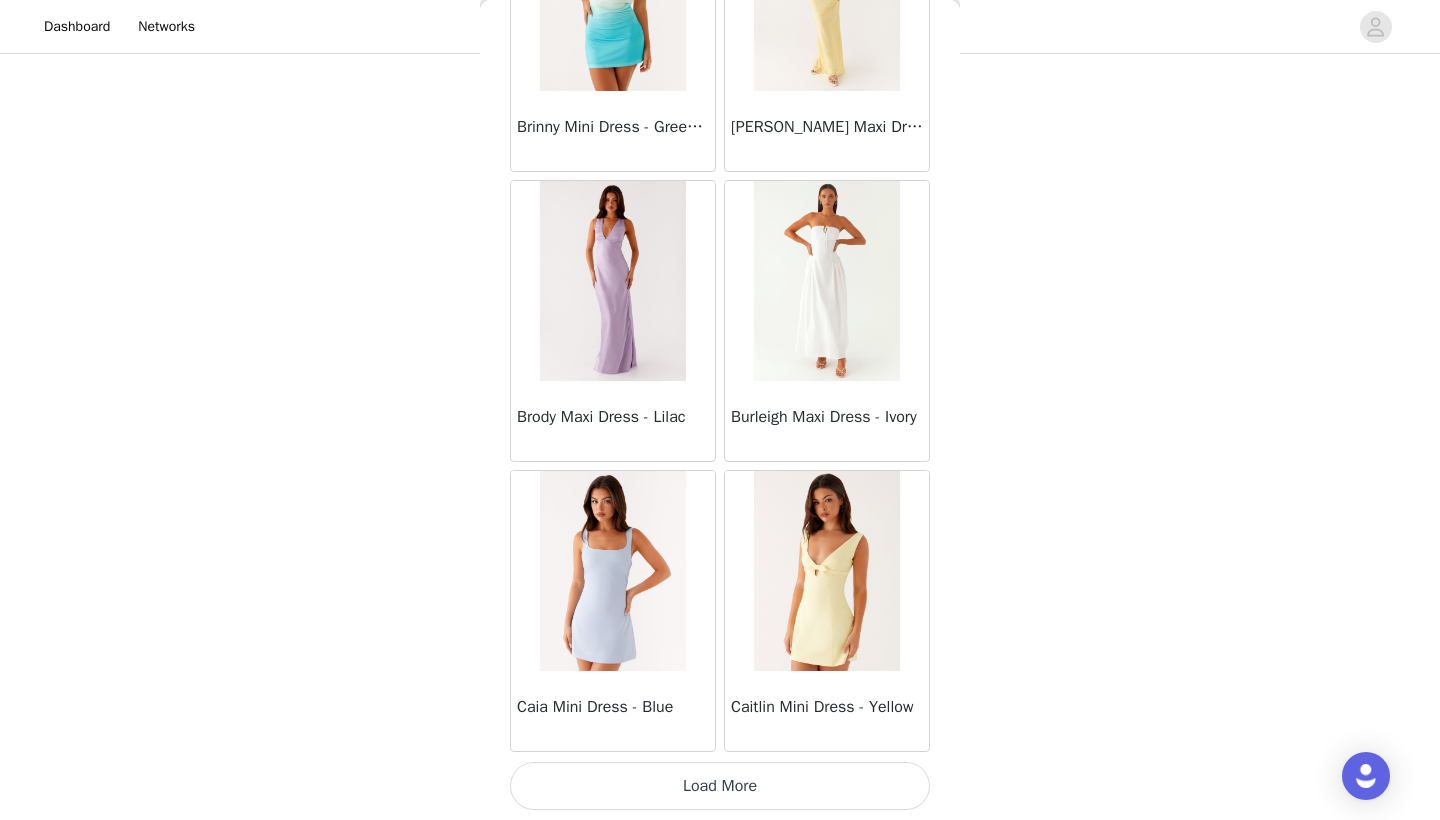 click on "Load More" at bounding box center (720, 786) 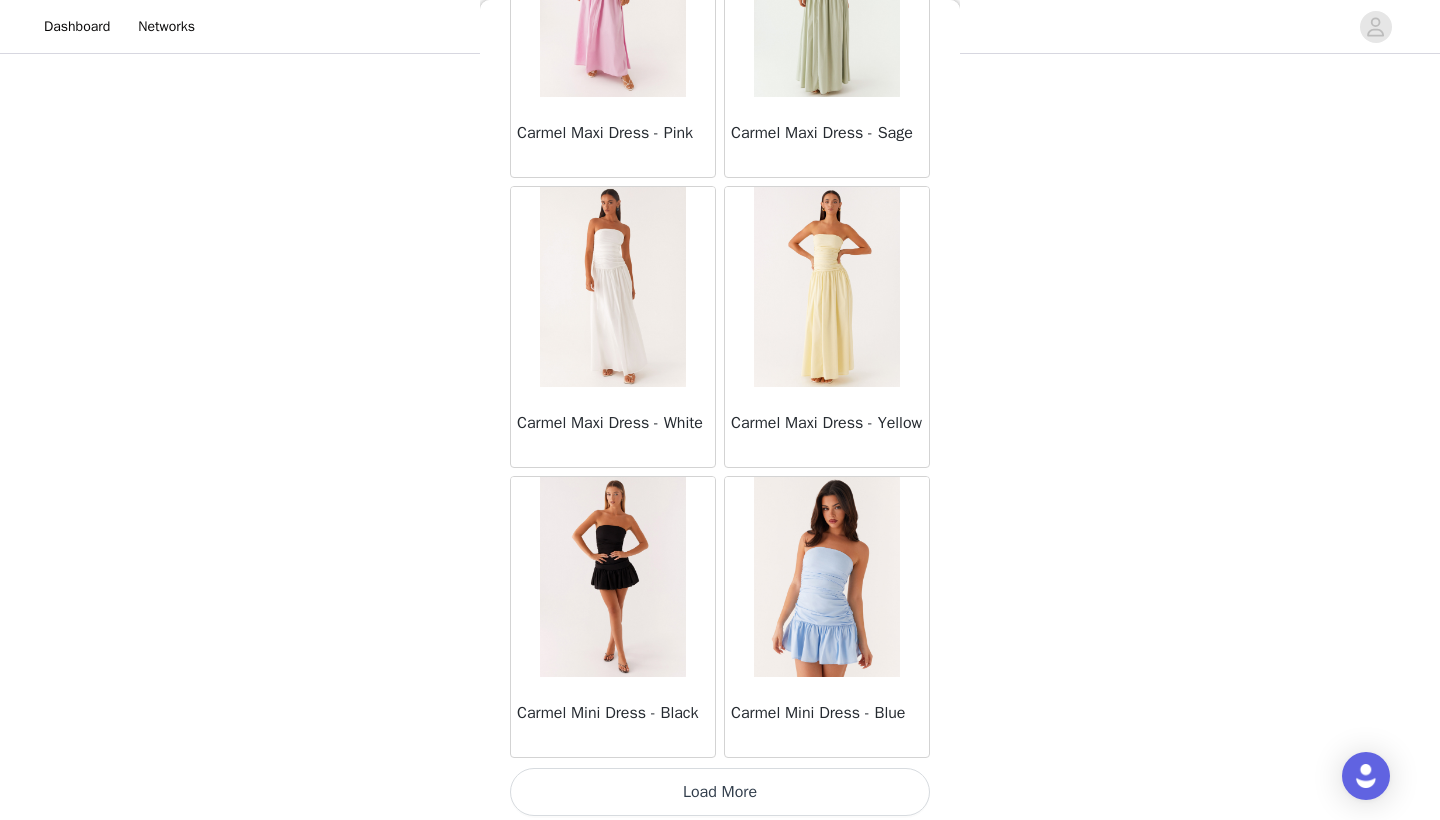 scroll, scrollTop: 10875, scrollLeft: 0, axis: vertical 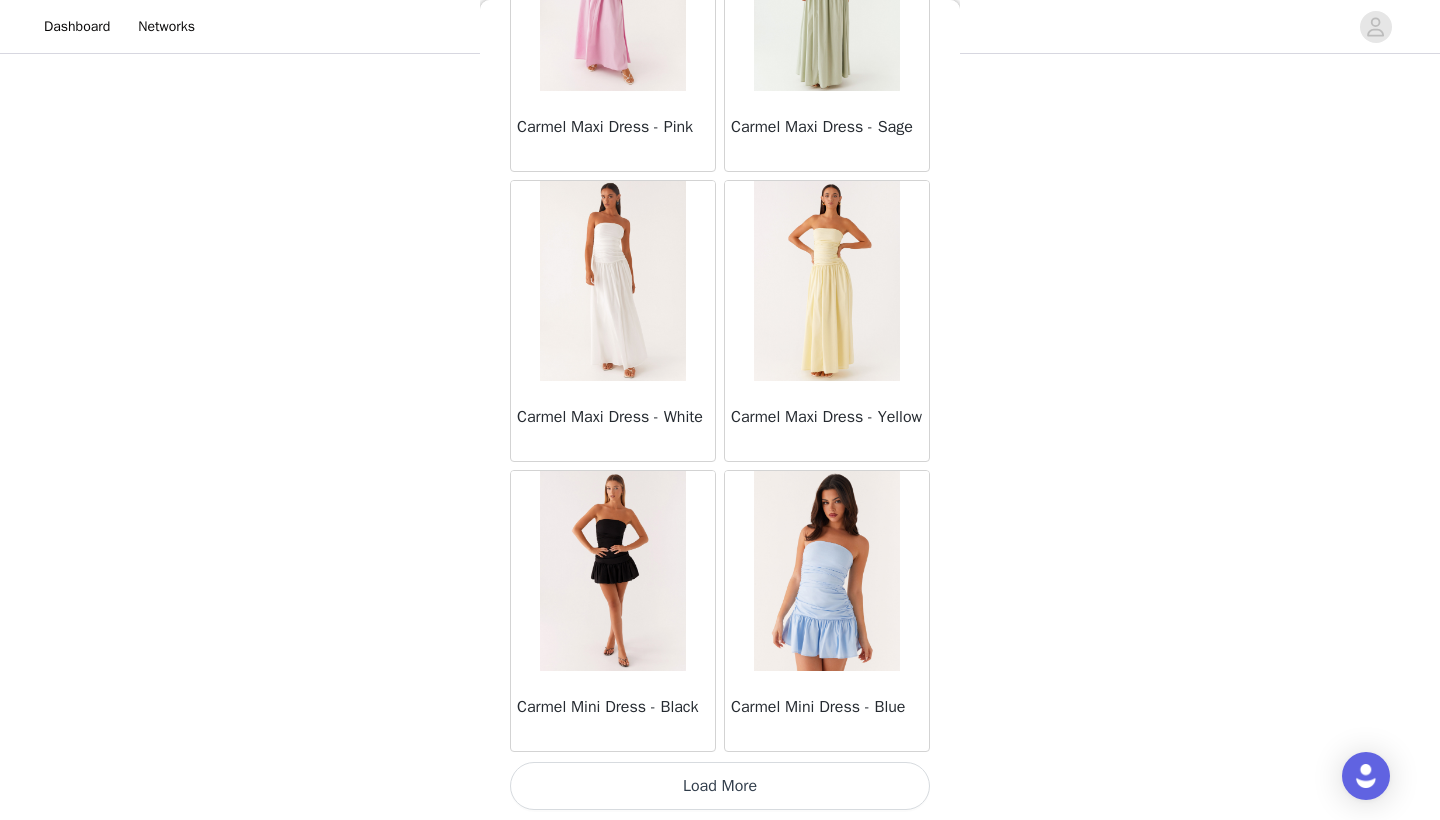 click on "Load More" at bounding box center [720, 786] 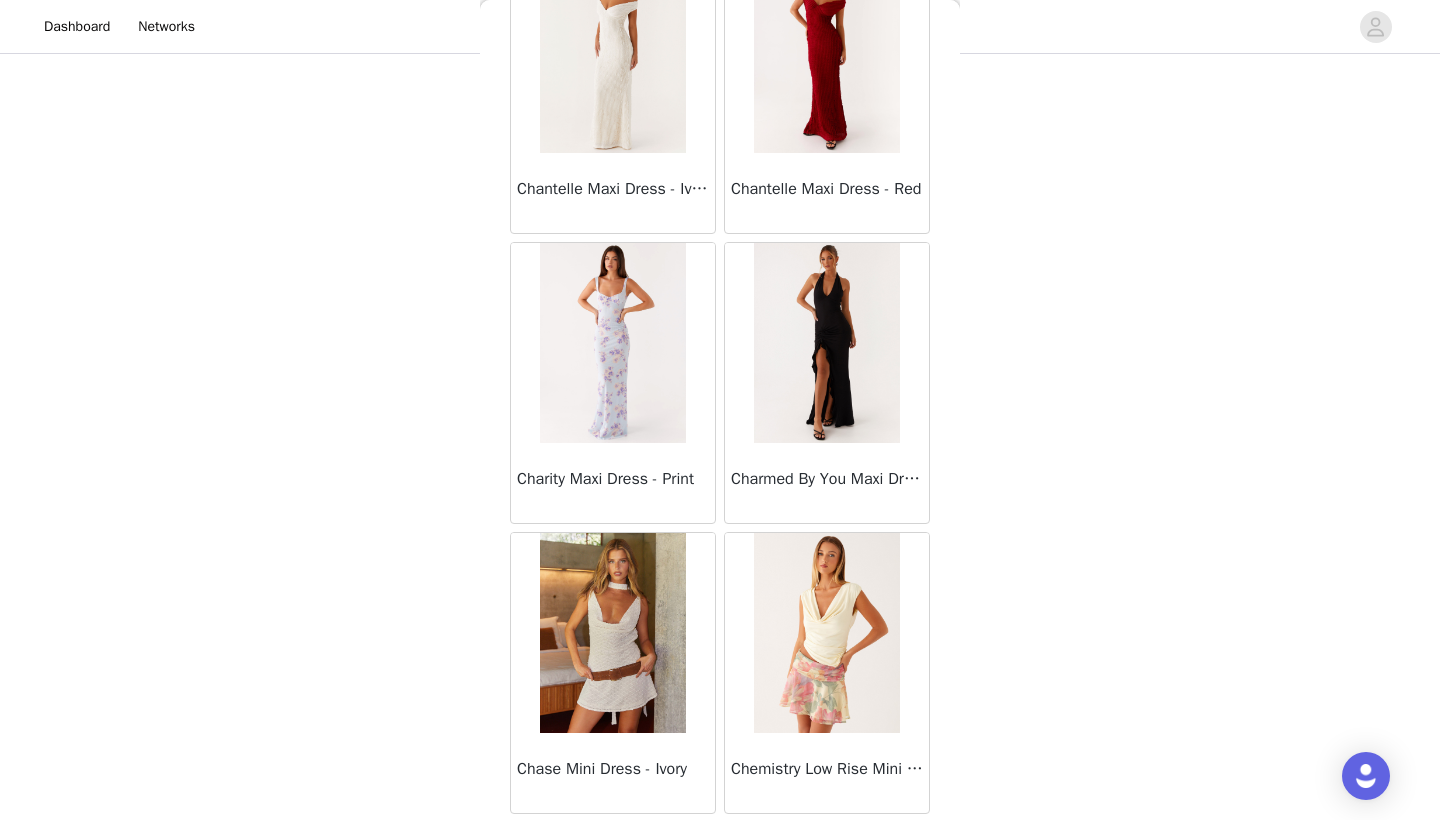 scroll, scrollTop: 13823, scrollLeft: 0, axis: vertical 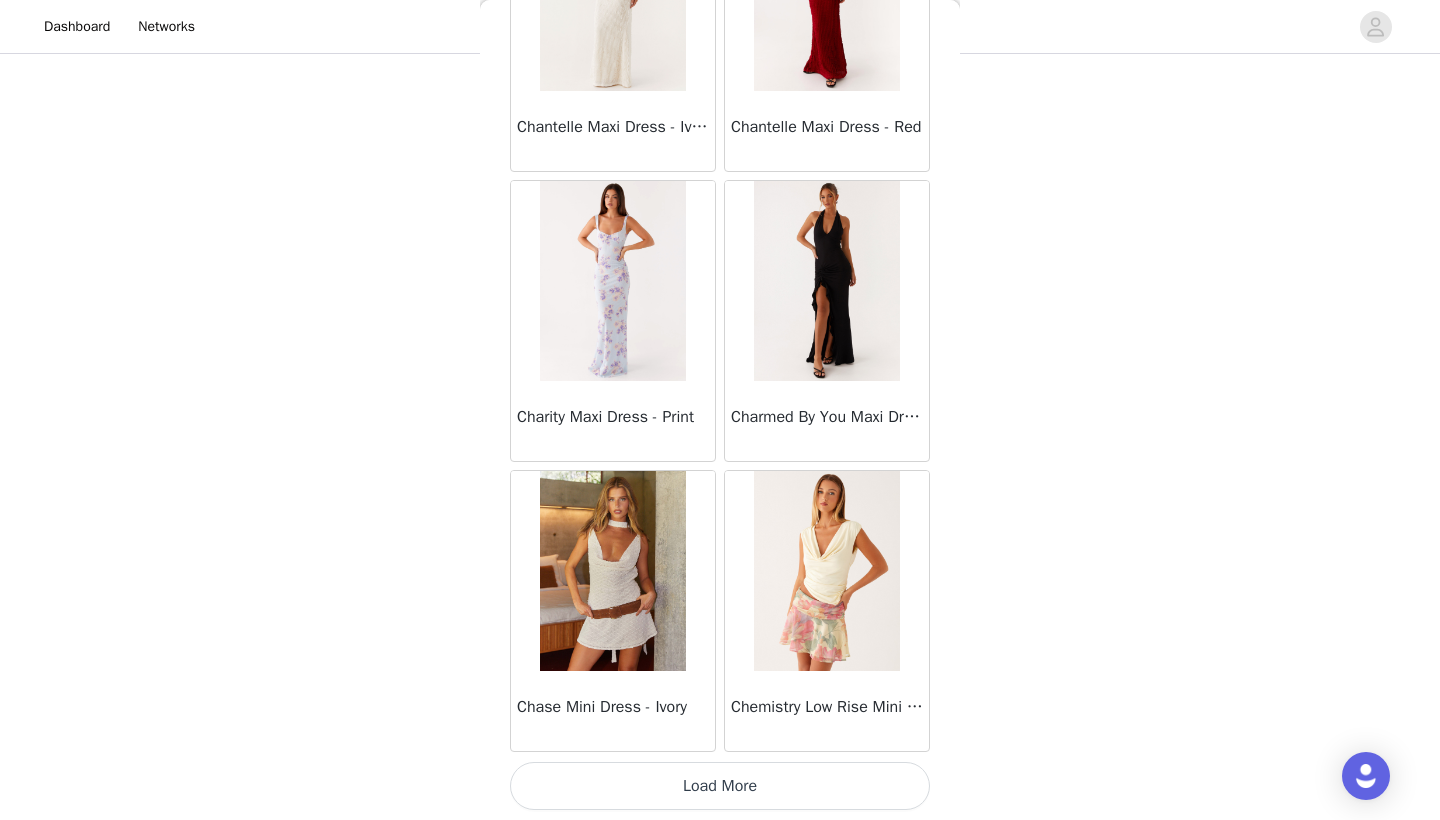 click on "Load More" at bounding box center [720, 786] 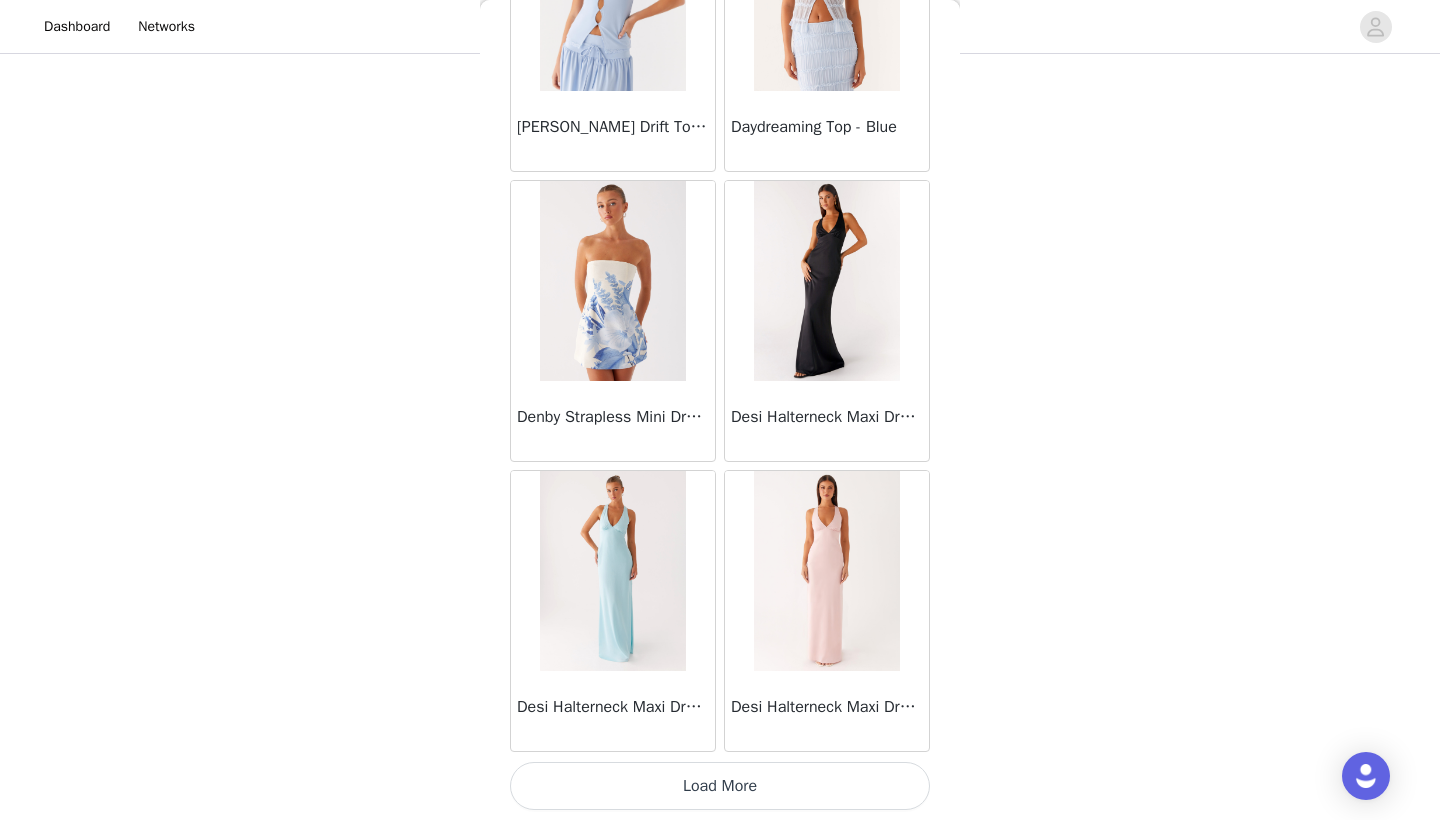 click on "Load More" at bounding box center (720, 786) 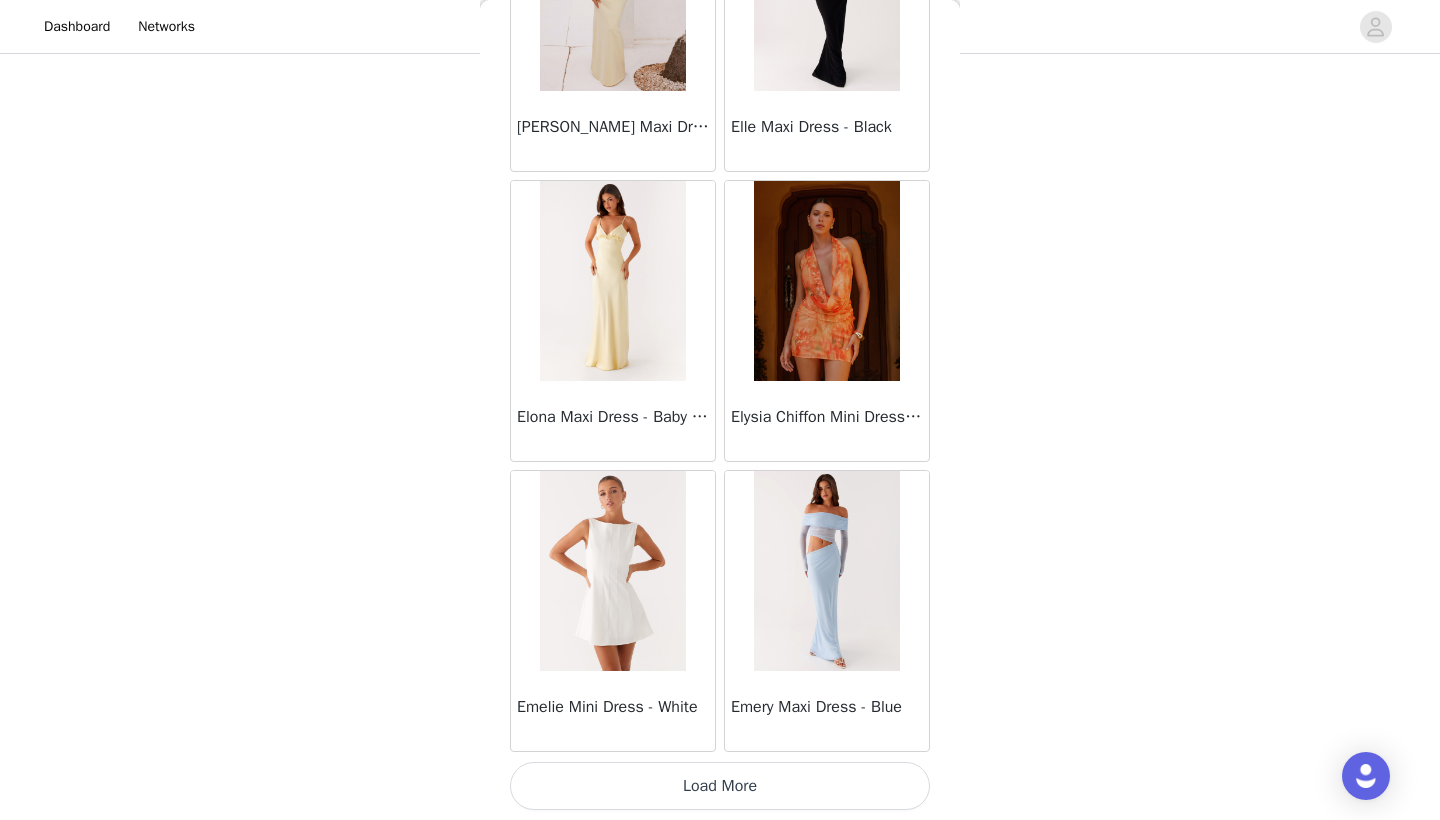 scroll, scrollTop: 19640, scrollLeft: 0, axis: vertical 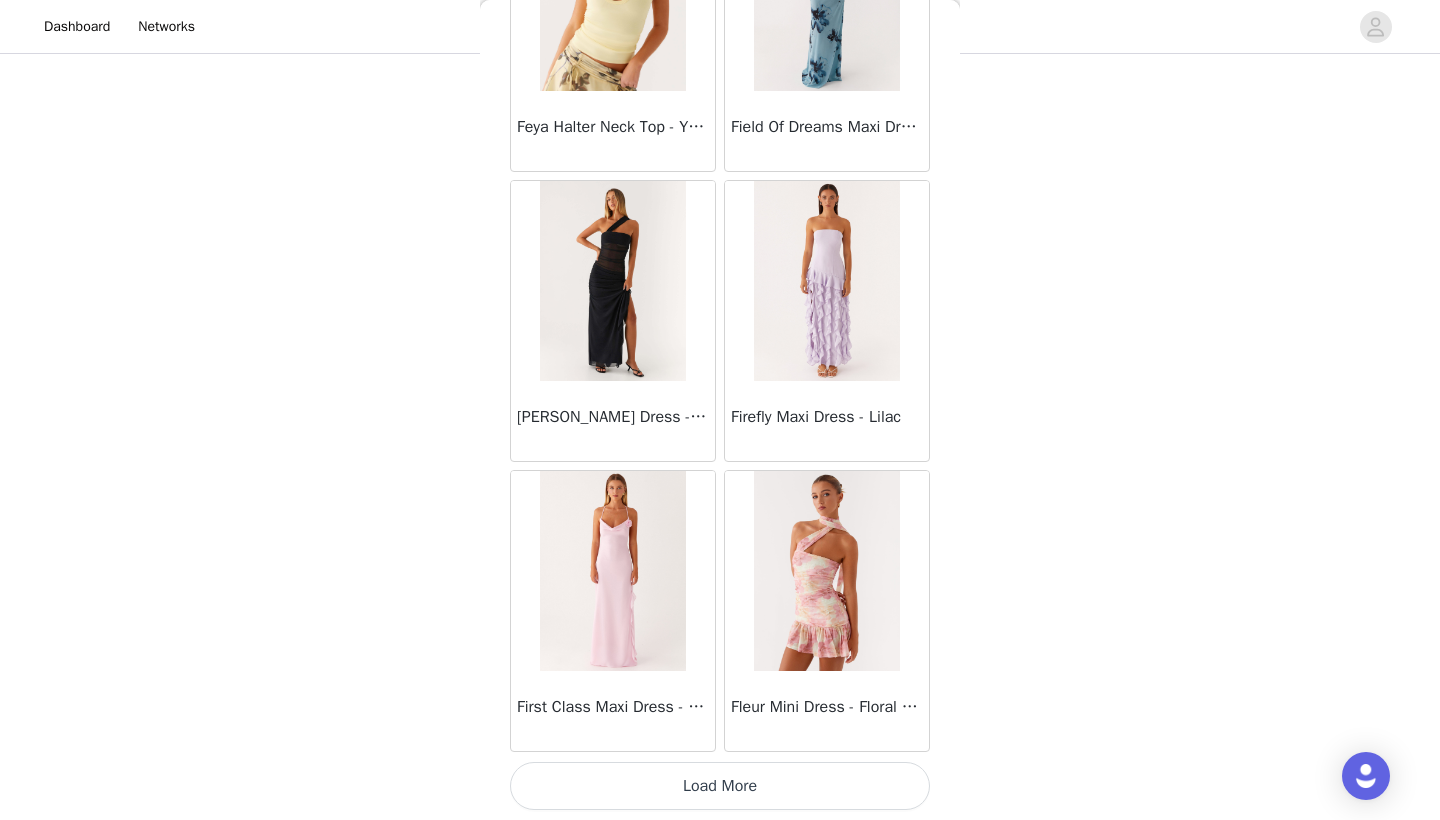 click on "Load More" at bounding box center [720, 786] 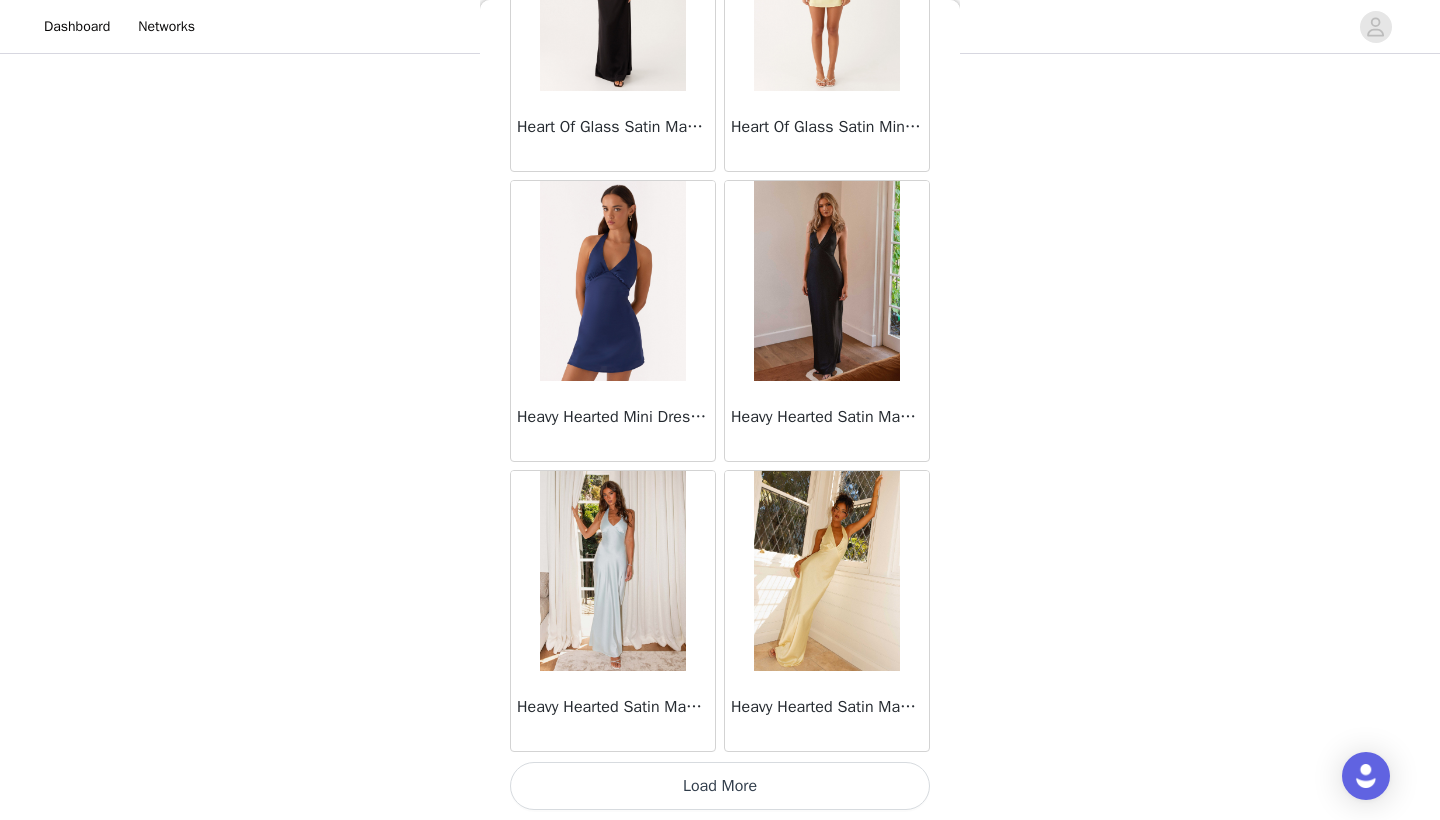 scroll, scrollTop: 25440, scrollLeft: 0, axis: vertical 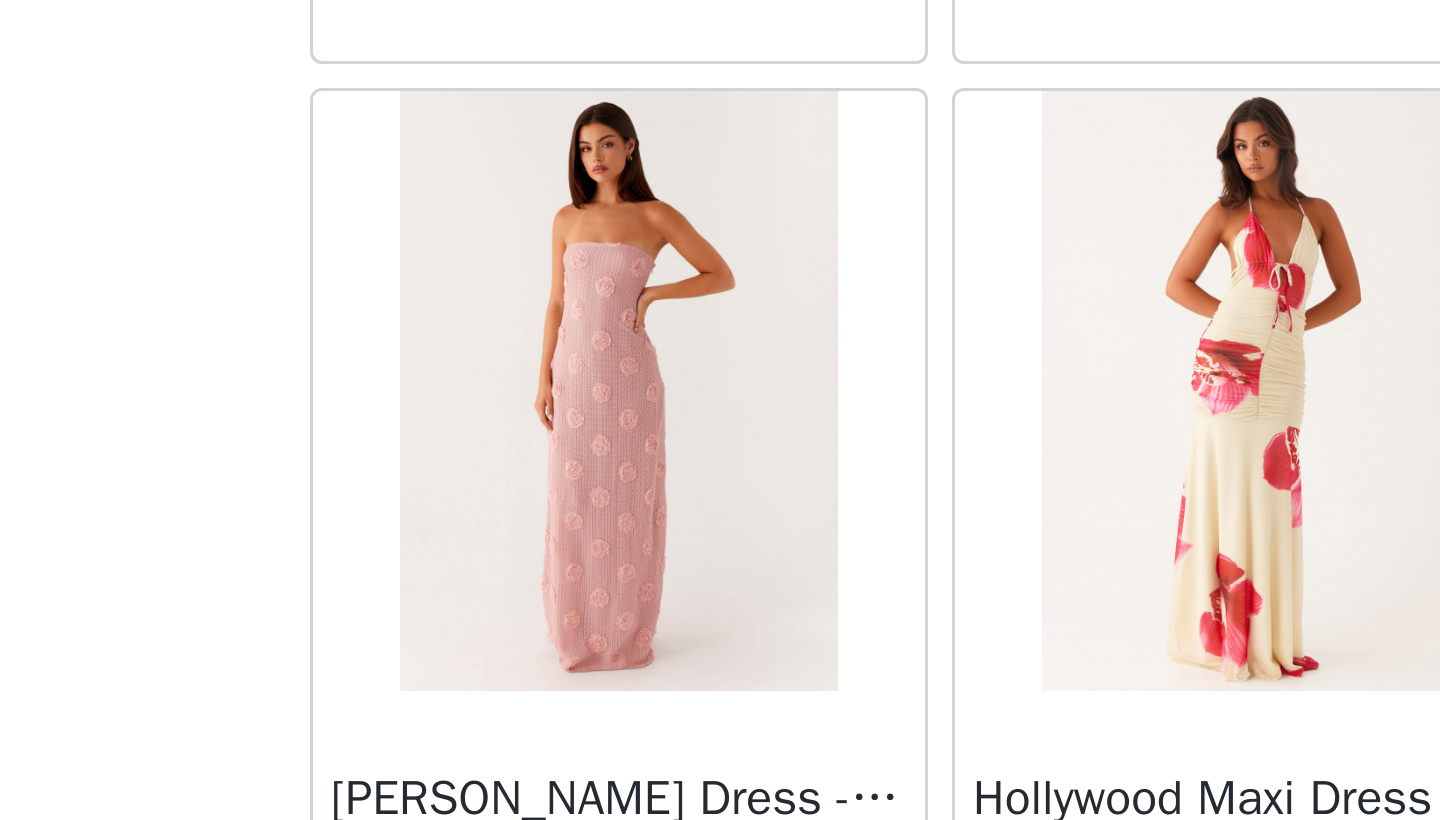 click at bounding box center (612, 677) 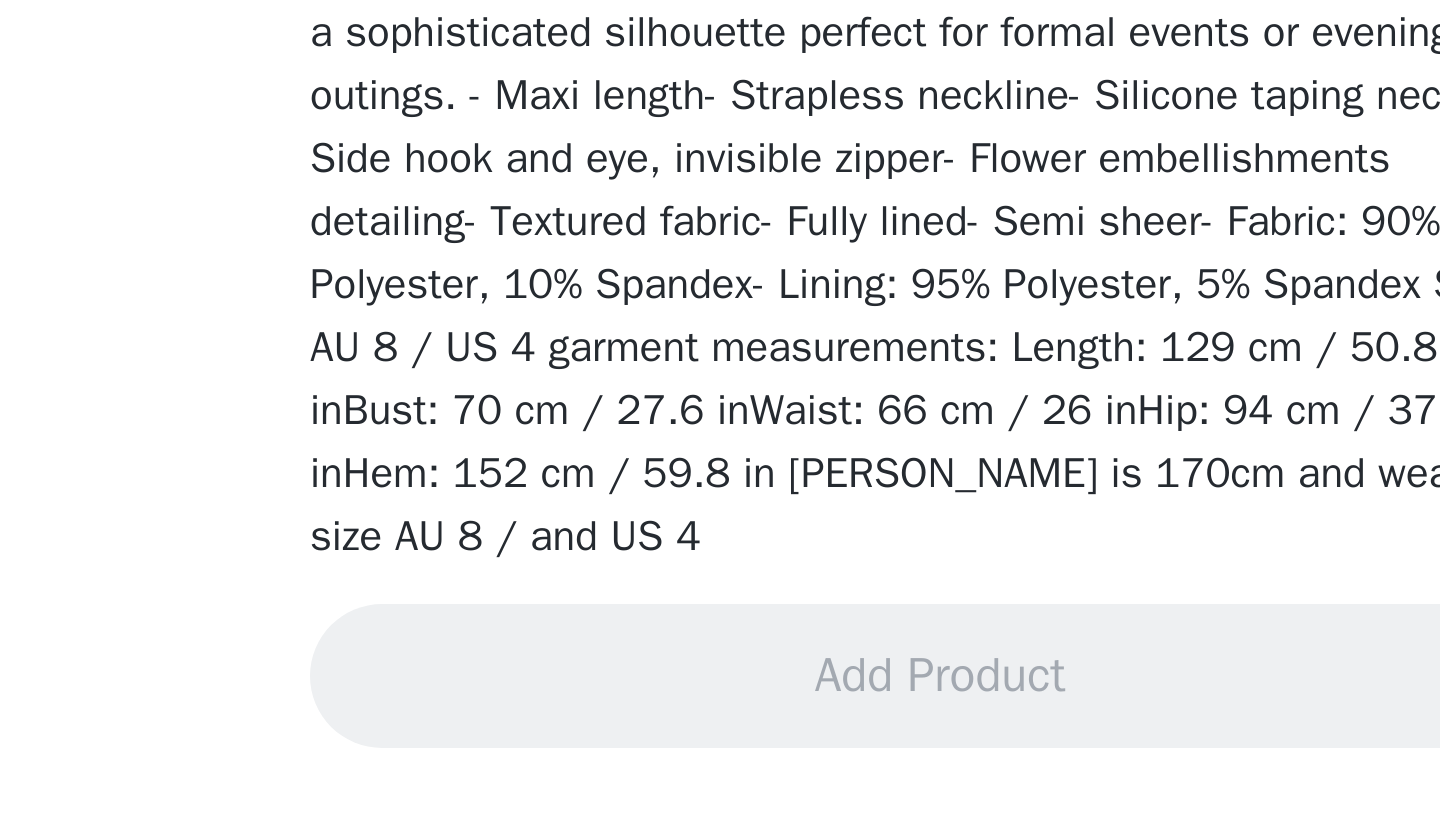 scroll, scrollTop: 0, scrollLeft: 0, axis: both 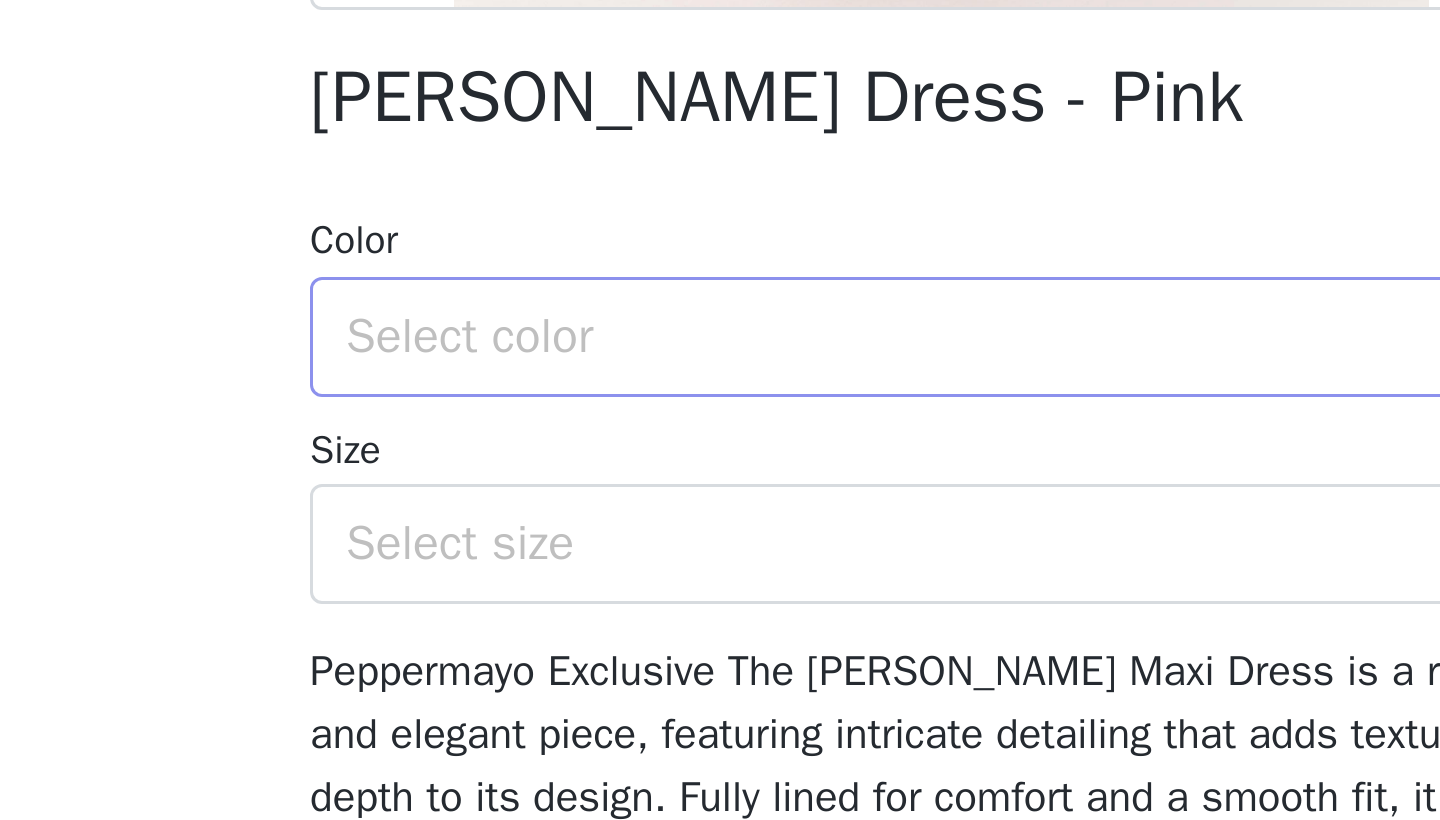 click on "Select color" at bounding box center [709, 659] 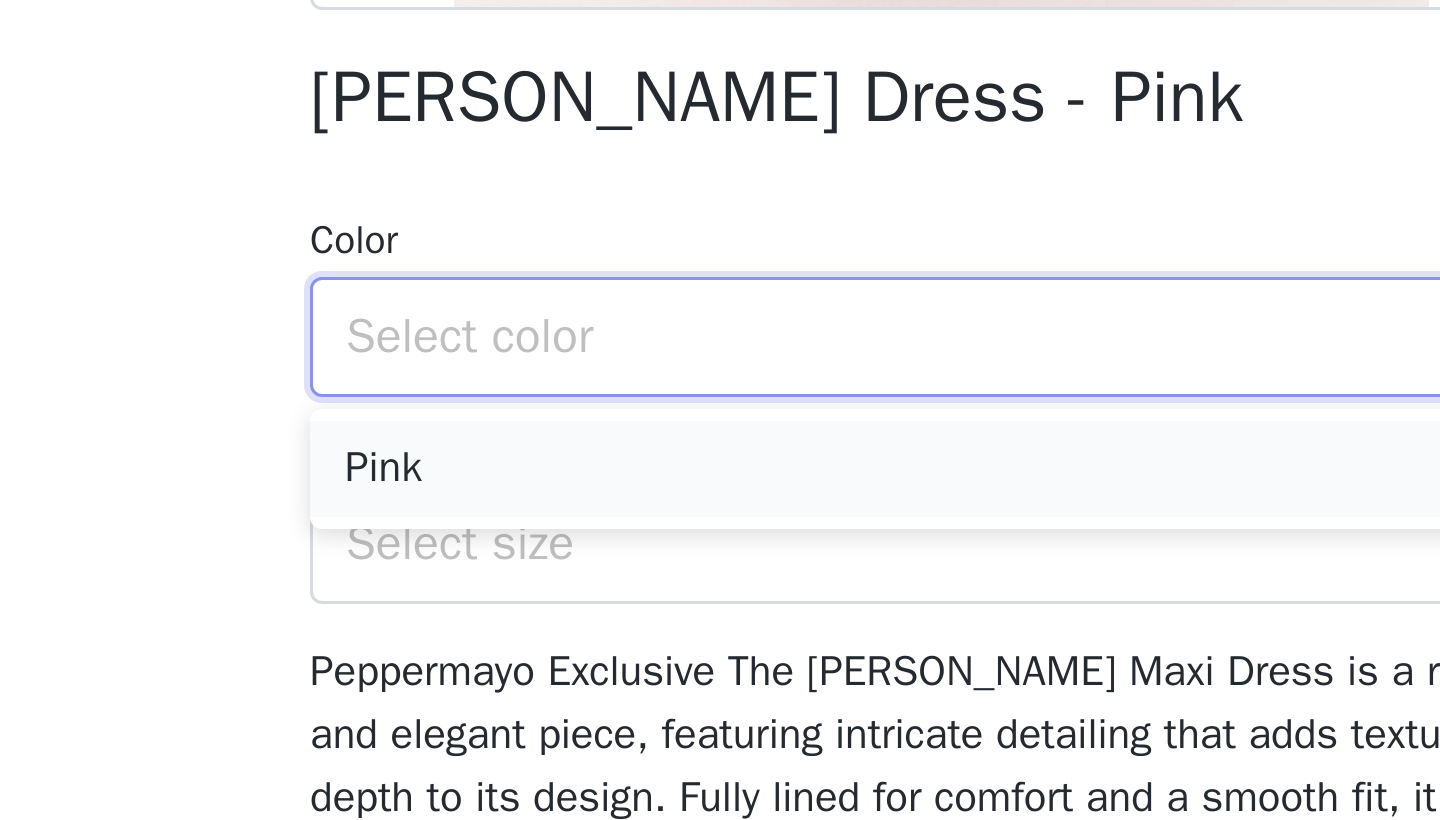 scroll, scrollTop: 175, scrollLeft: 0, axis: vertical 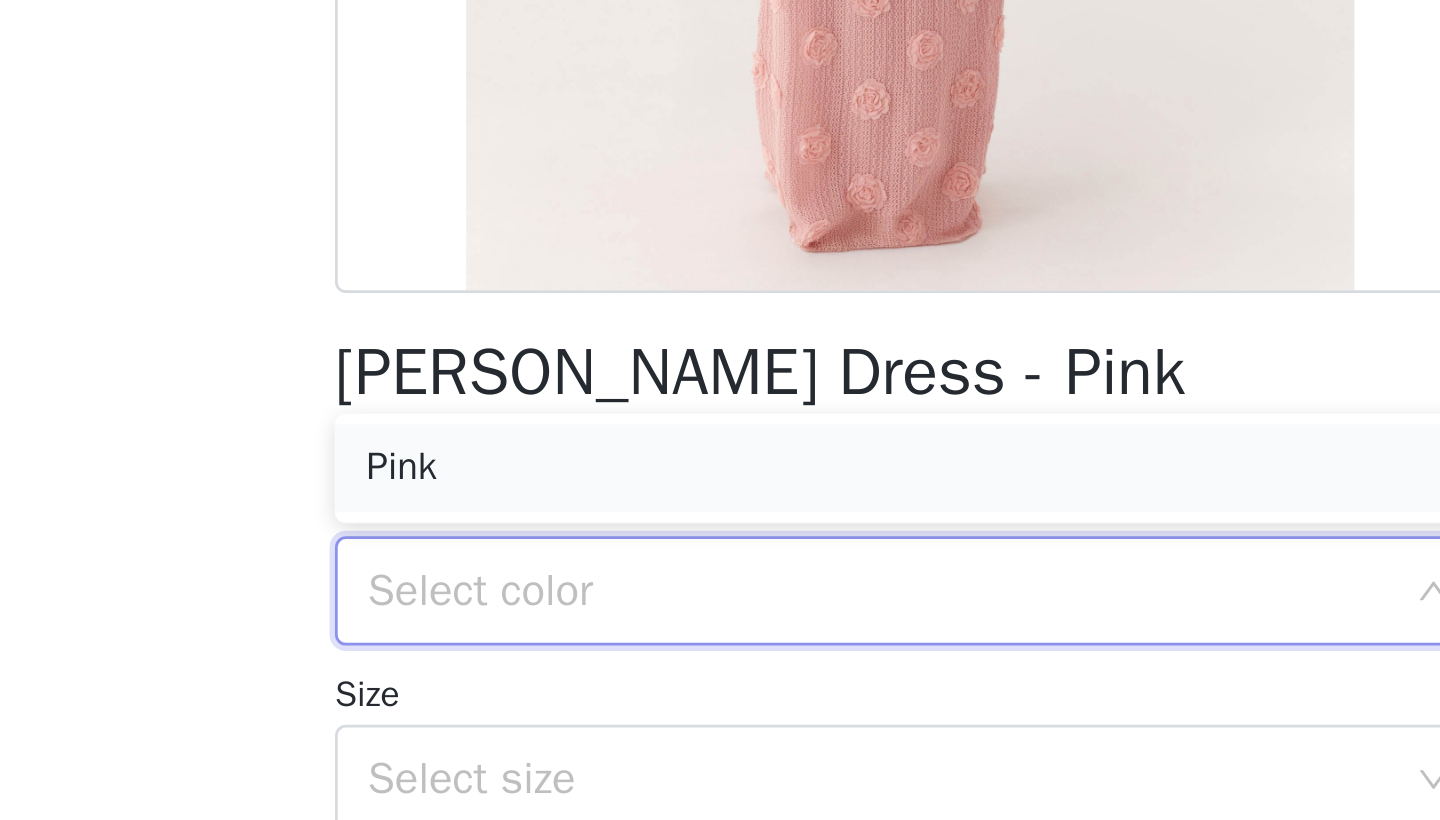 click on "Pink" at bounding box center [720, 614] 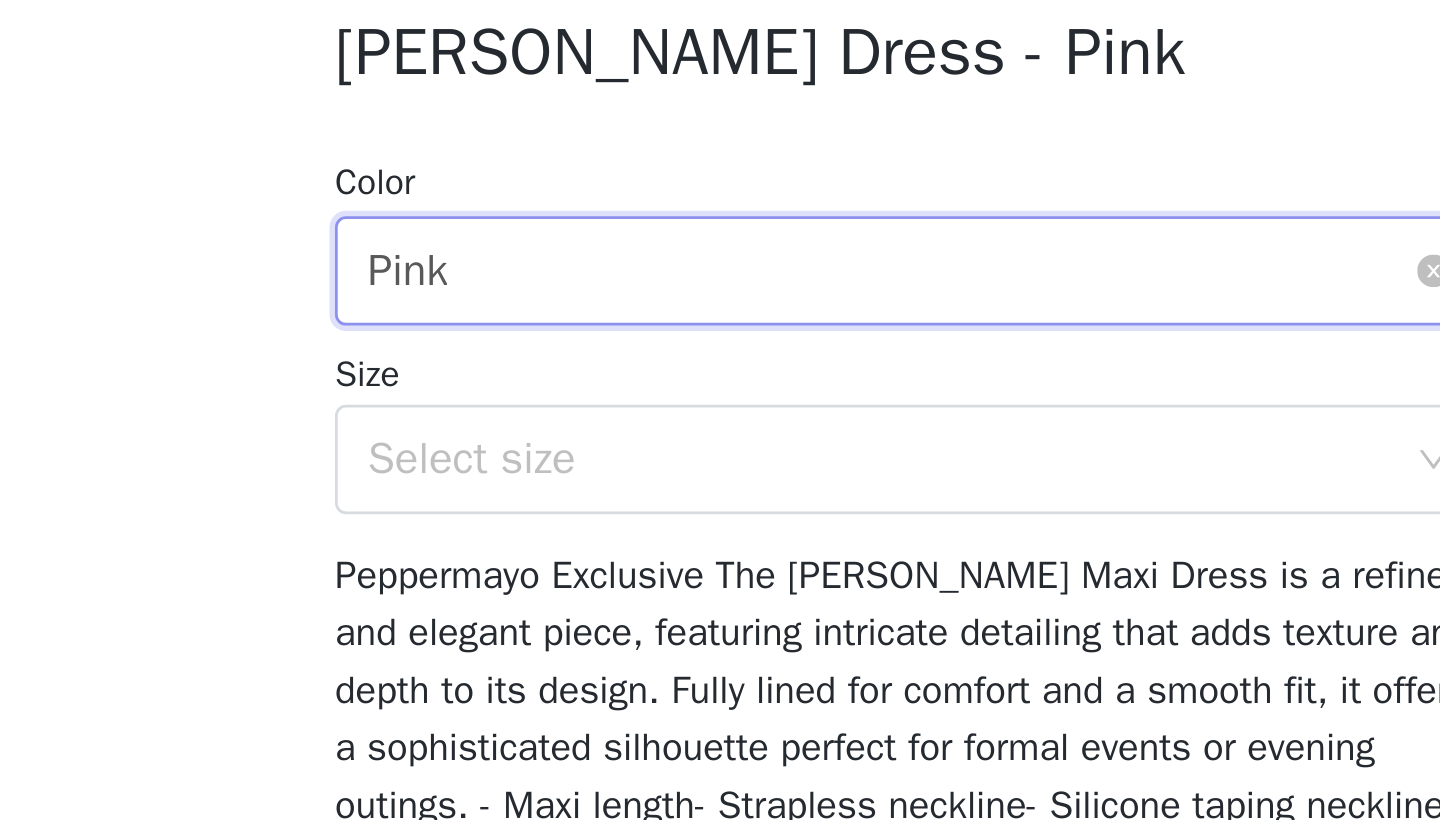 scroll, scrollTop: 119, scrollLeft: 0, axis: vertical 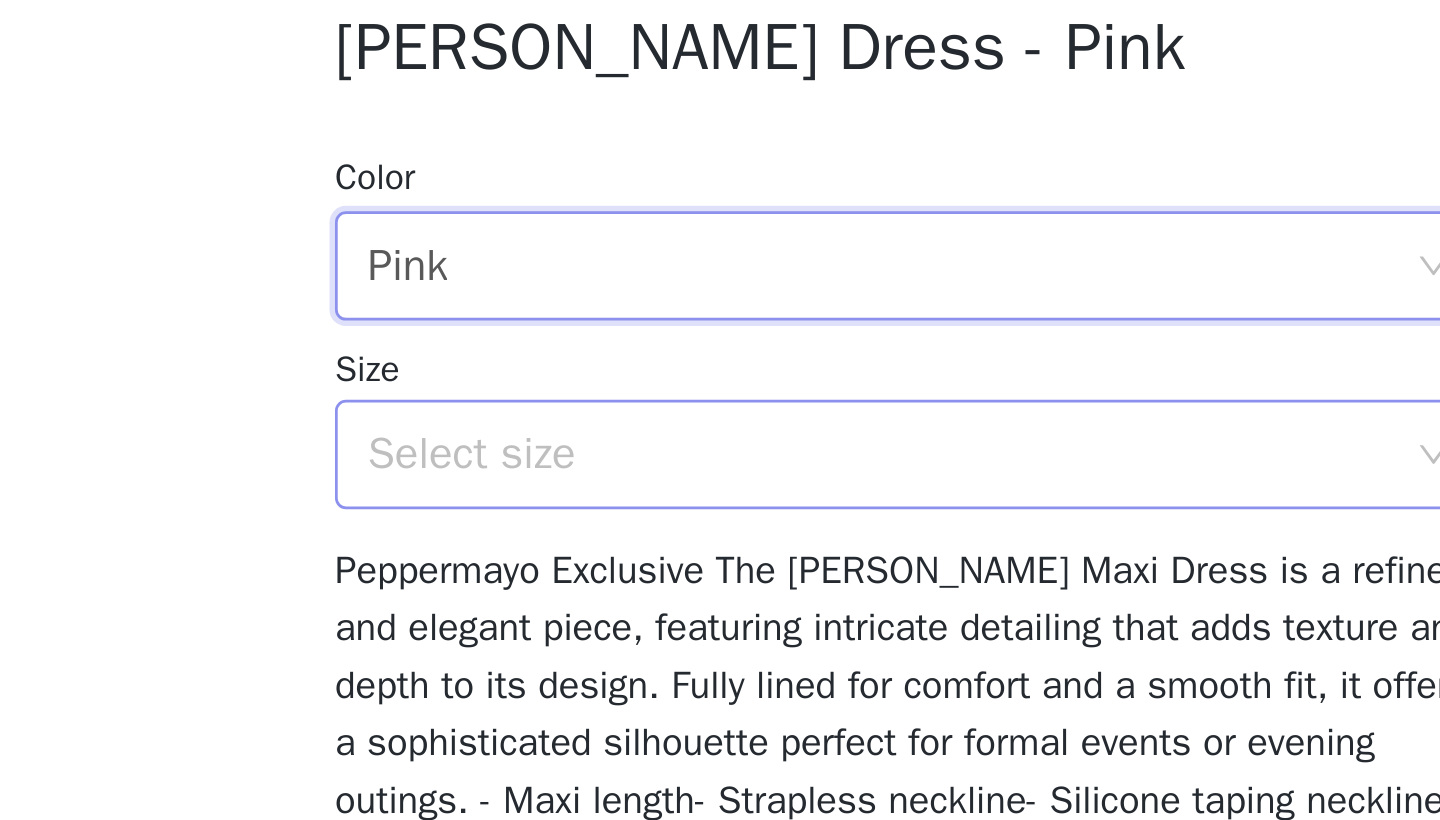 click on "Select size" at bounding box center [709, 609] 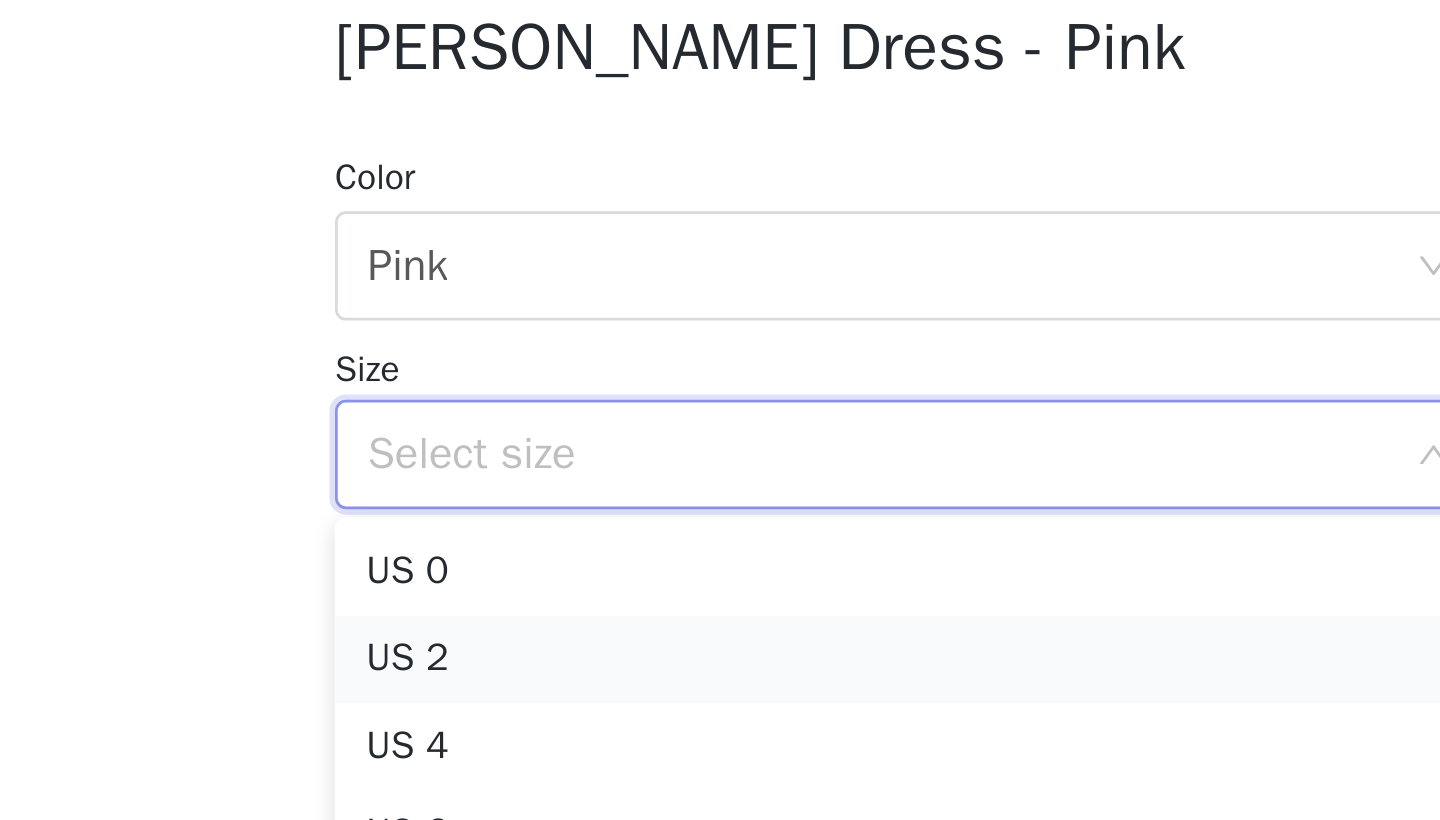 click on "US 2" at bounding box center [720, 684] 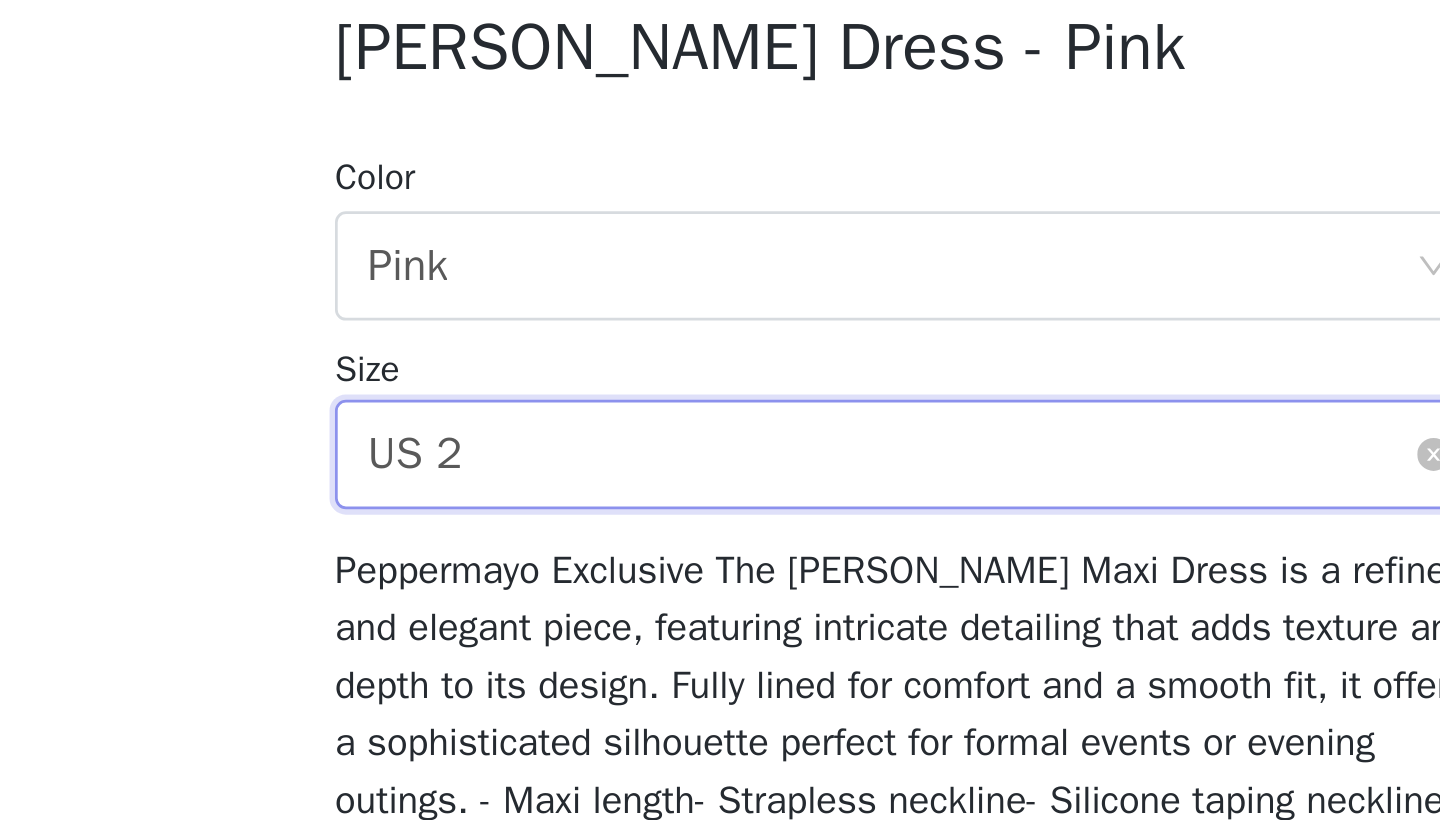 scroll, scrollTop: 227, scrollLeft: 0, axis: vertical 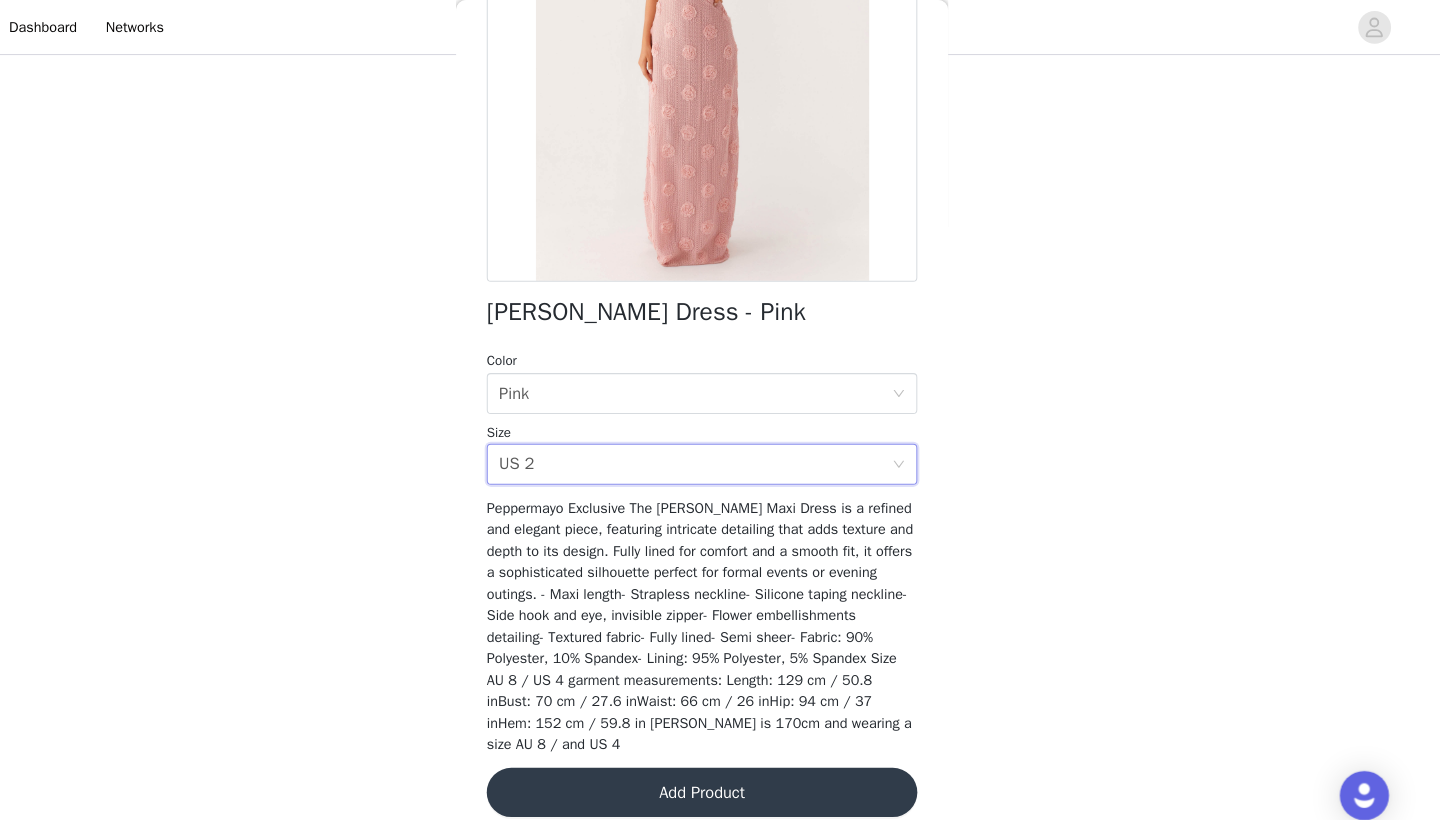 click on "Add Product" at bounding box center (720, 773) 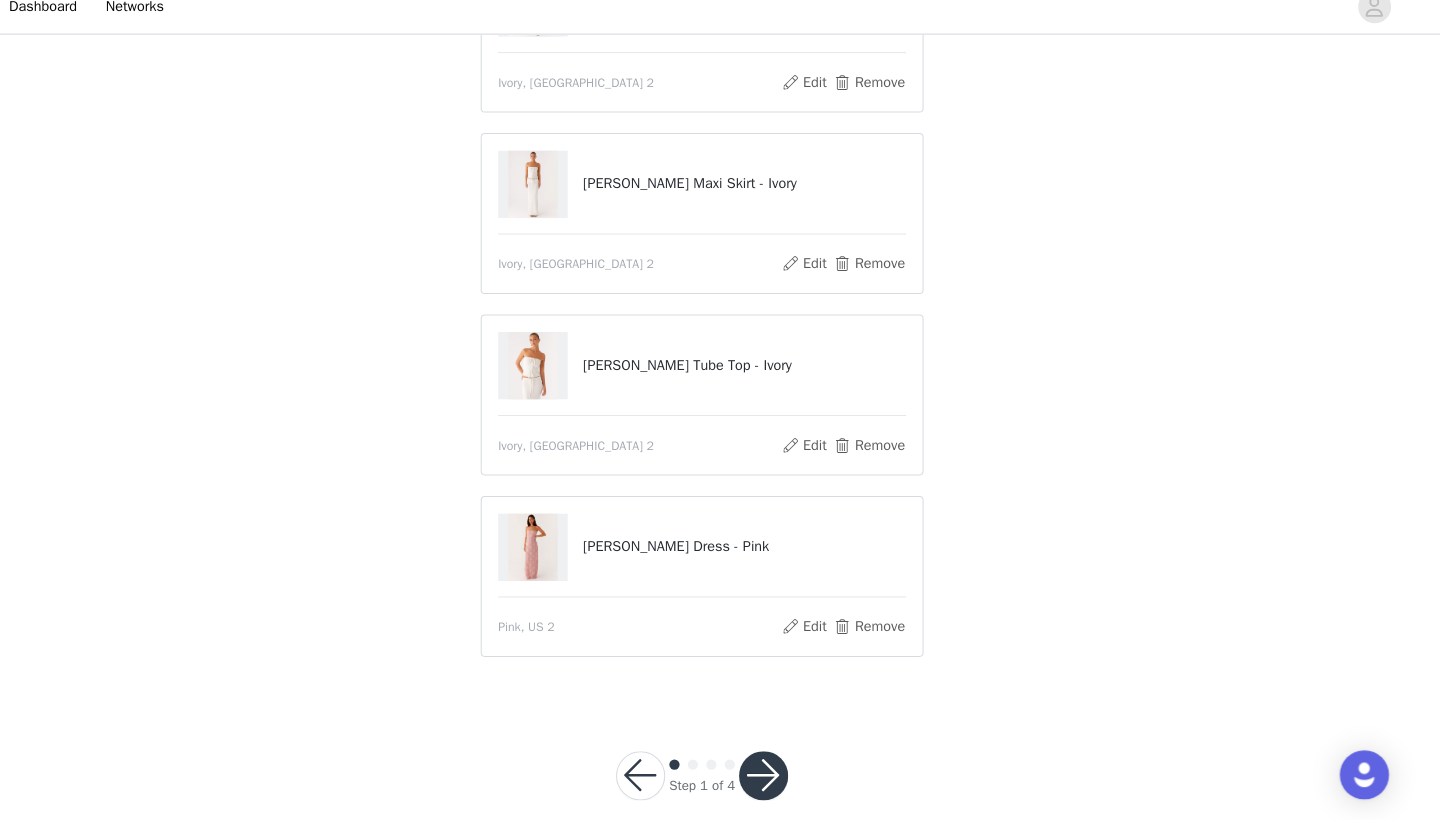 scroll, scrollTop: 254, scrollLeft: 0, axis: vertical 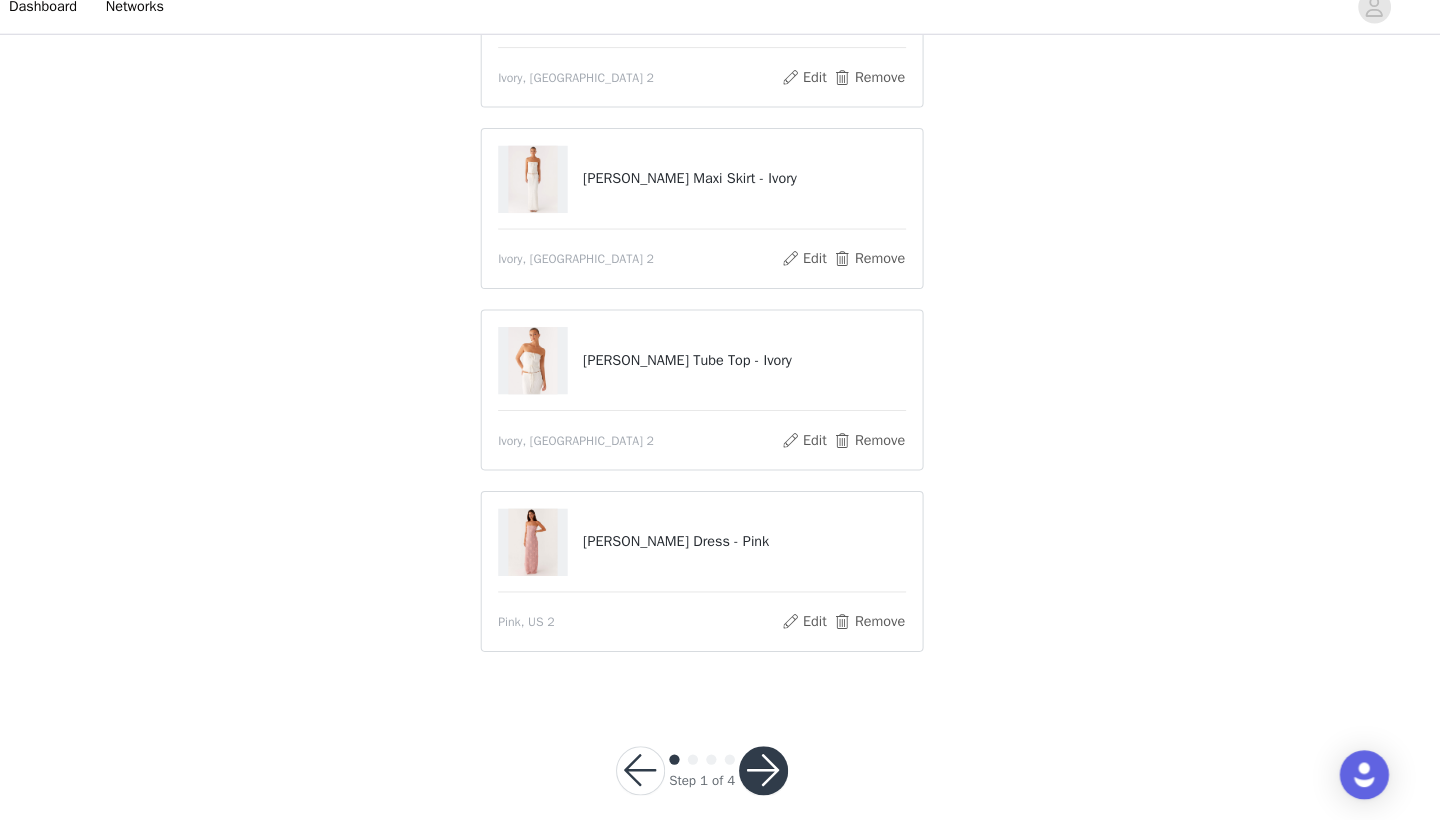 click at bounding box center [780, 772] 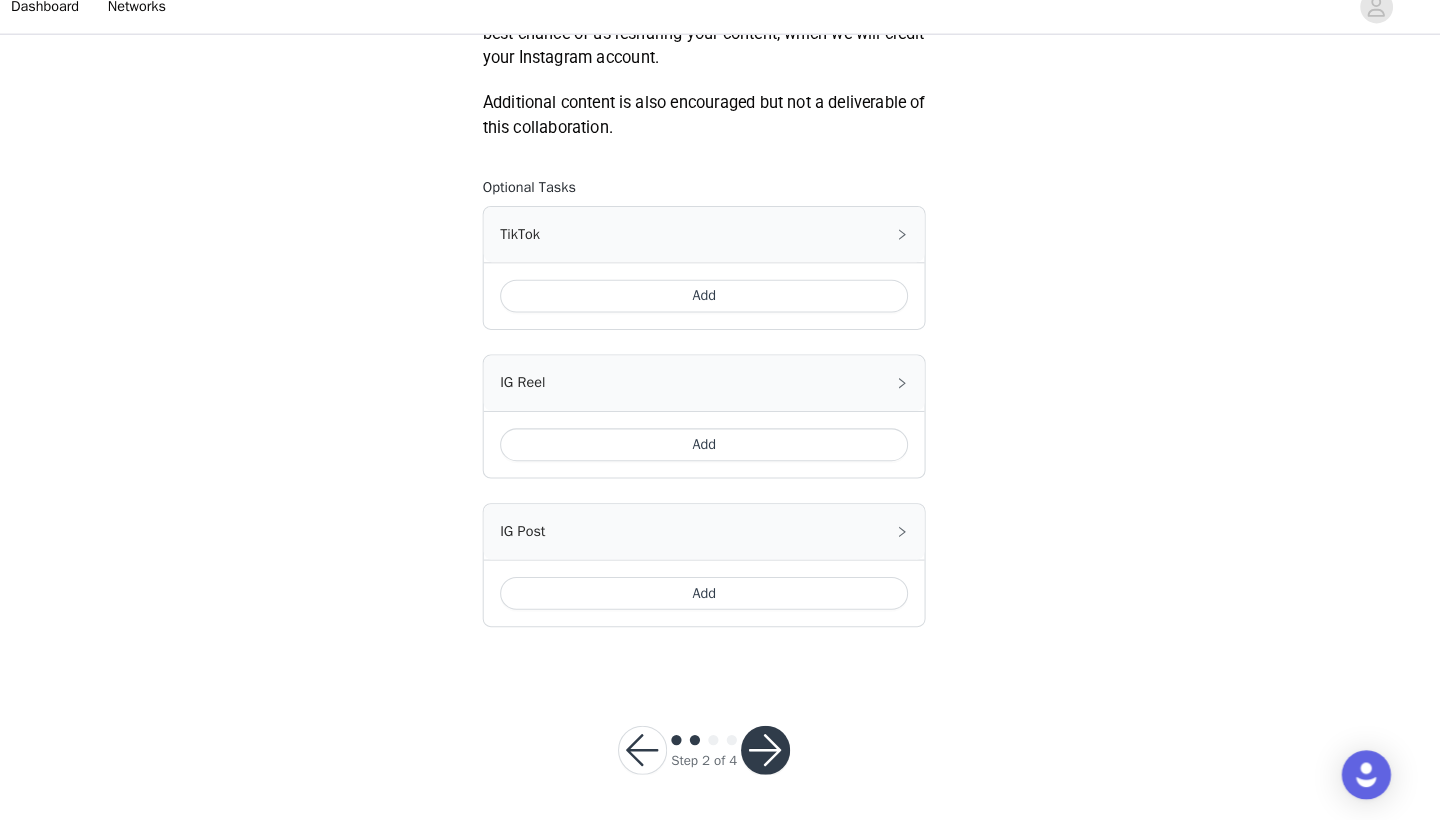 scroll, scrollTop: 1124, scrollLeft: 0, axis: vertical 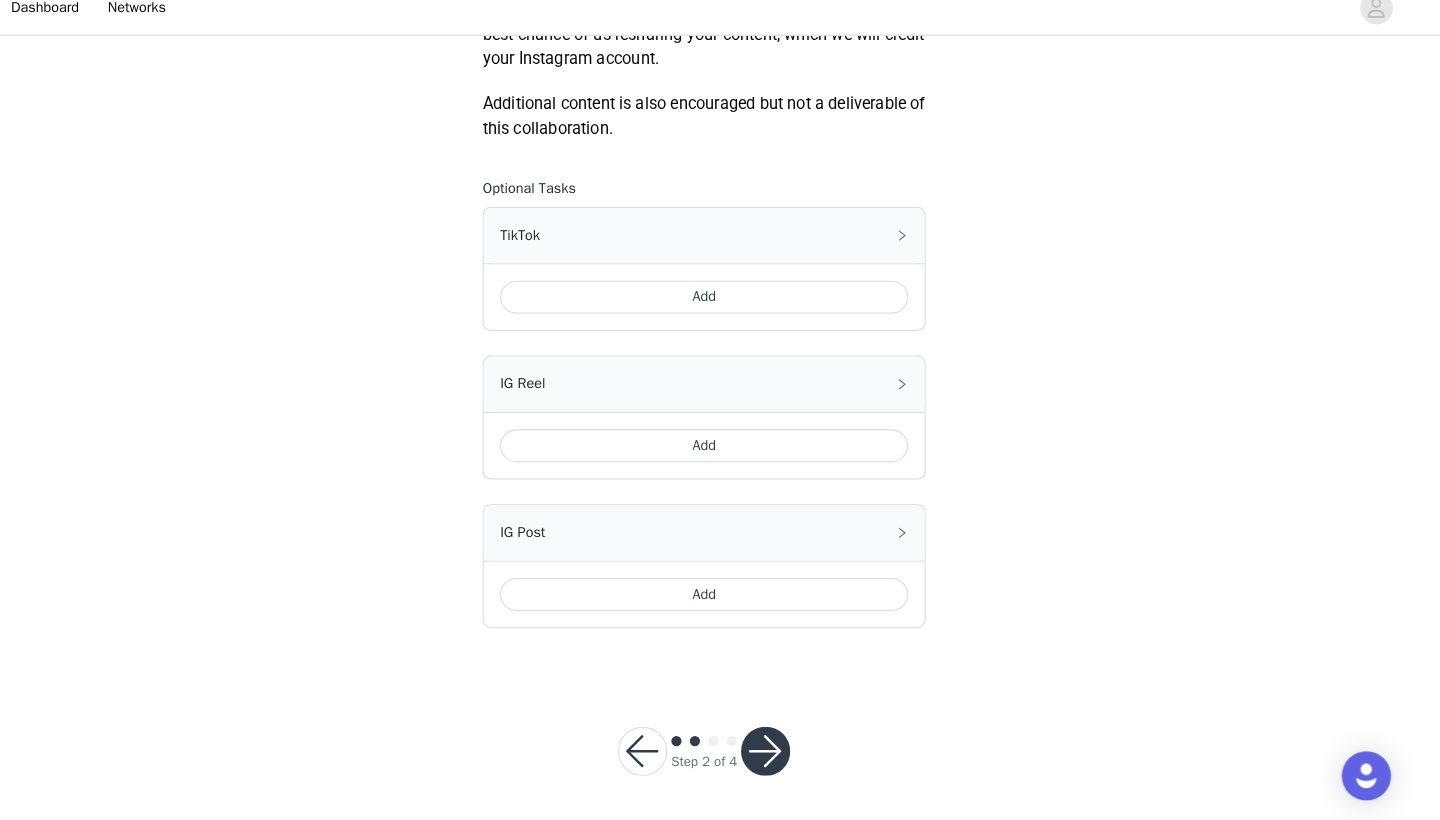 click on "Add" at bounding box center [720, 599] 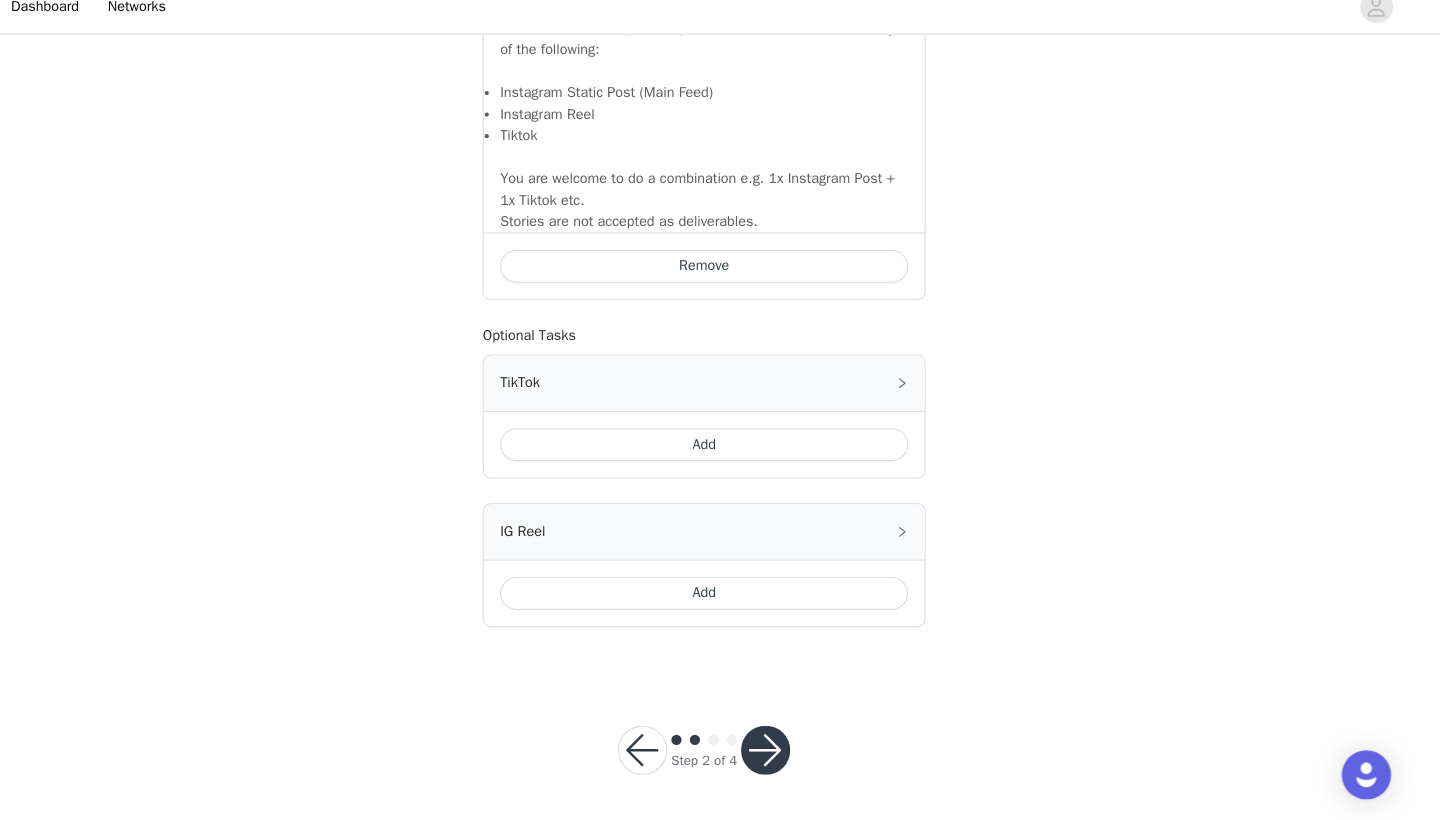 scroll, scrollTop: 1480, scrollLeft: 0, axis: vertical 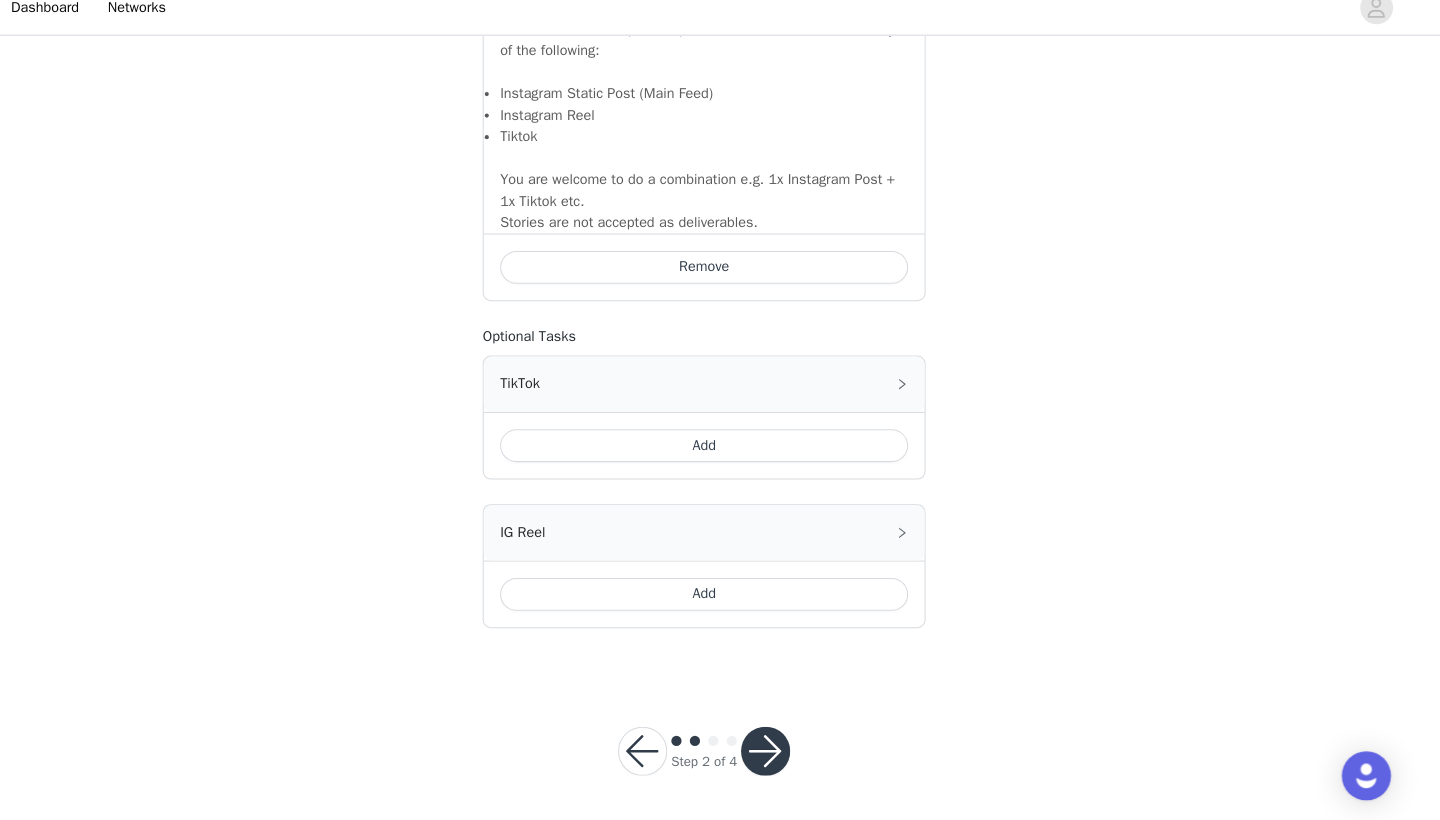 click at bounding box center [780, 752] 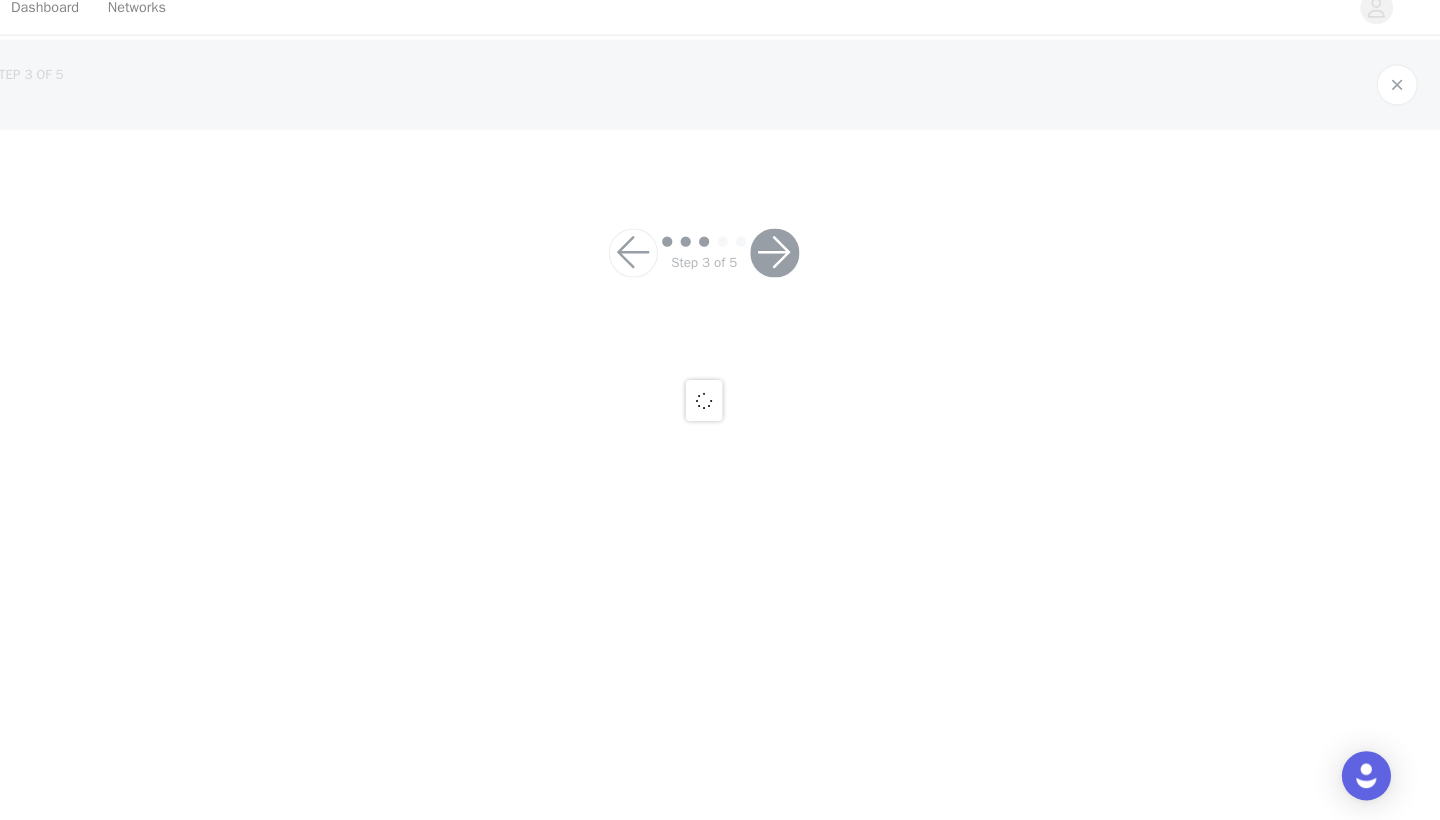 scroll, scrollTop: 0, scrollLeft: 0, axis: both 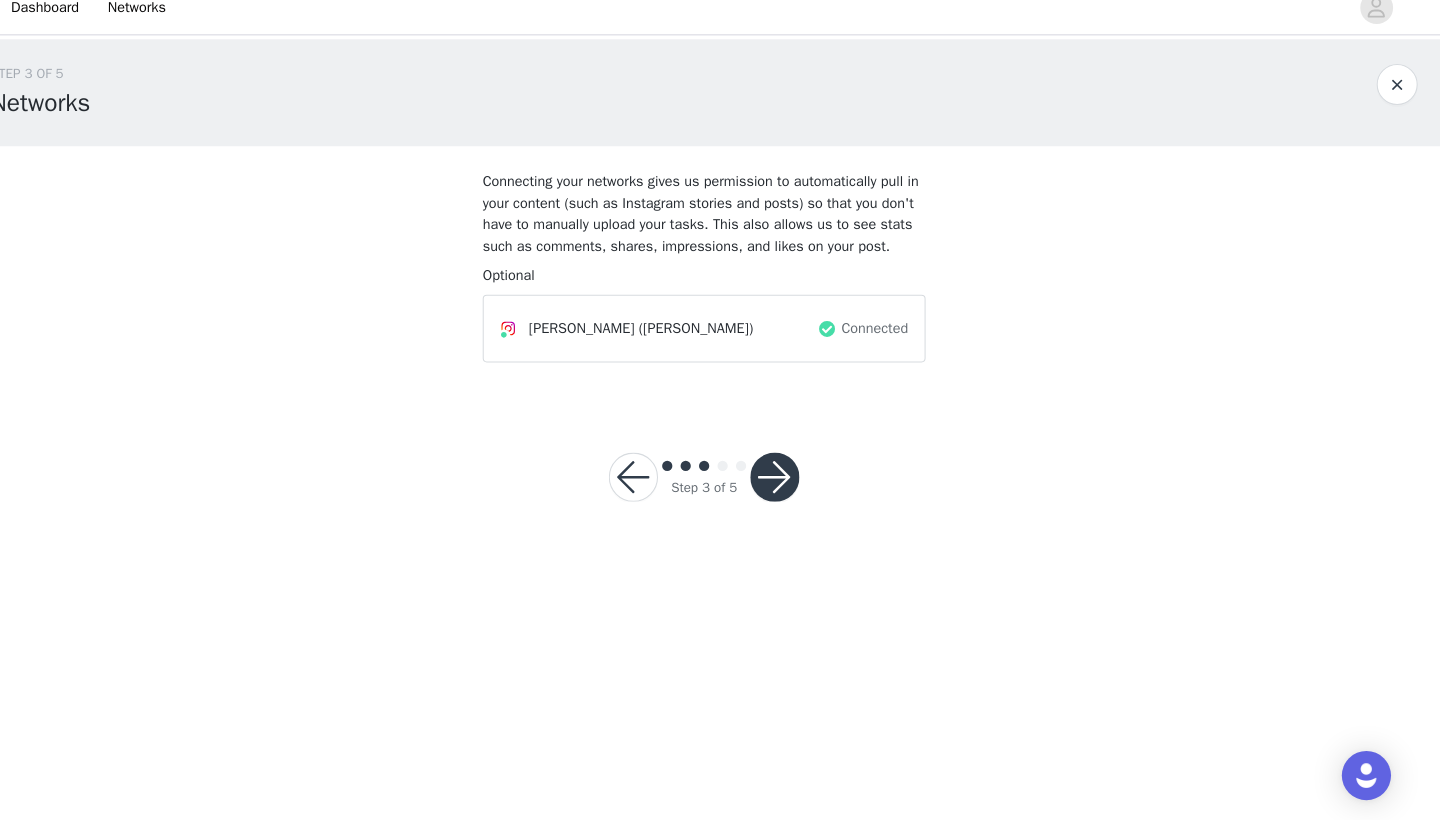 click at bounding box center (789, 485) 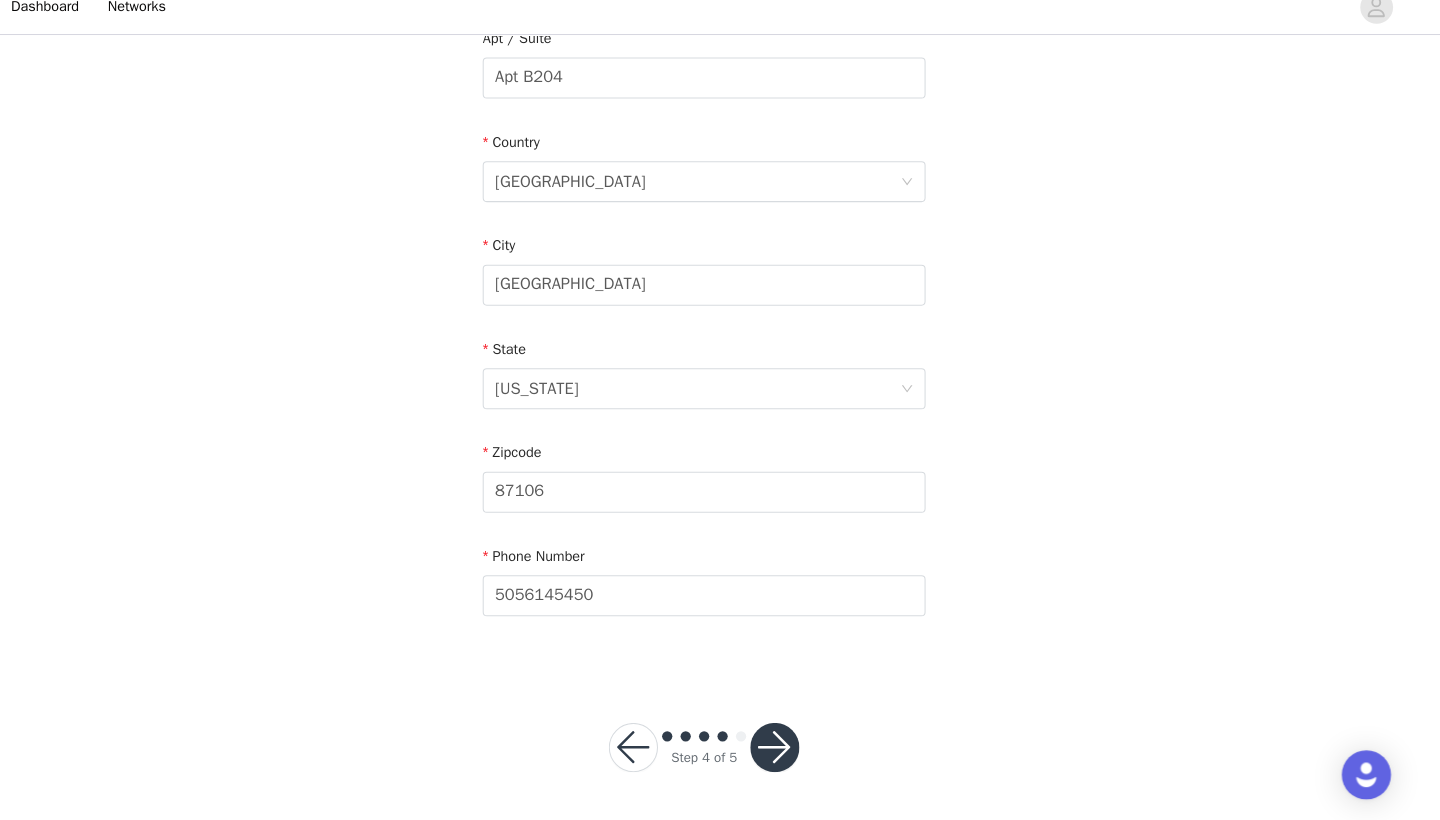 scroll, scrollTop: 543, scrollLeft: 0, axis: vertical 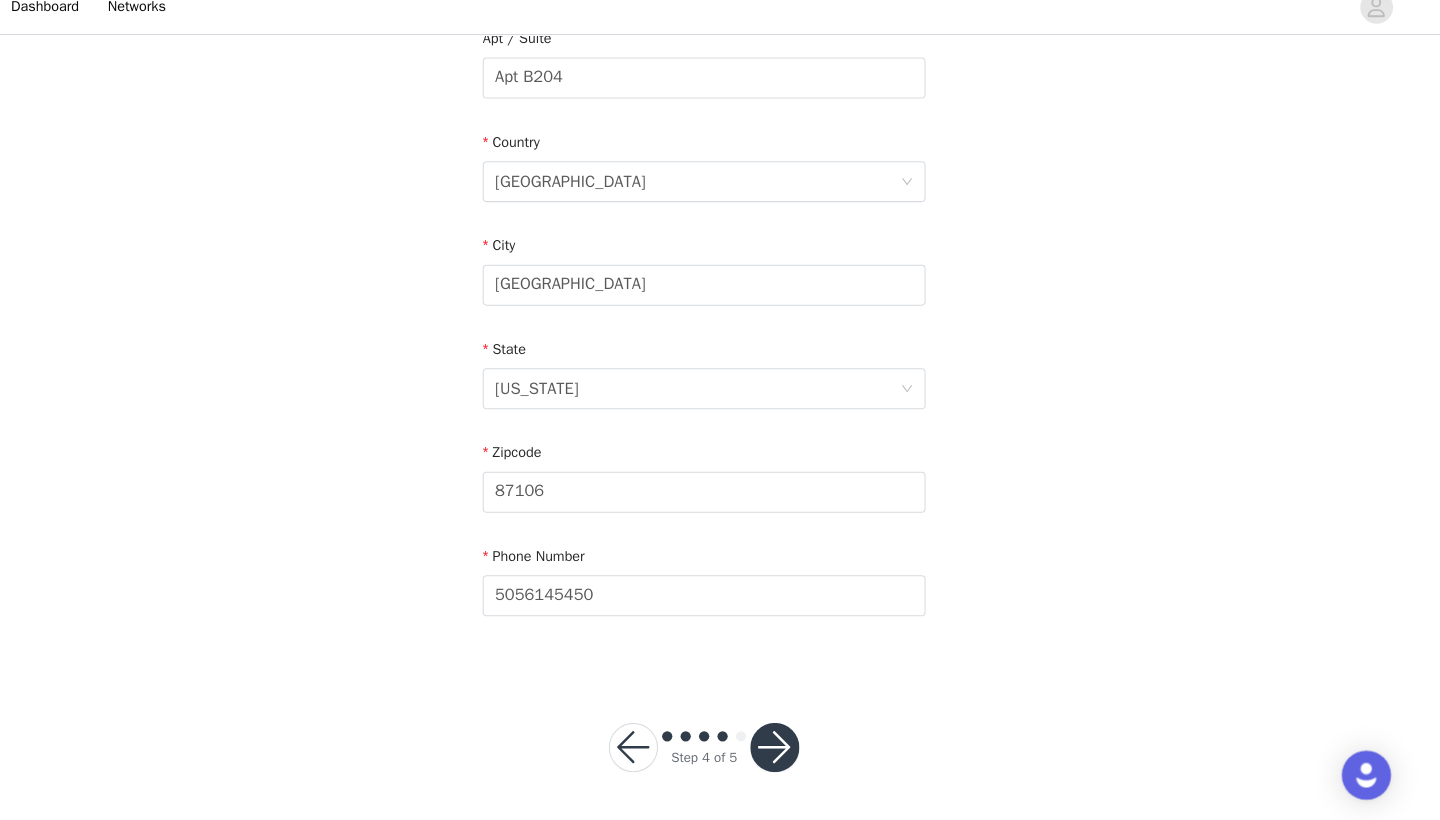 click at bounding box center (789, 749) 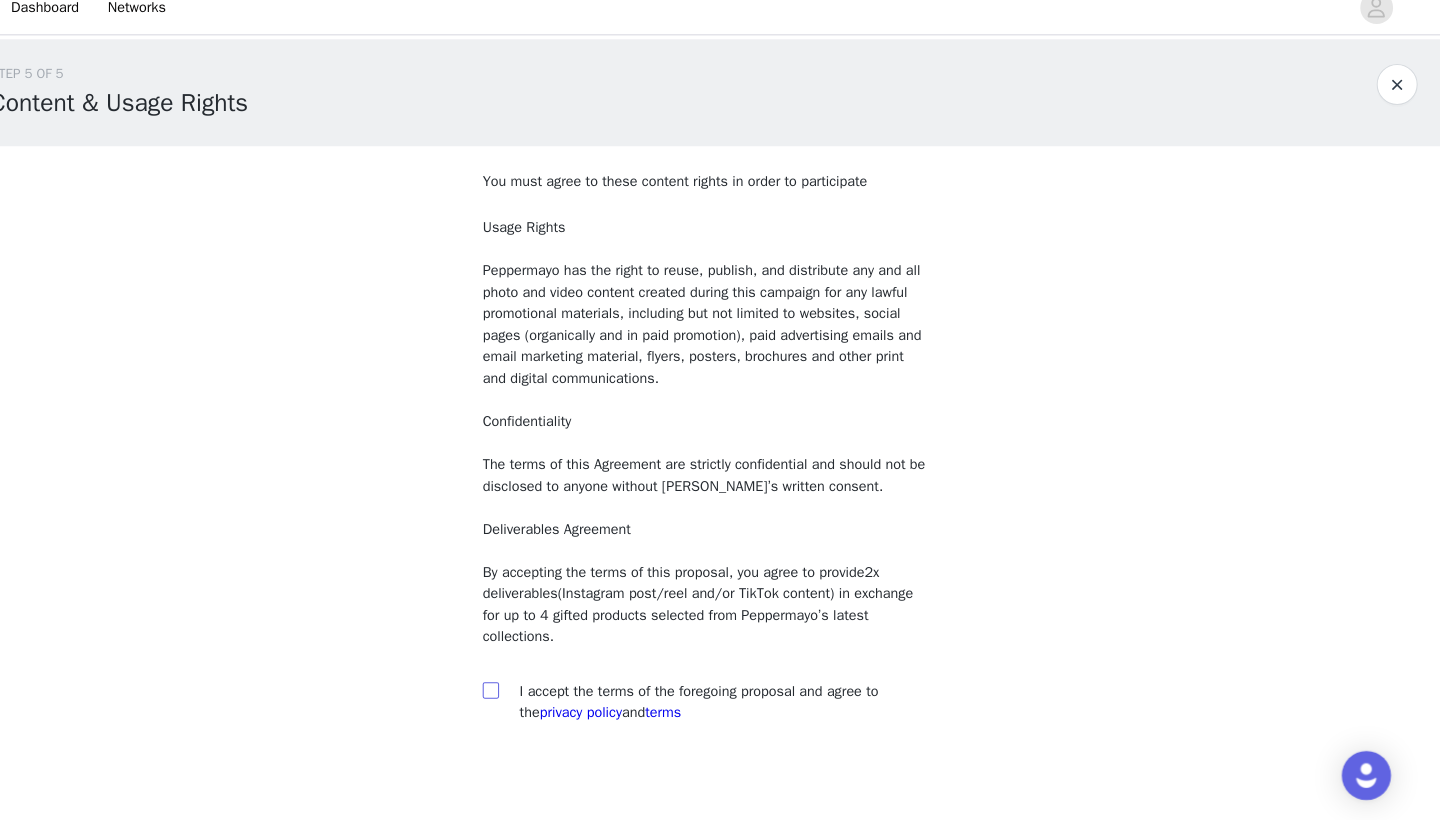 click at bounding box center (512, 693) 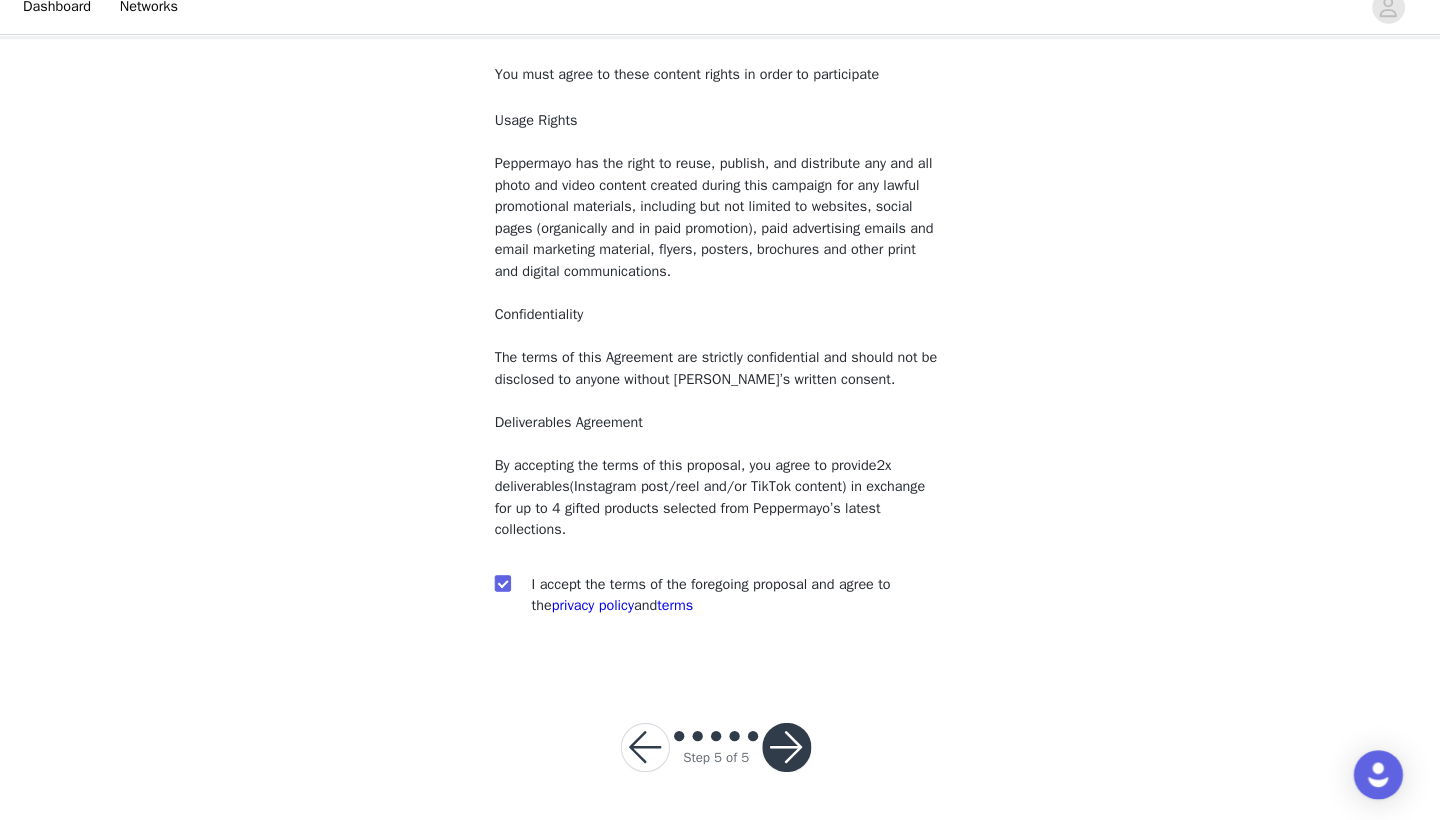 scroll, scrollTop: 104, scrollLeft: 0, axis: vertical 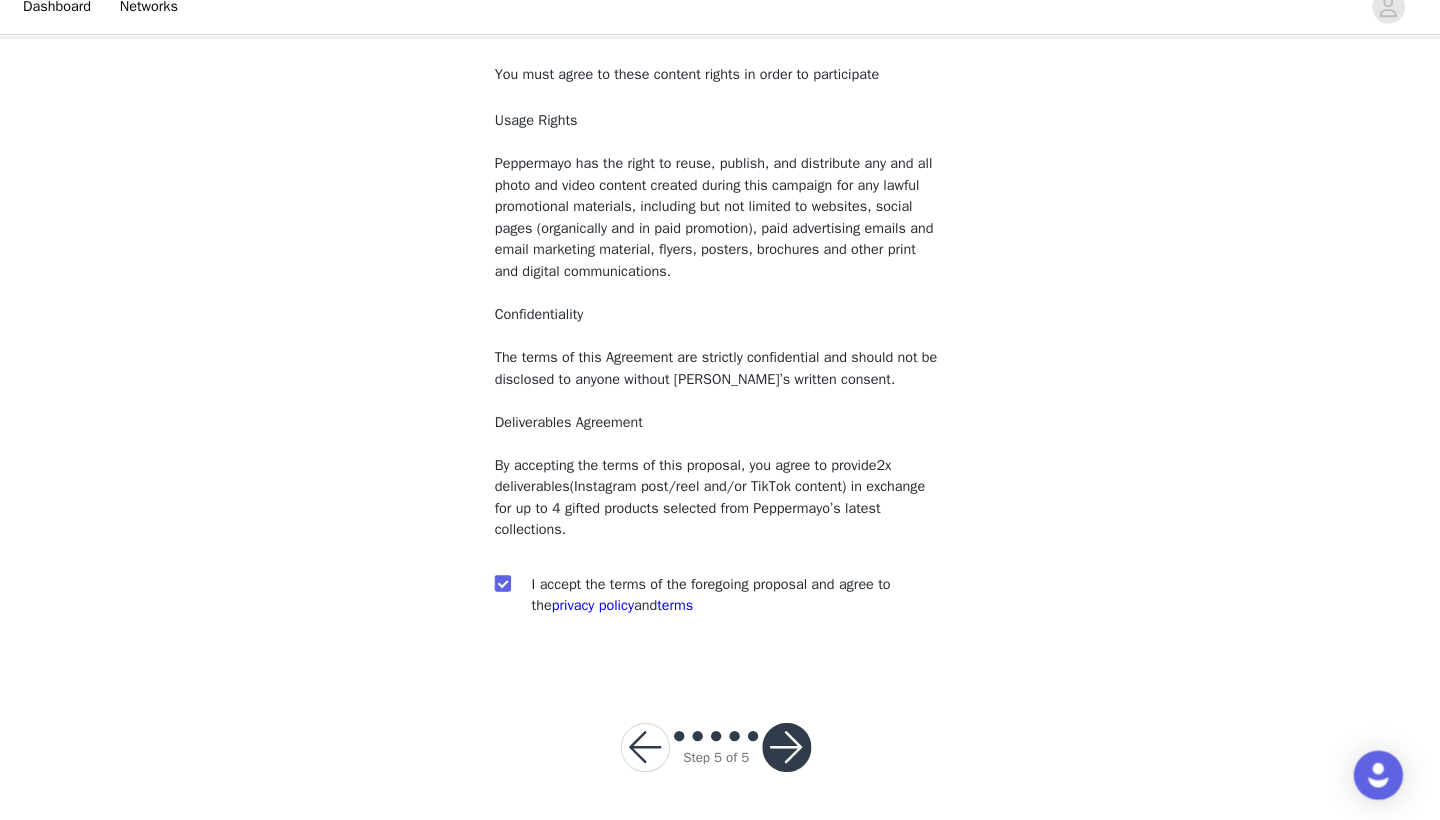 click at bounding box center (789, 749) 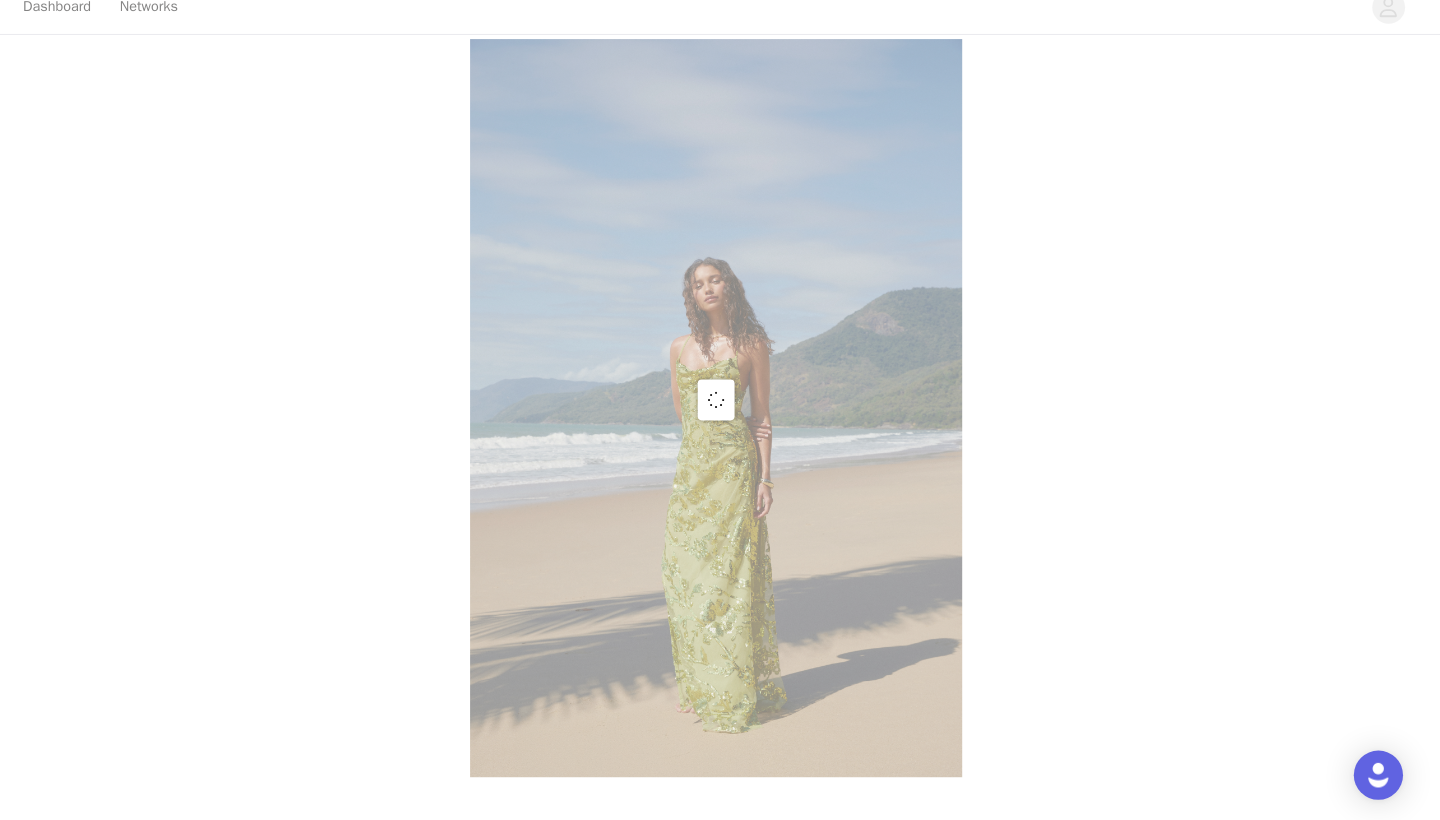 scroll, scrollTop: 0, scrollLeft: 0, axis: both 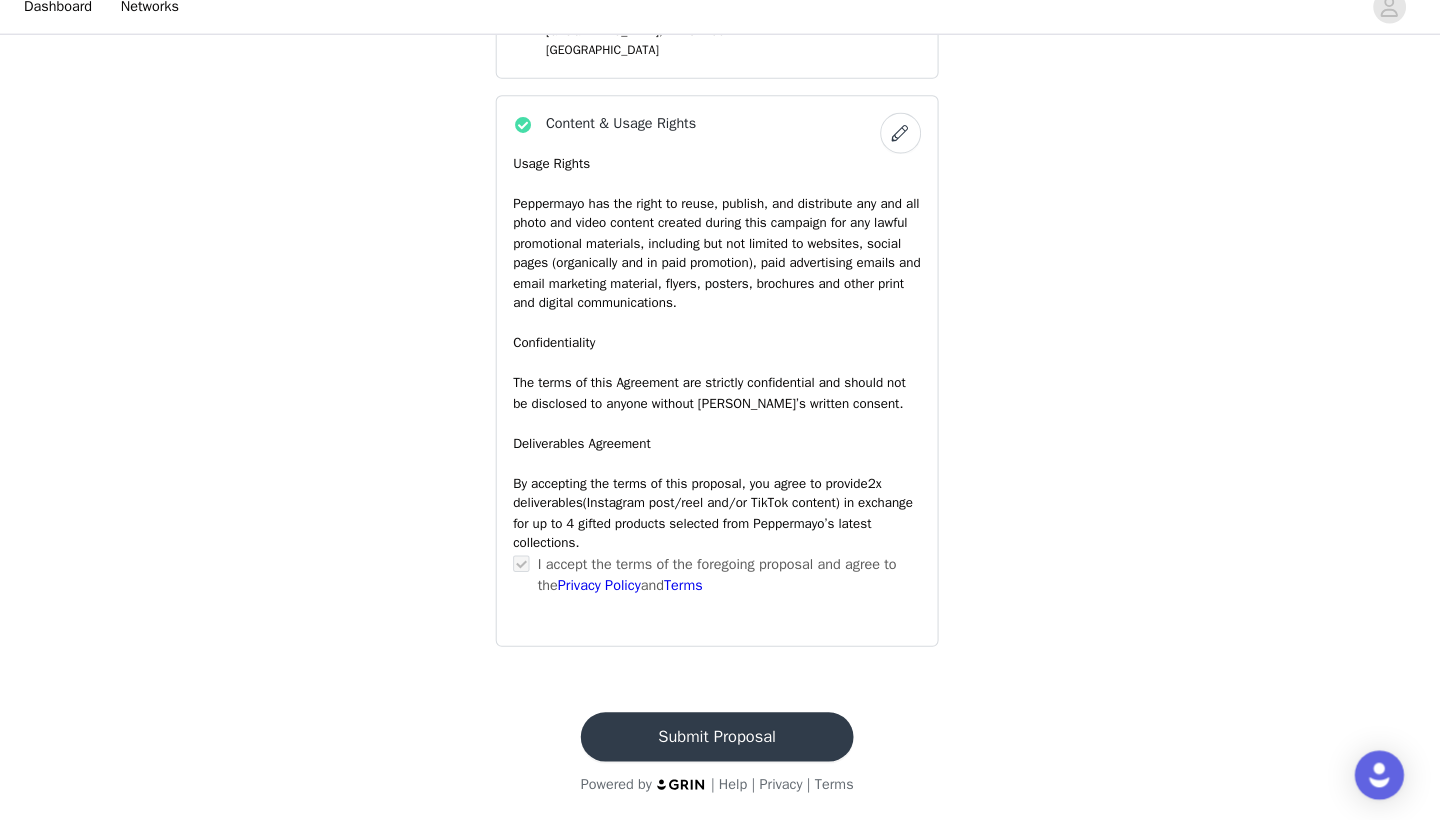 click on "Submit Proposal" at bounding box center (720, 739) 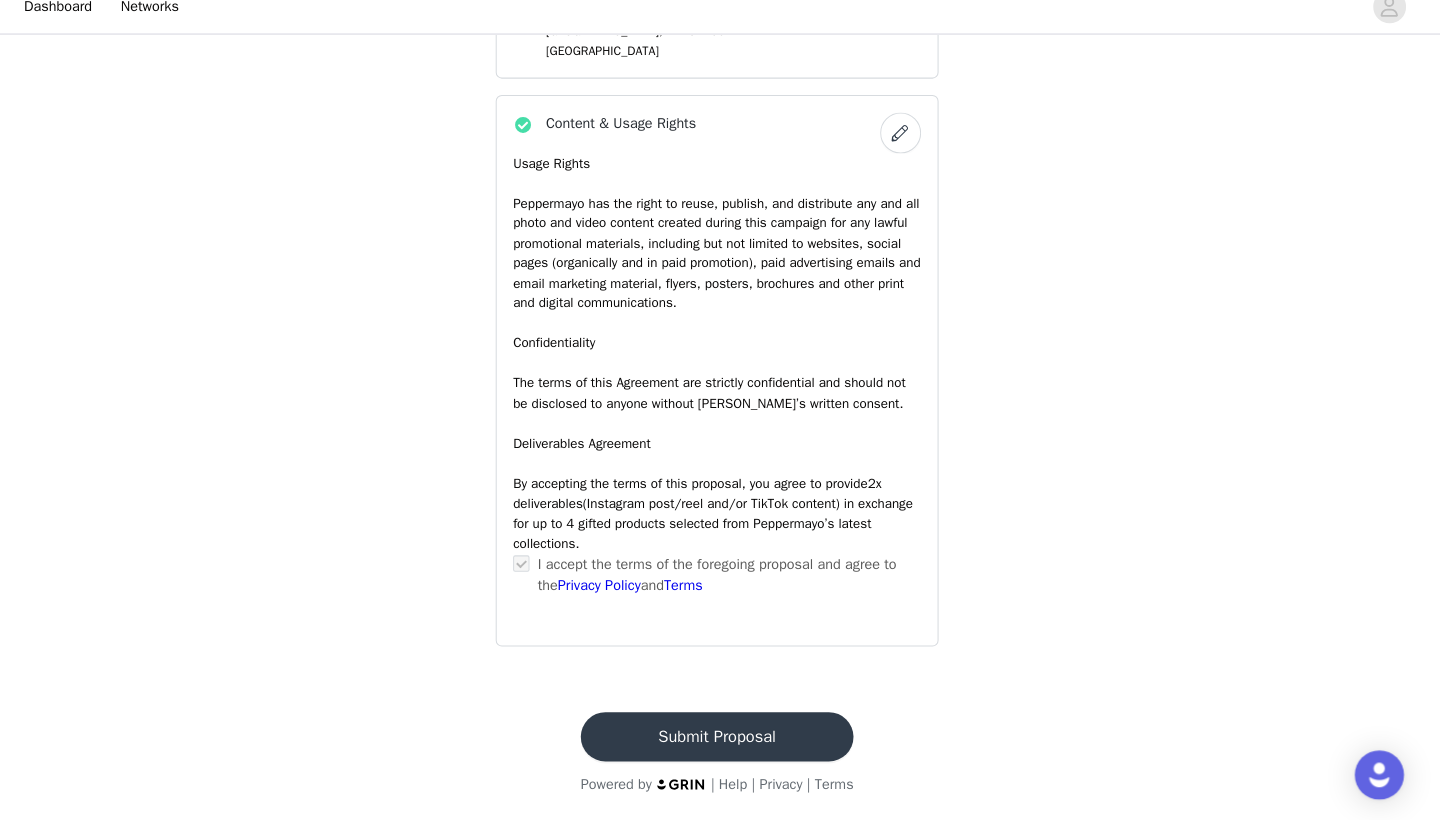scroll, scrollTop: 0, scrollLeft: 0, axis: both 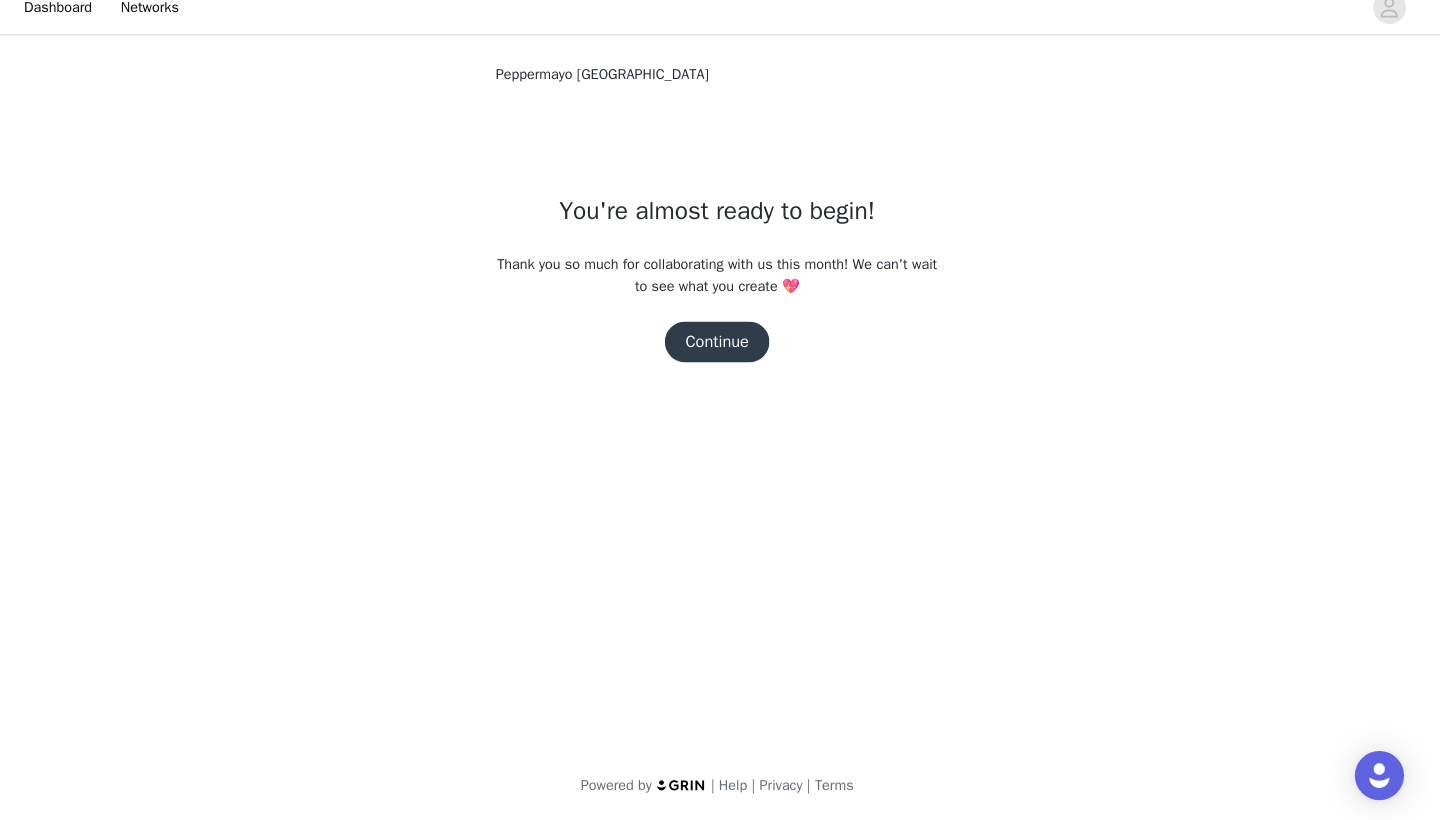 click on "Continue" at bounding box center [720, 353] 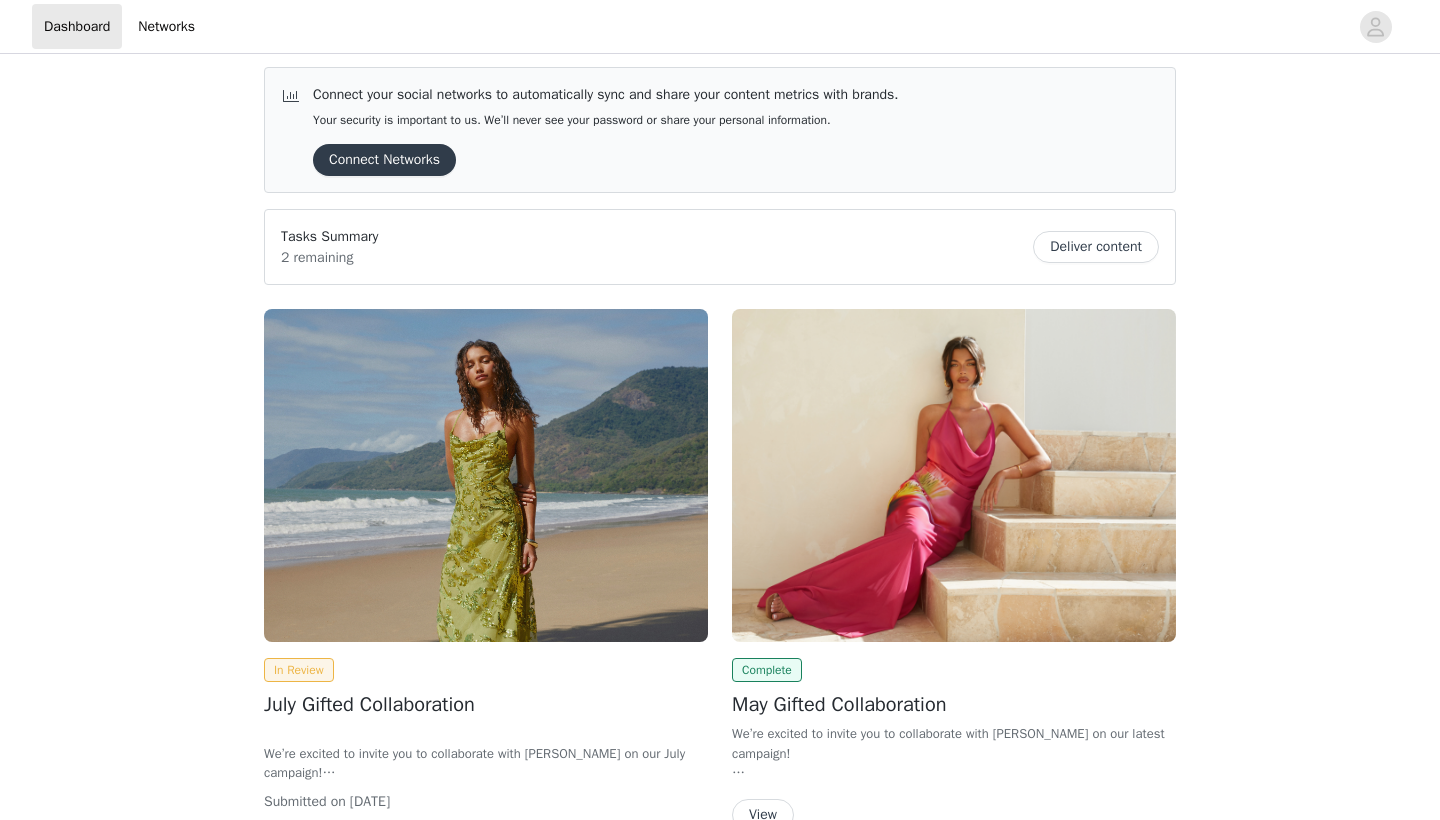scroll, scrollTop: 256, scrollLeft: 0, axis: vertical 